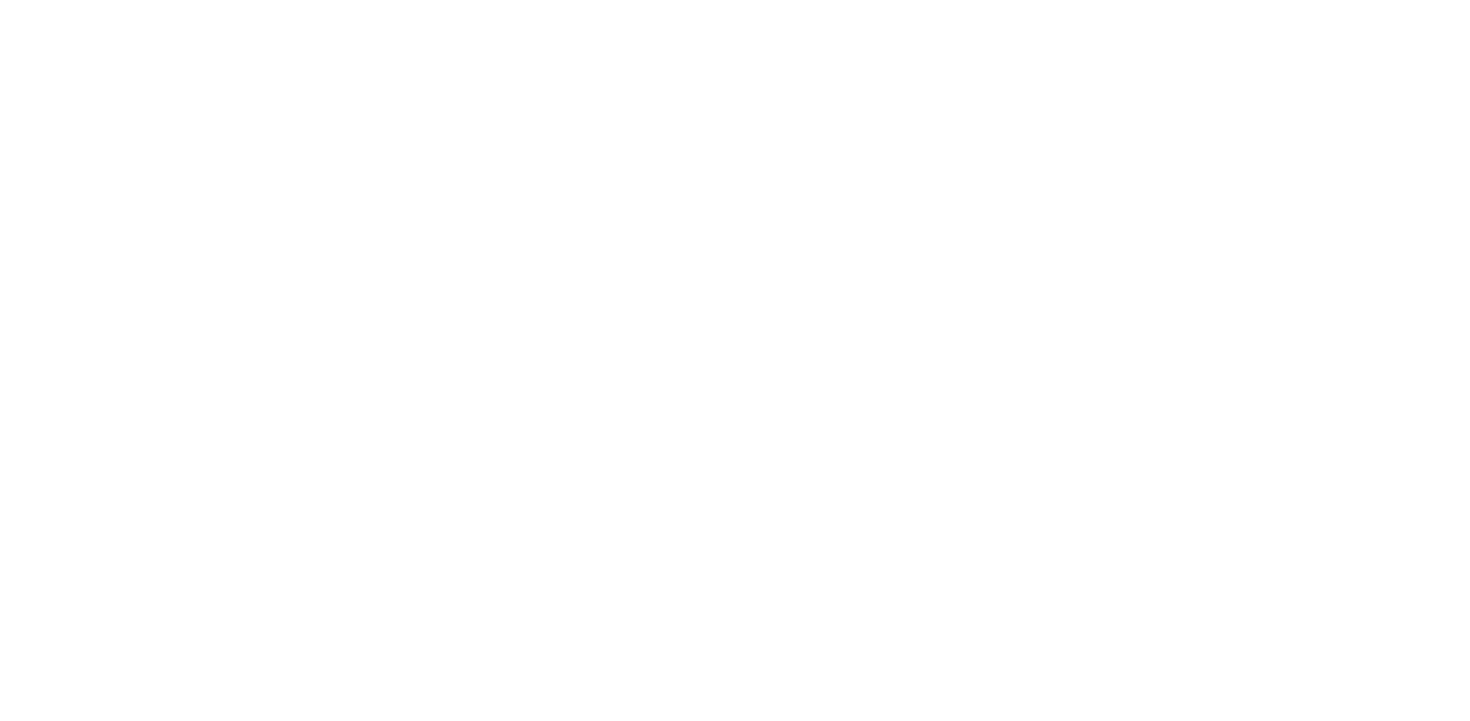scroll, scrollTop: 0, scrollLeft: 0, axis: both 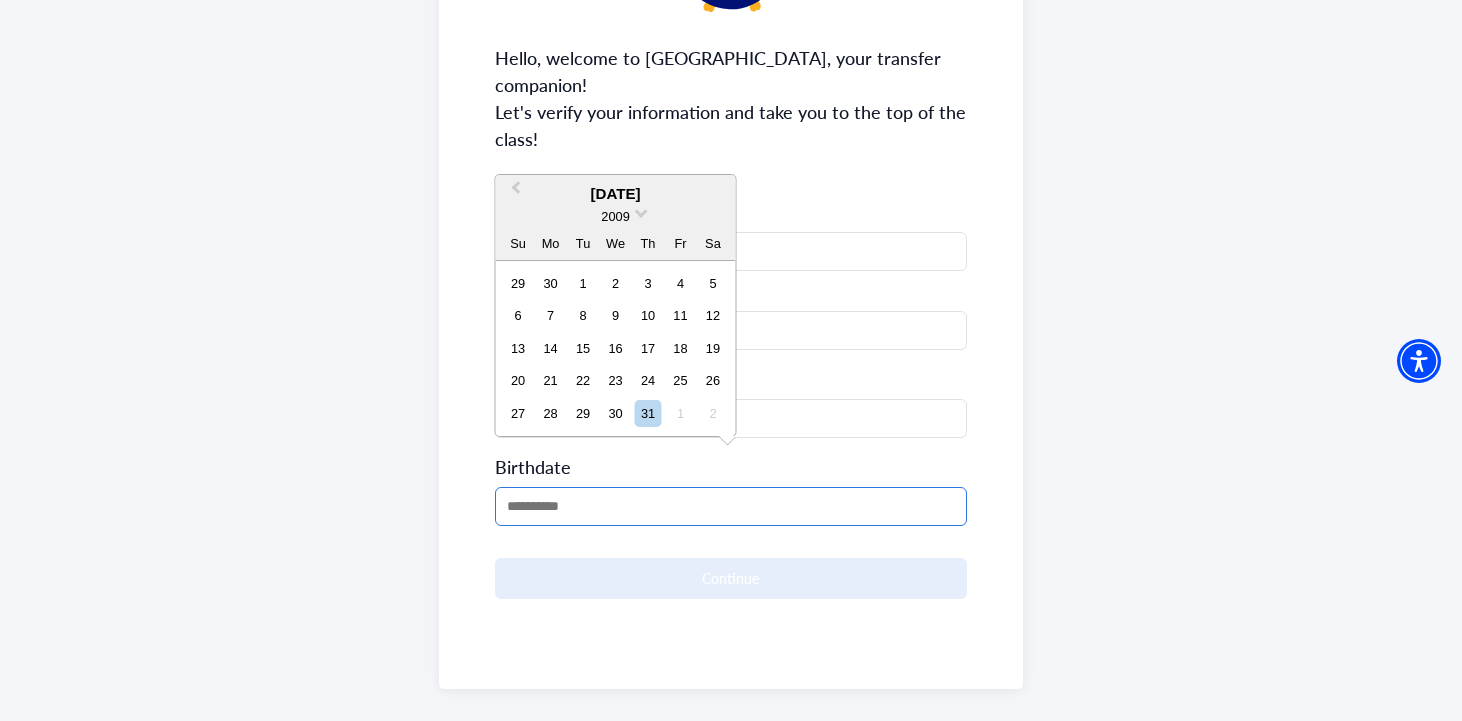 click at bounding box center (731, 506) 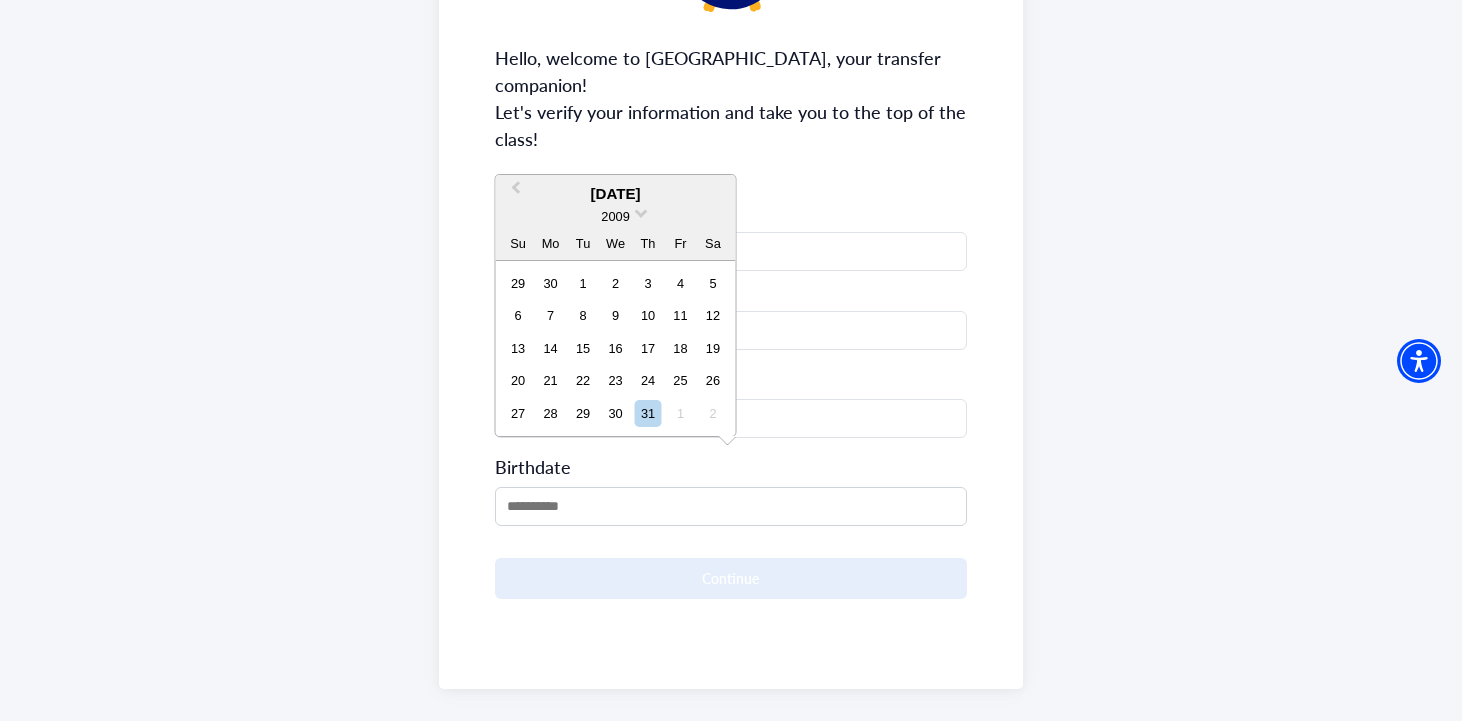 click on "2009" at bounding box center (616, 216) 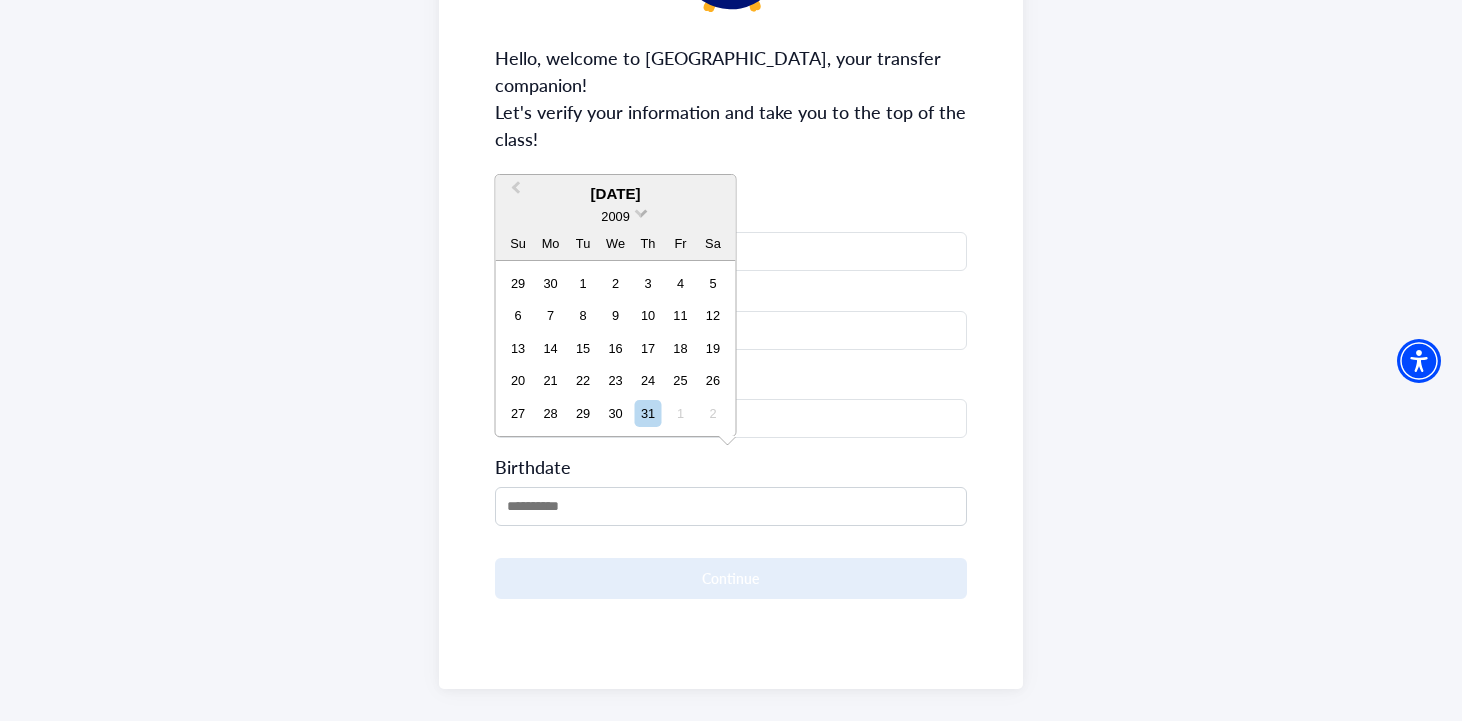 click at bounding box center (641, 211) 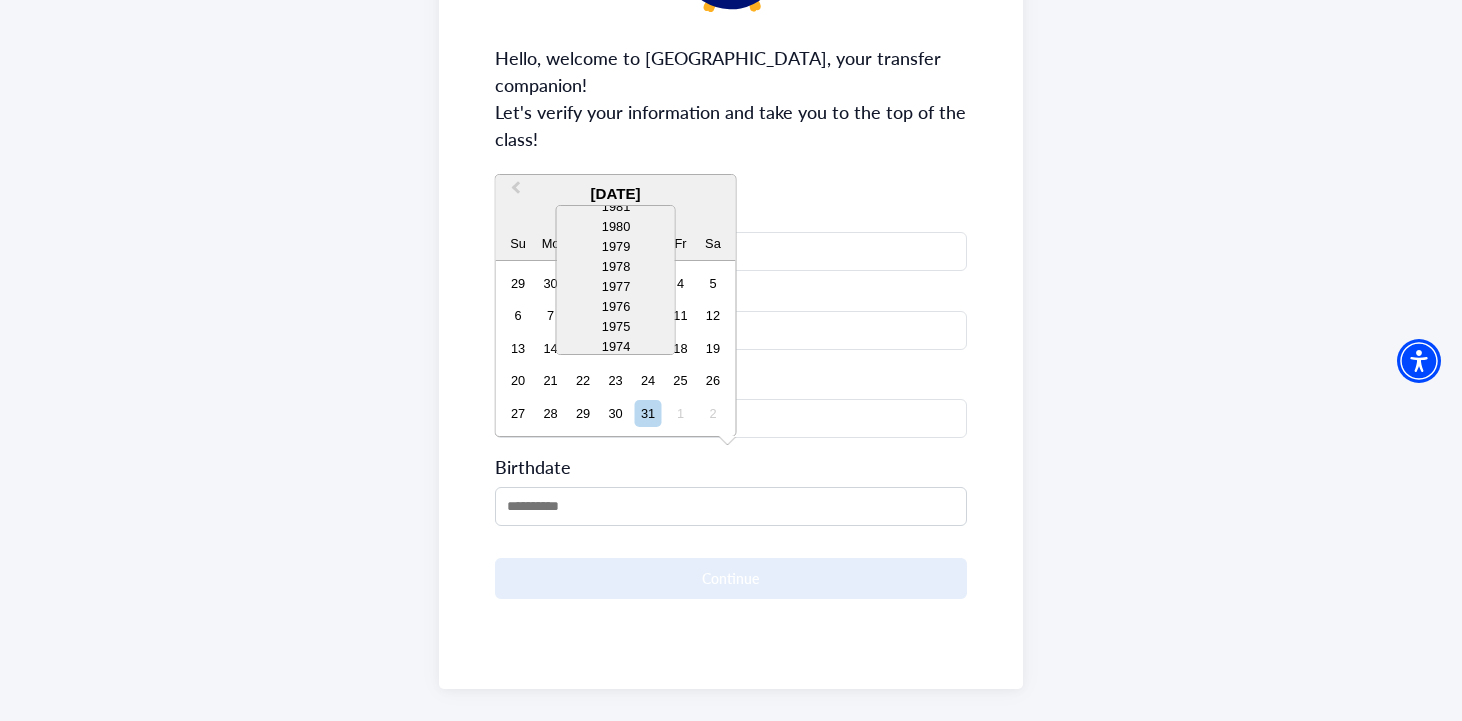 scroll, scrollTop: 567, scrollLeft: 0, axis: vertical 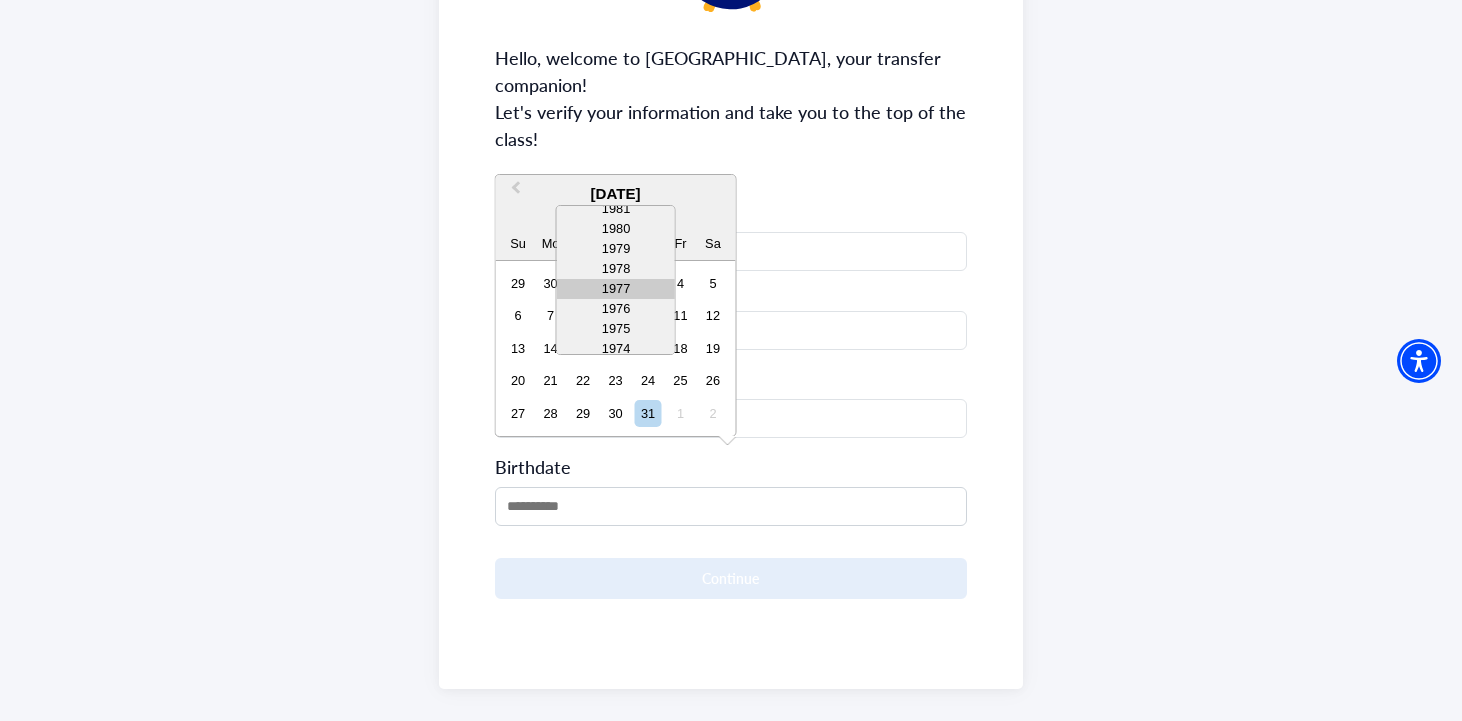 click on "1977" at bounding box center (616, 289) 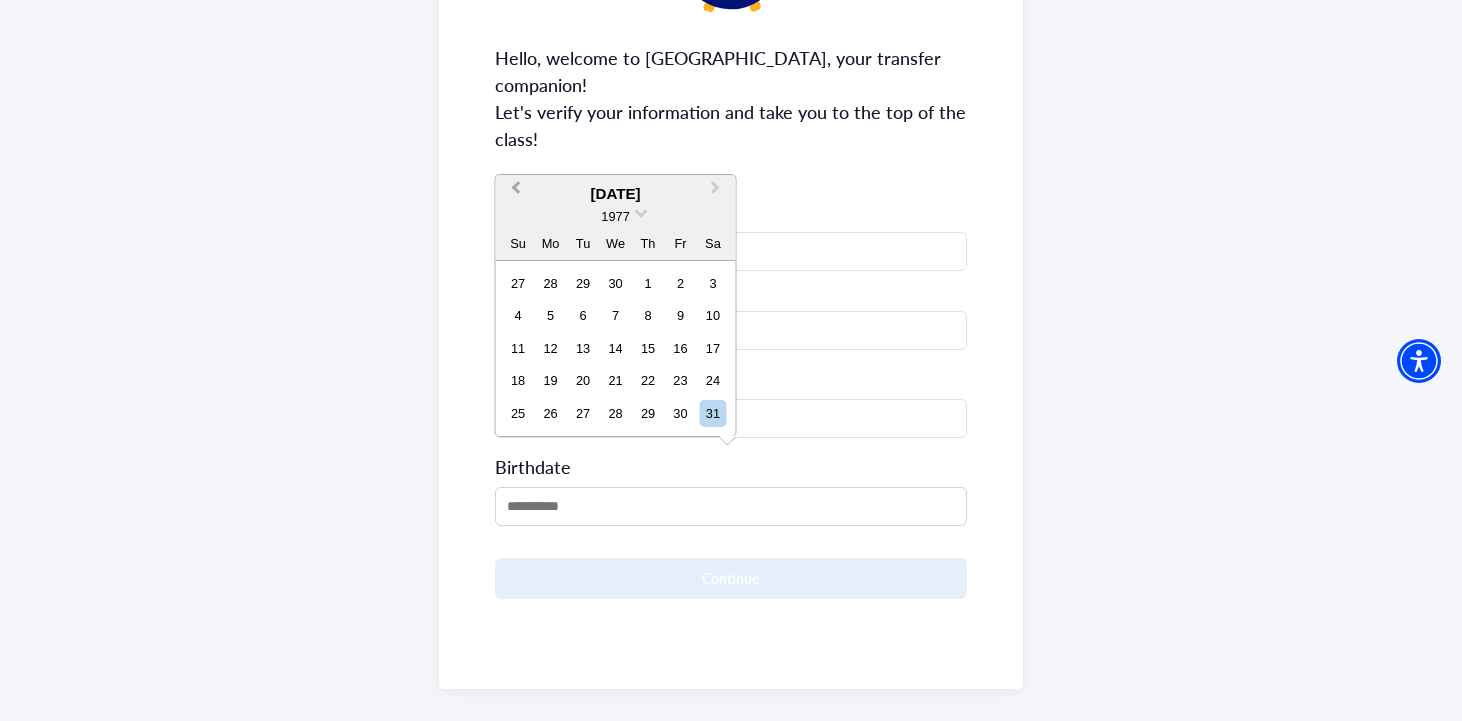 click on "Previous Month" at bounding box center [514, 193] 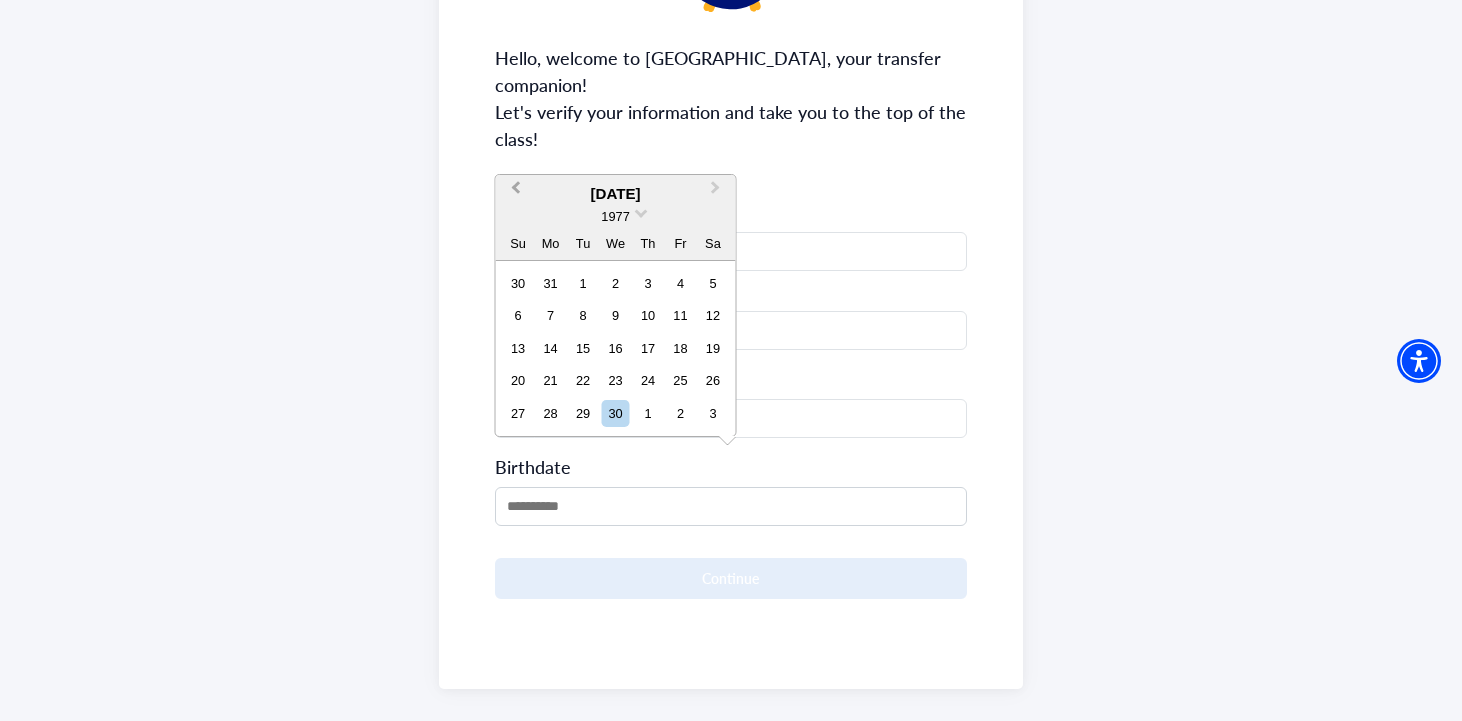 click on "Previous Month" at bounding box center [514, 193] 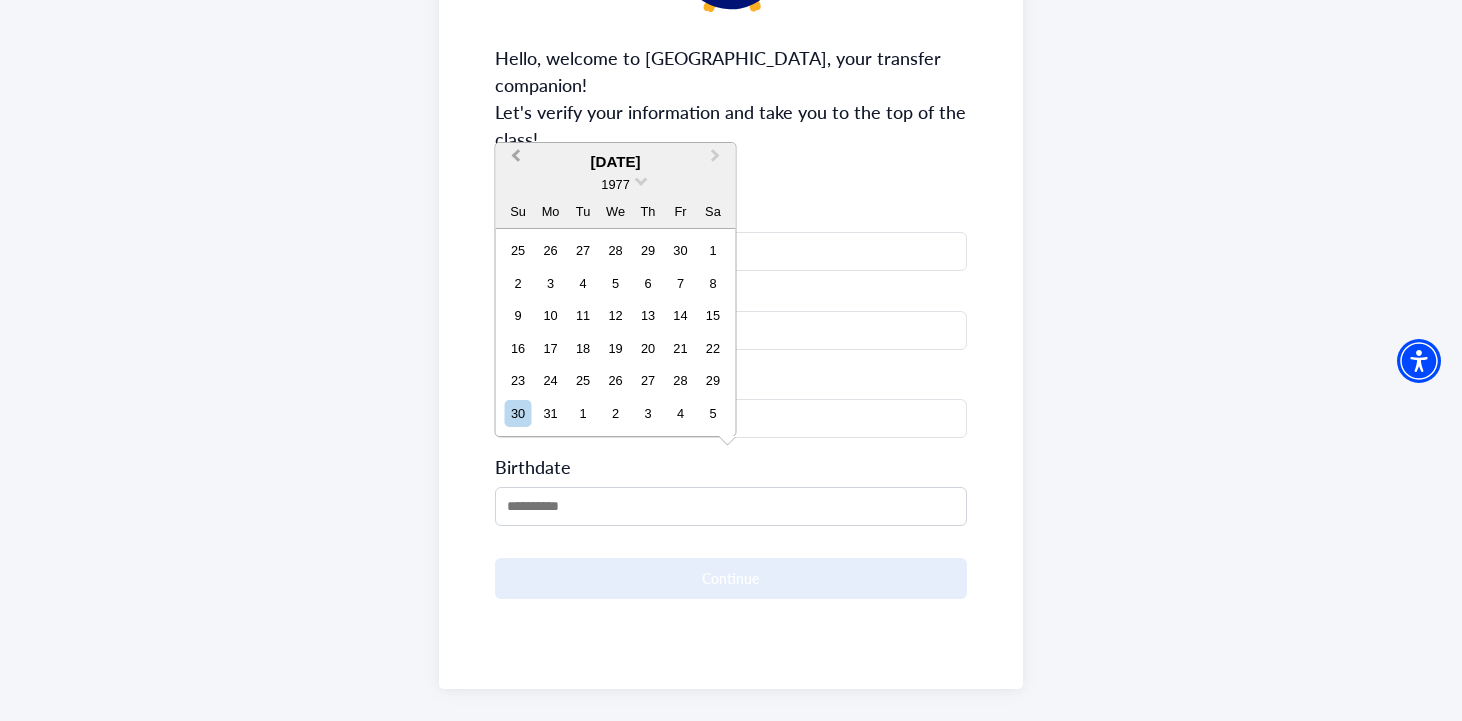 click on "1977" at bounding box center [616, 184] 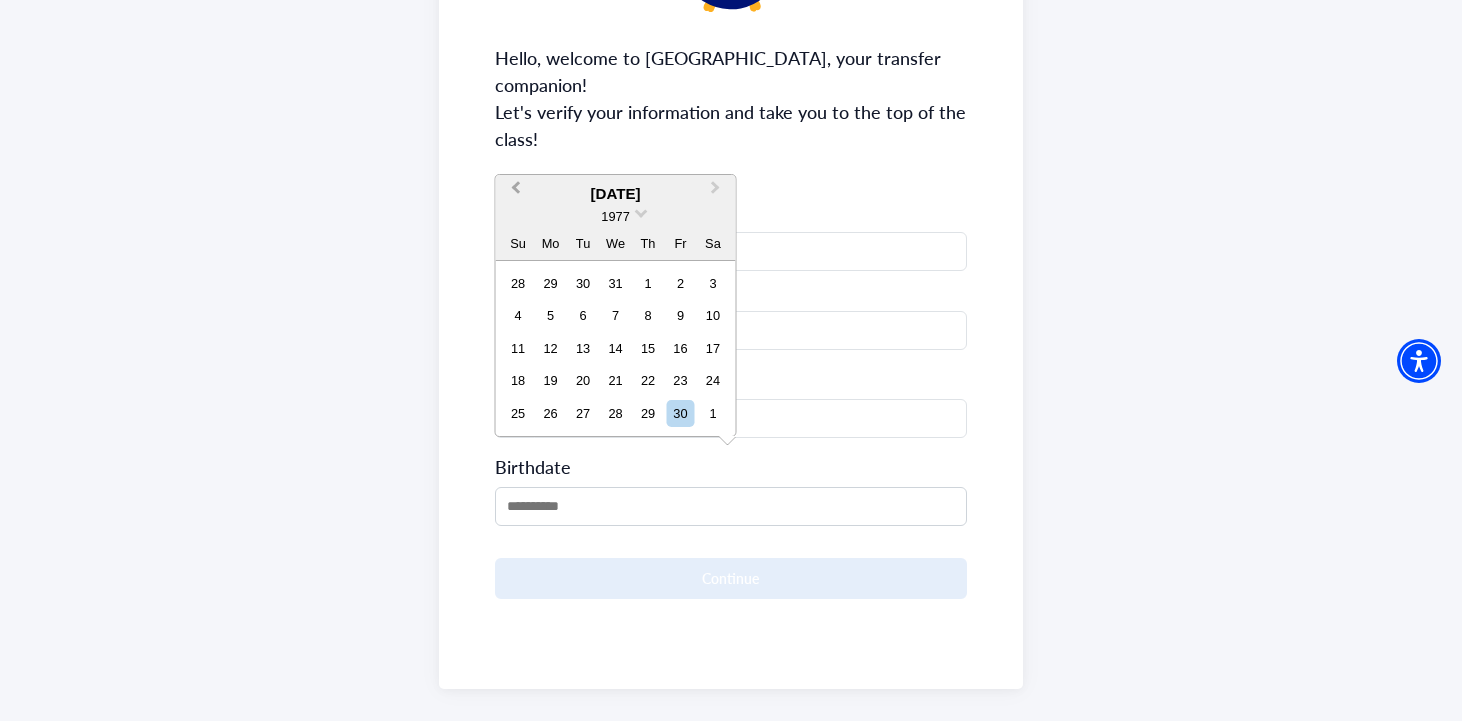 click on "Previous Month" at bounding box center (516, 192) 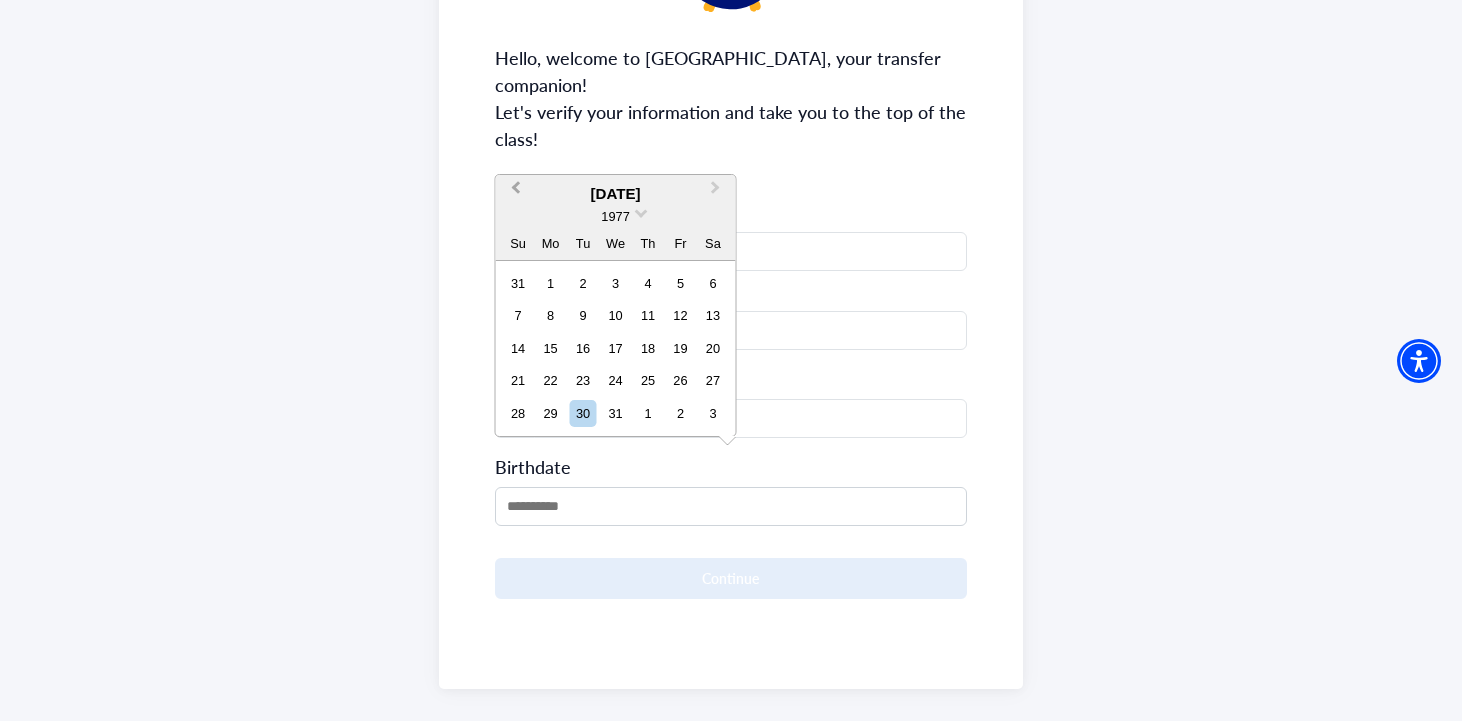 click on "Previous Month" at bounding box center (514, 193) 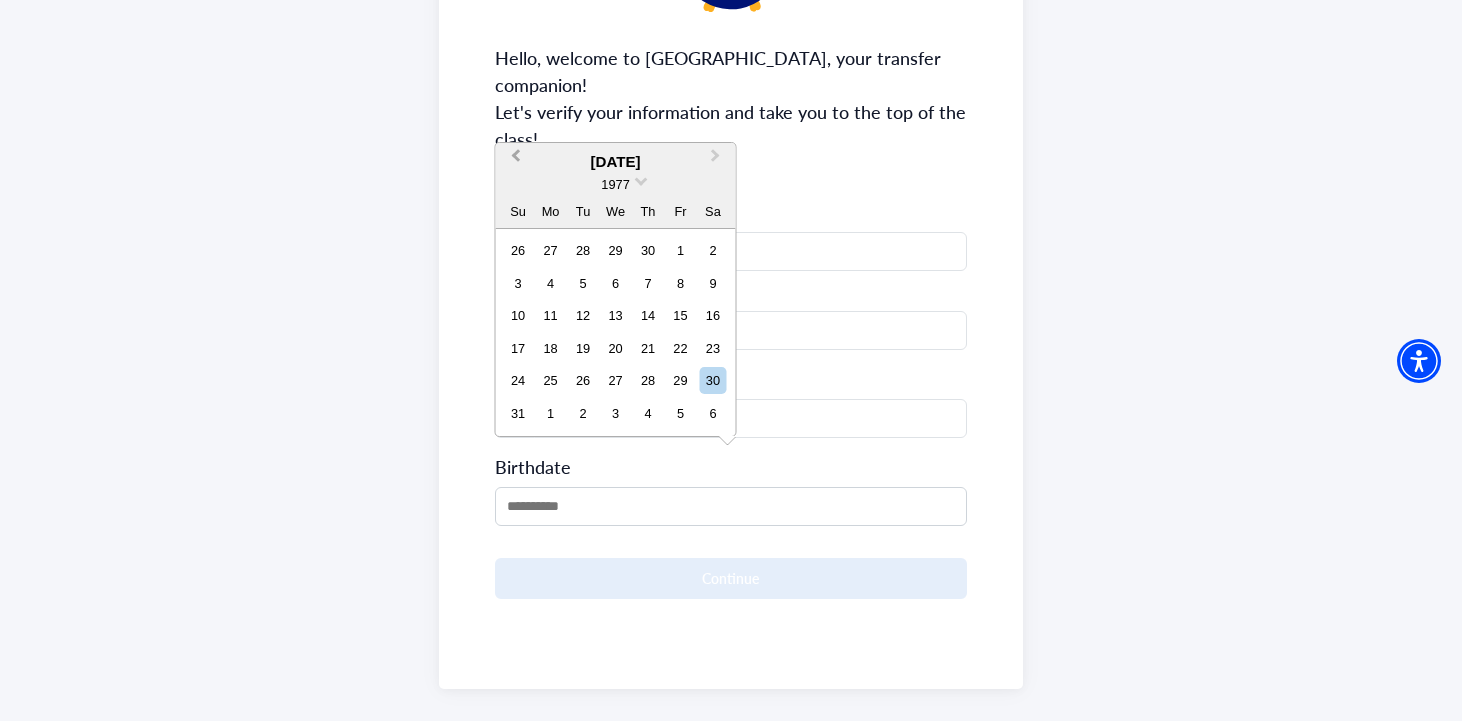click on "Previous Month" at bounding box center [514, 161] 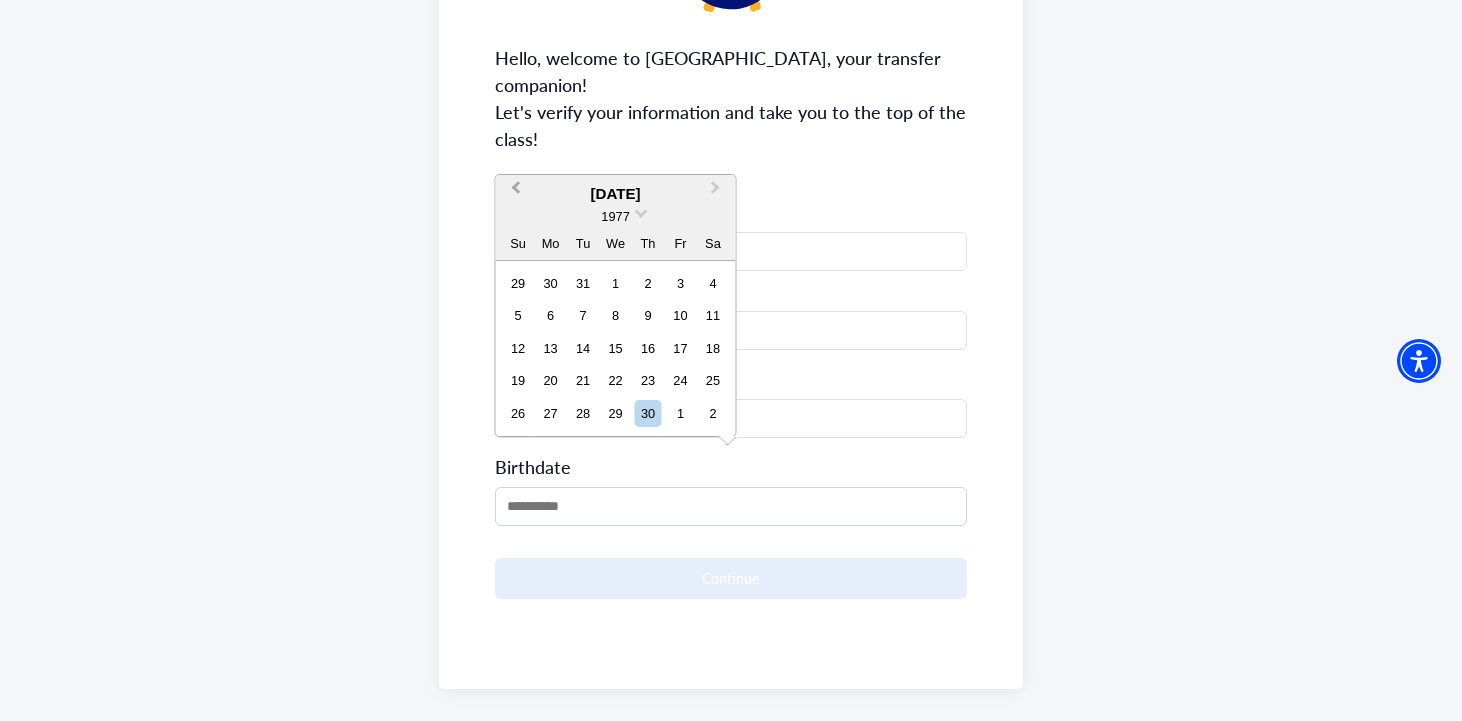 click on "Previous Month" at bounding box center (516, 192) 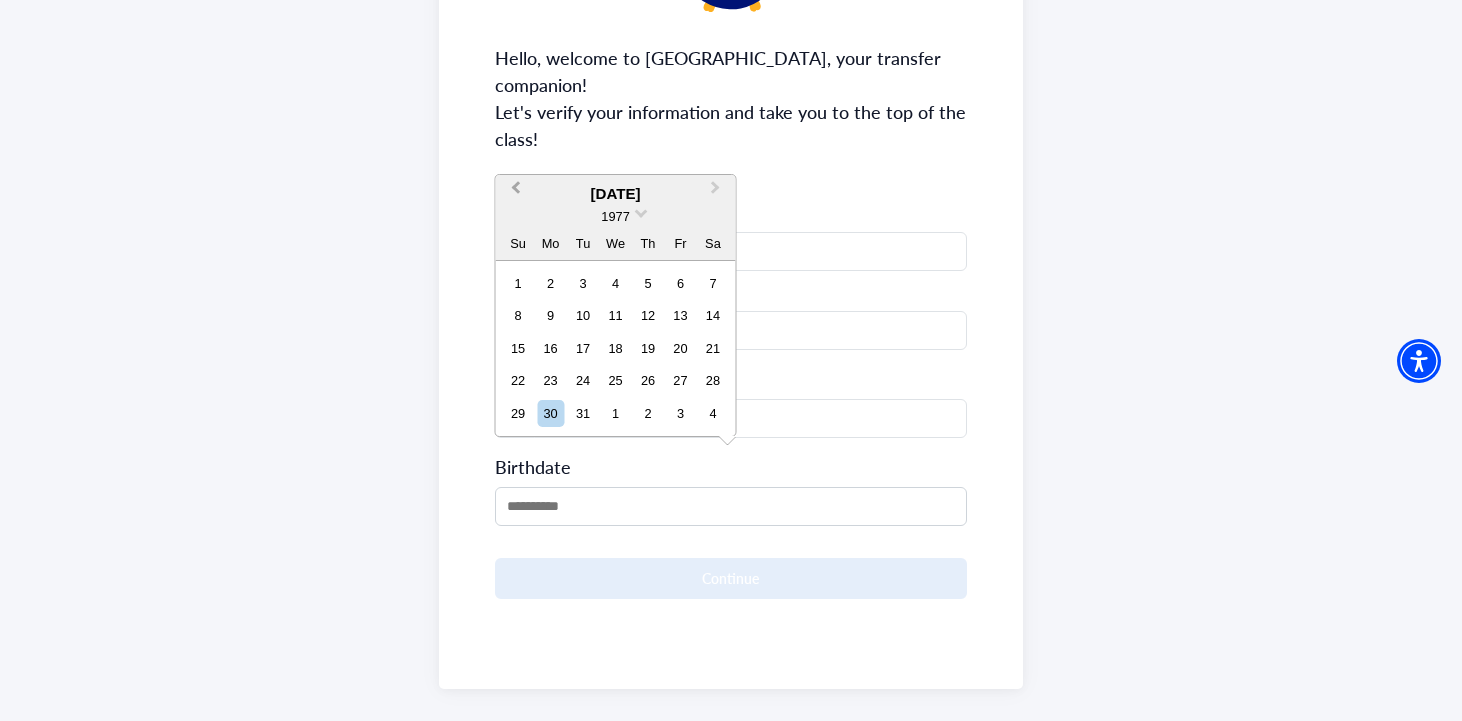 click on "Previous Month" at bounding box center (516, 192) 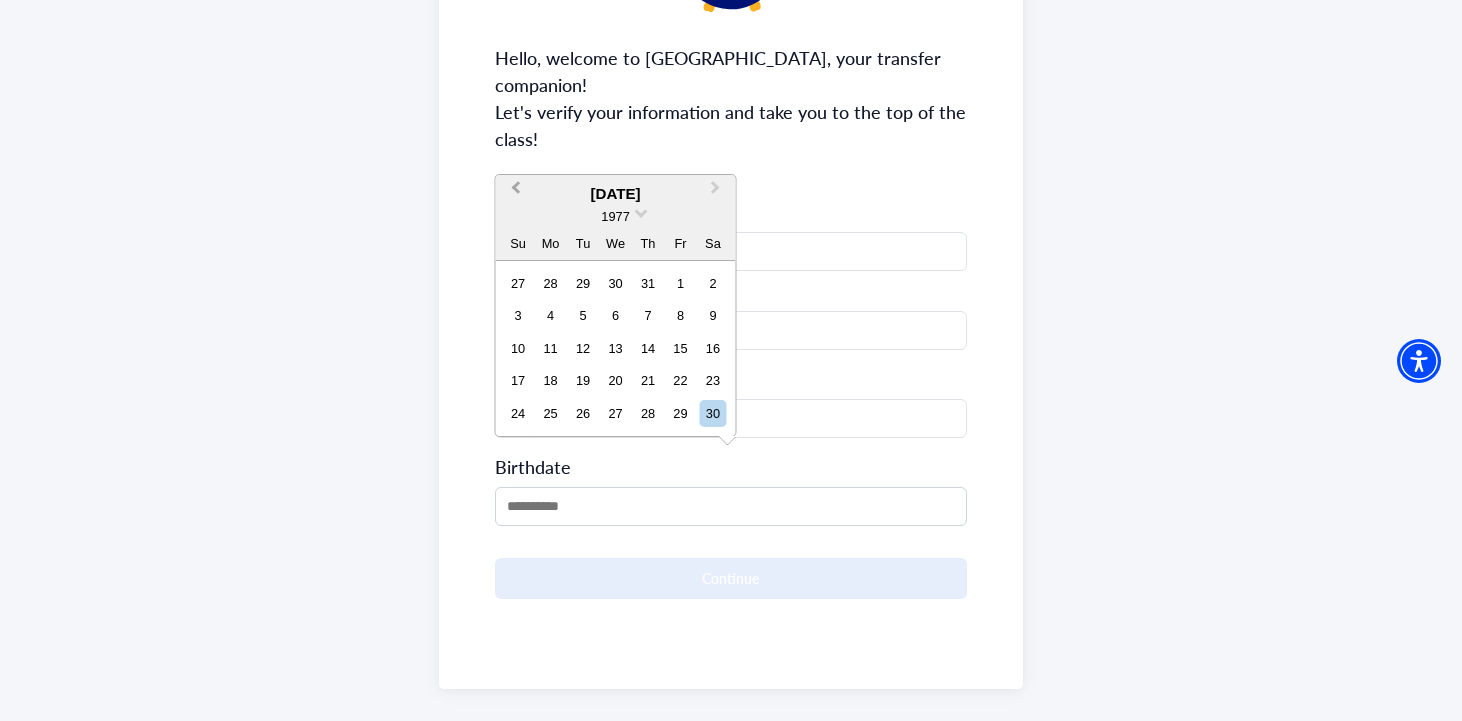 click on "Previous Month" at bounding box center [516, 192] 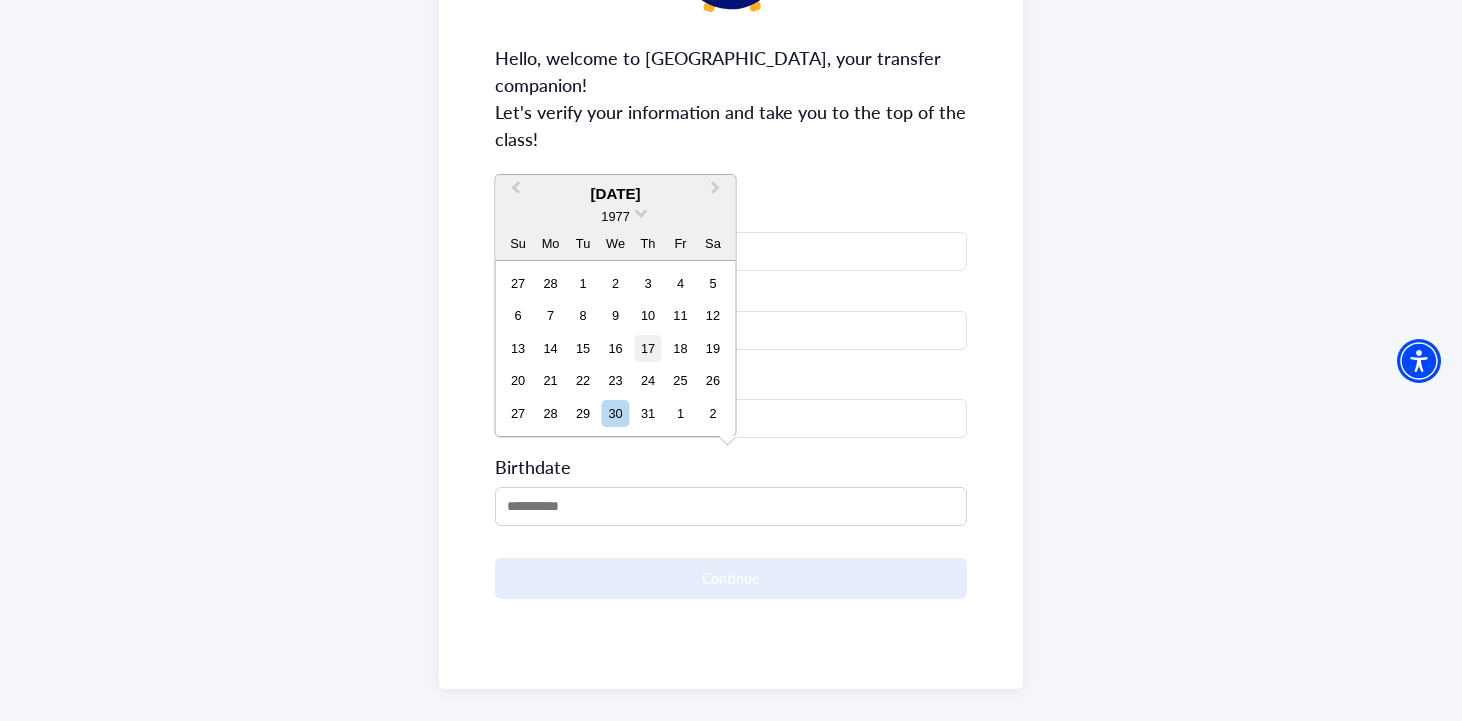 click on "17" at bounding box center [647, 348] 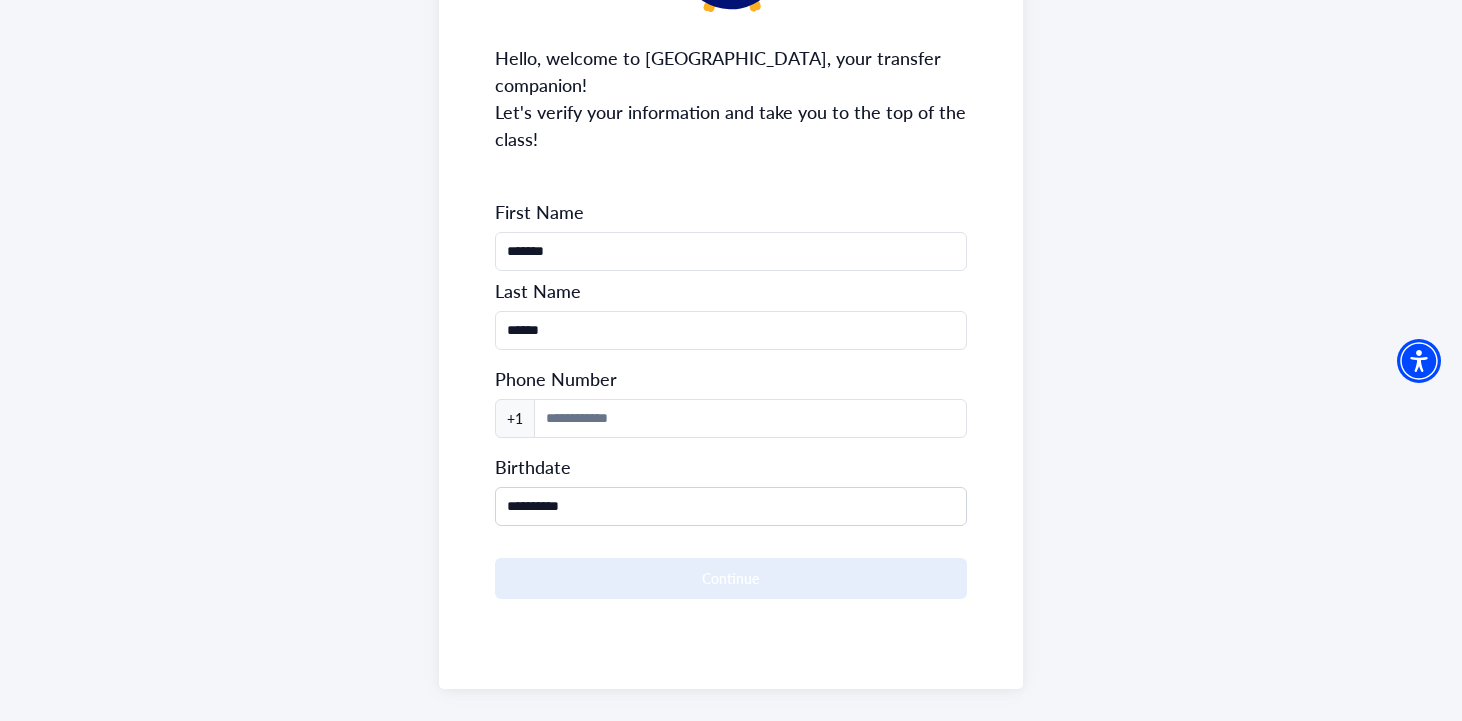 click on "**********" at bounding box center [731, 399] 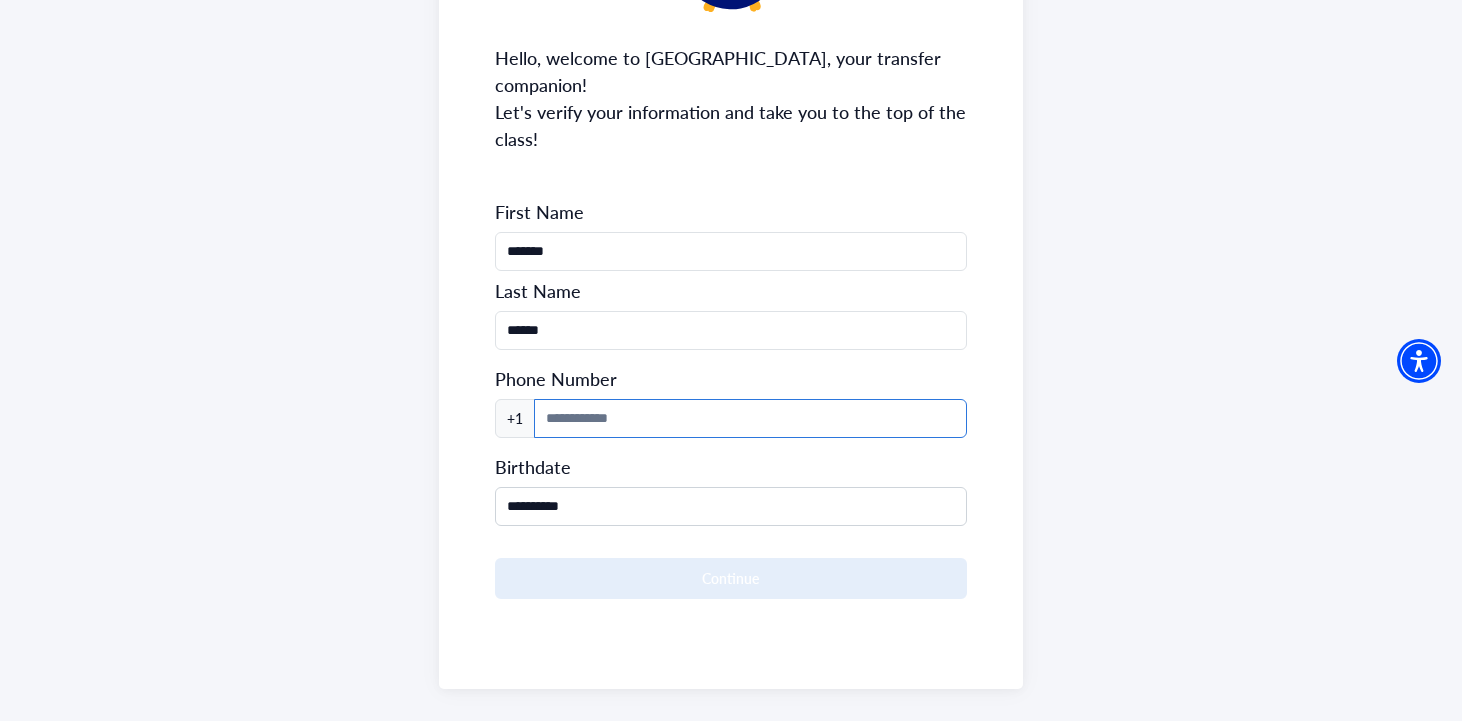 click at bounding box center [751, 418] 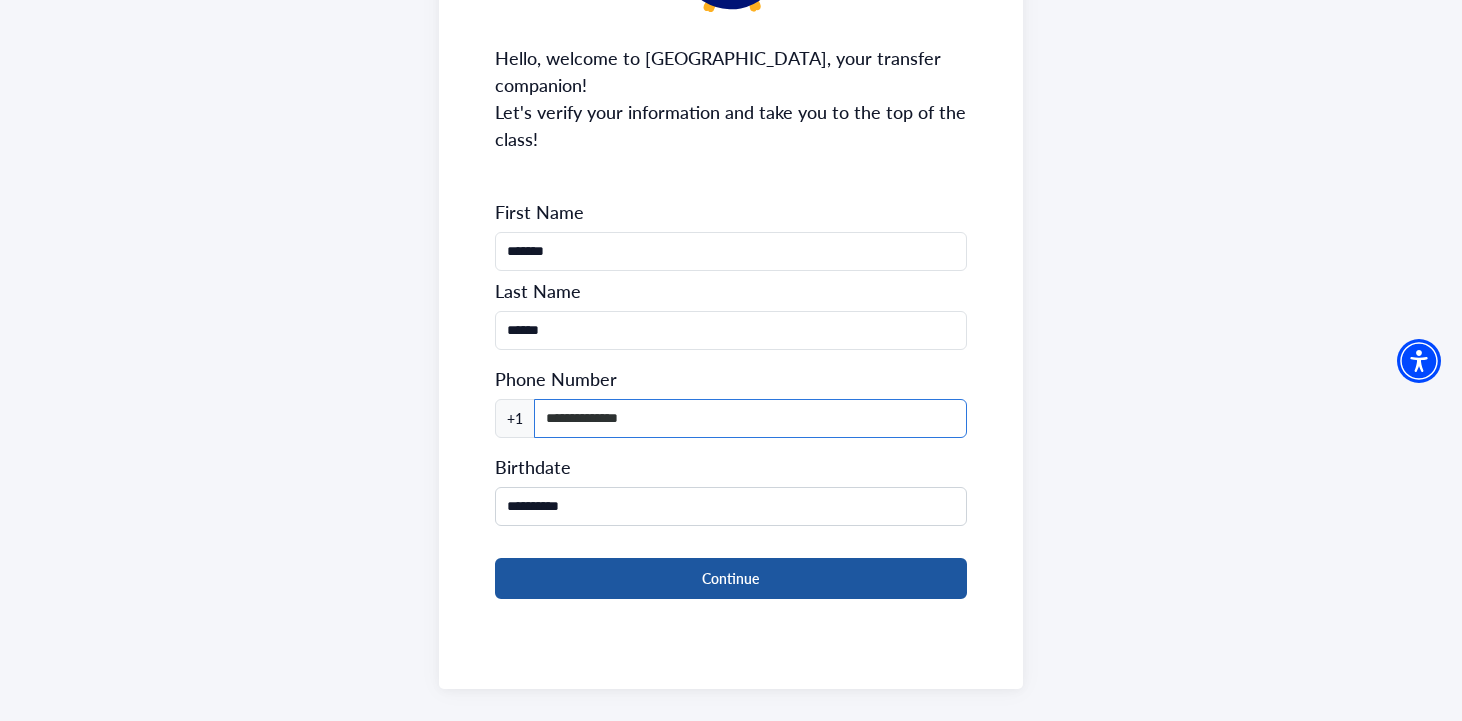 type on "**********" 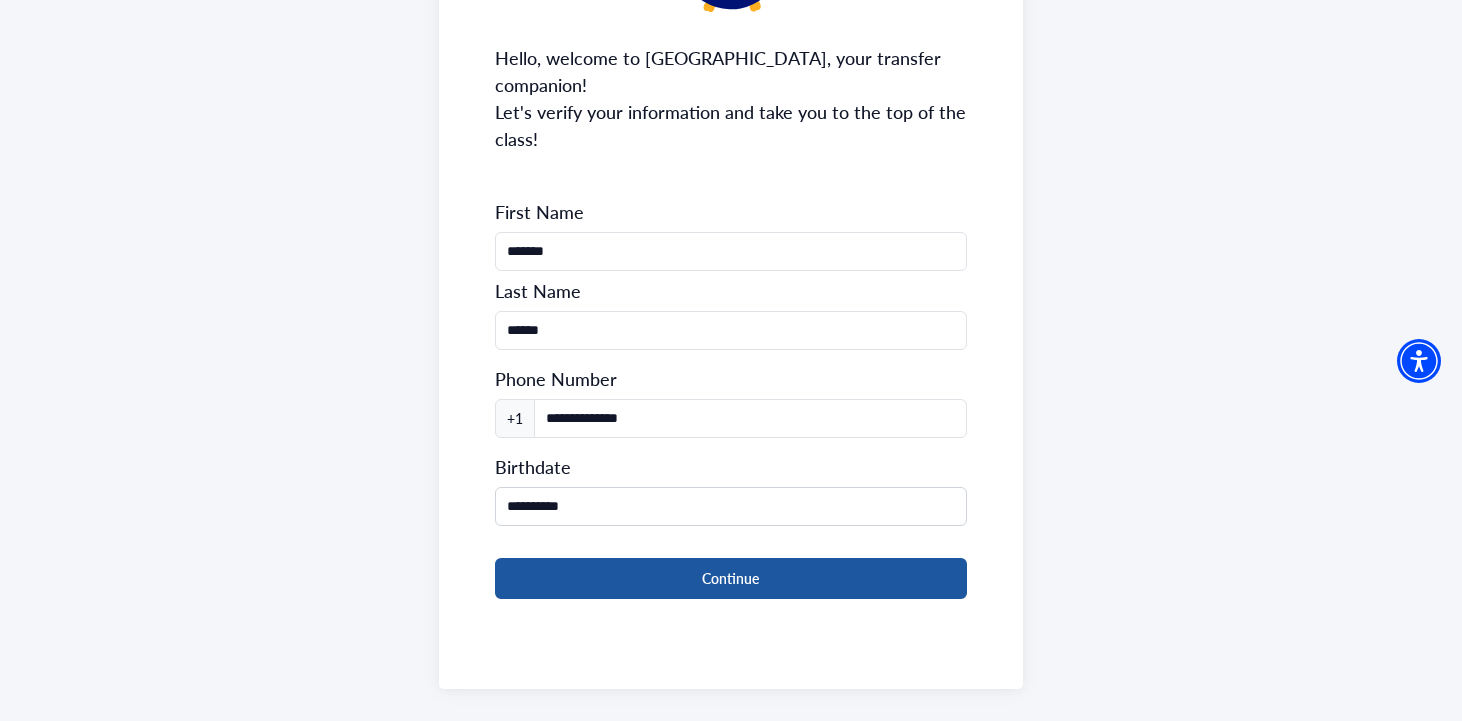 click on "Continue" at bounding box center (731, 578) 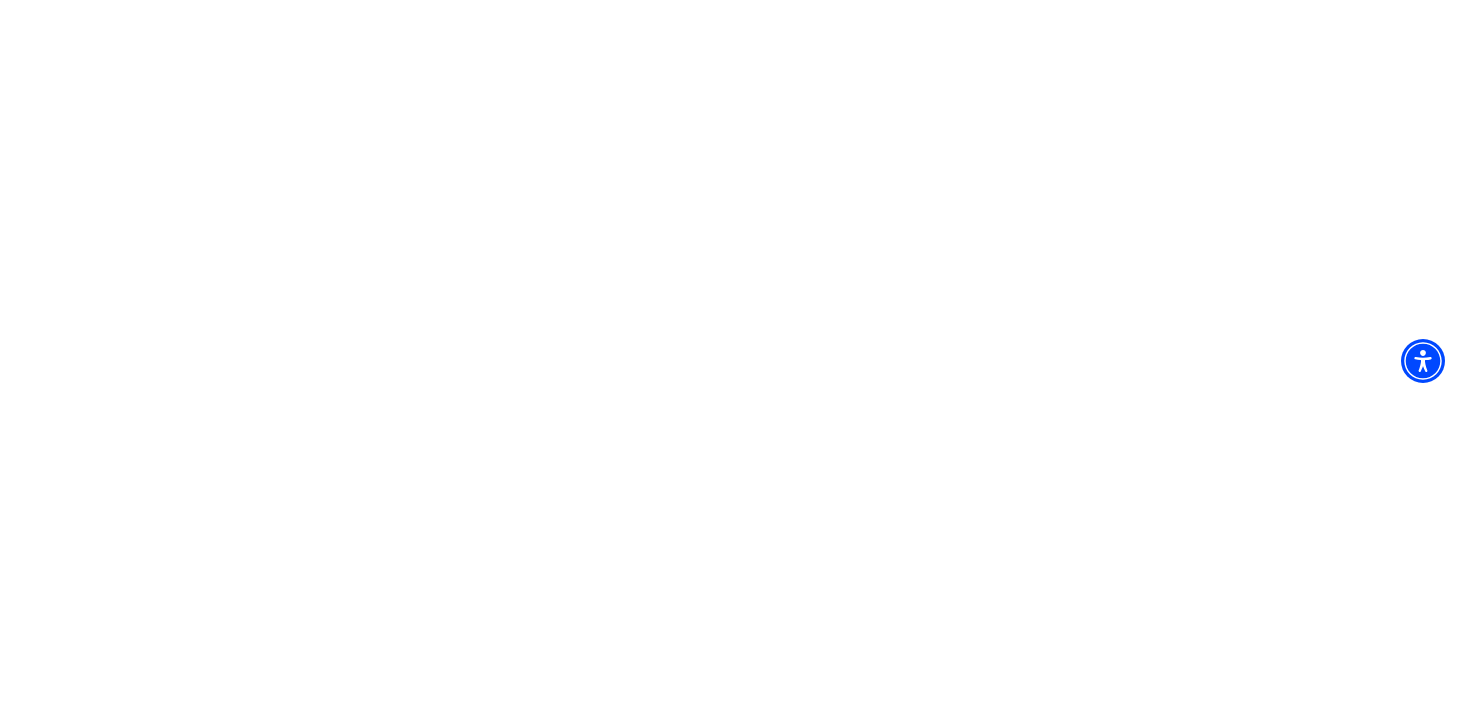 scroll, scrollTop: 0, scrollLeft: 0, axis: both 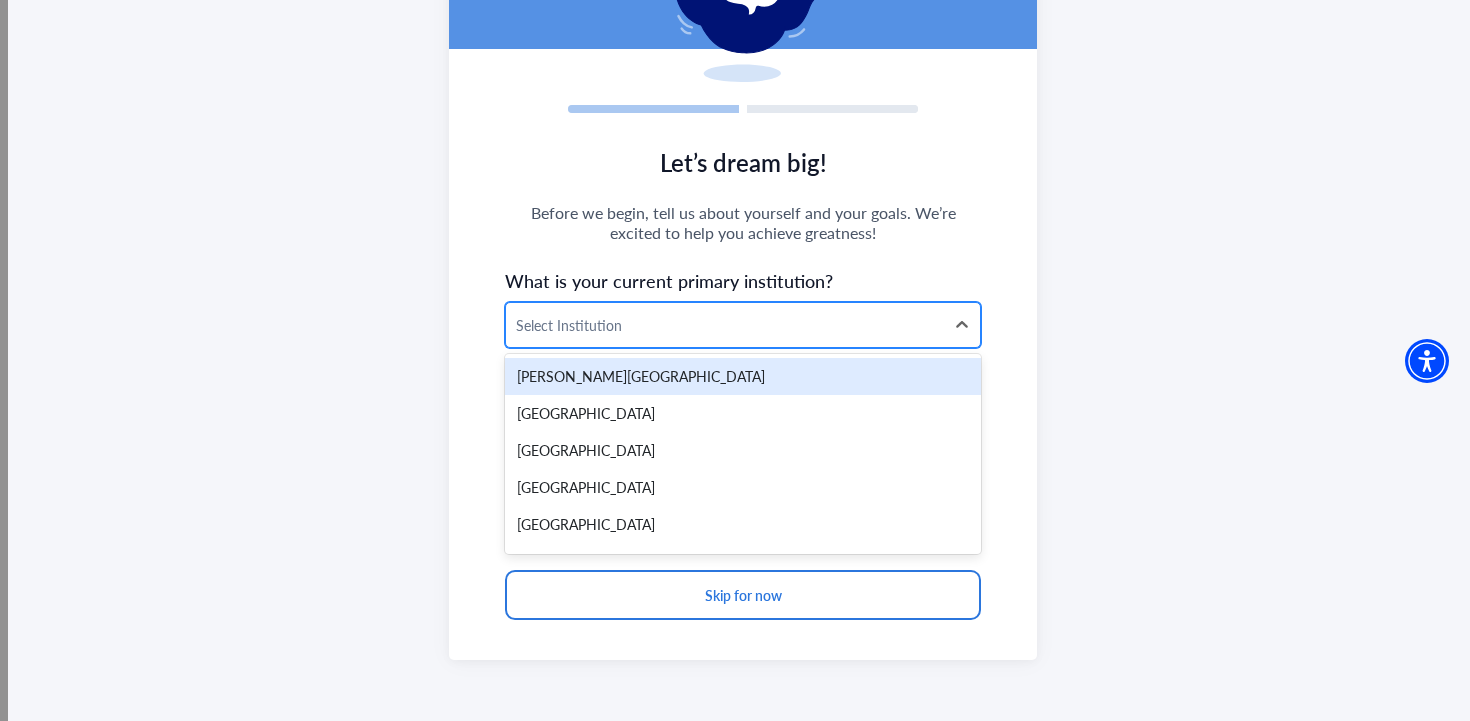 click at bounding box center [725, 325] 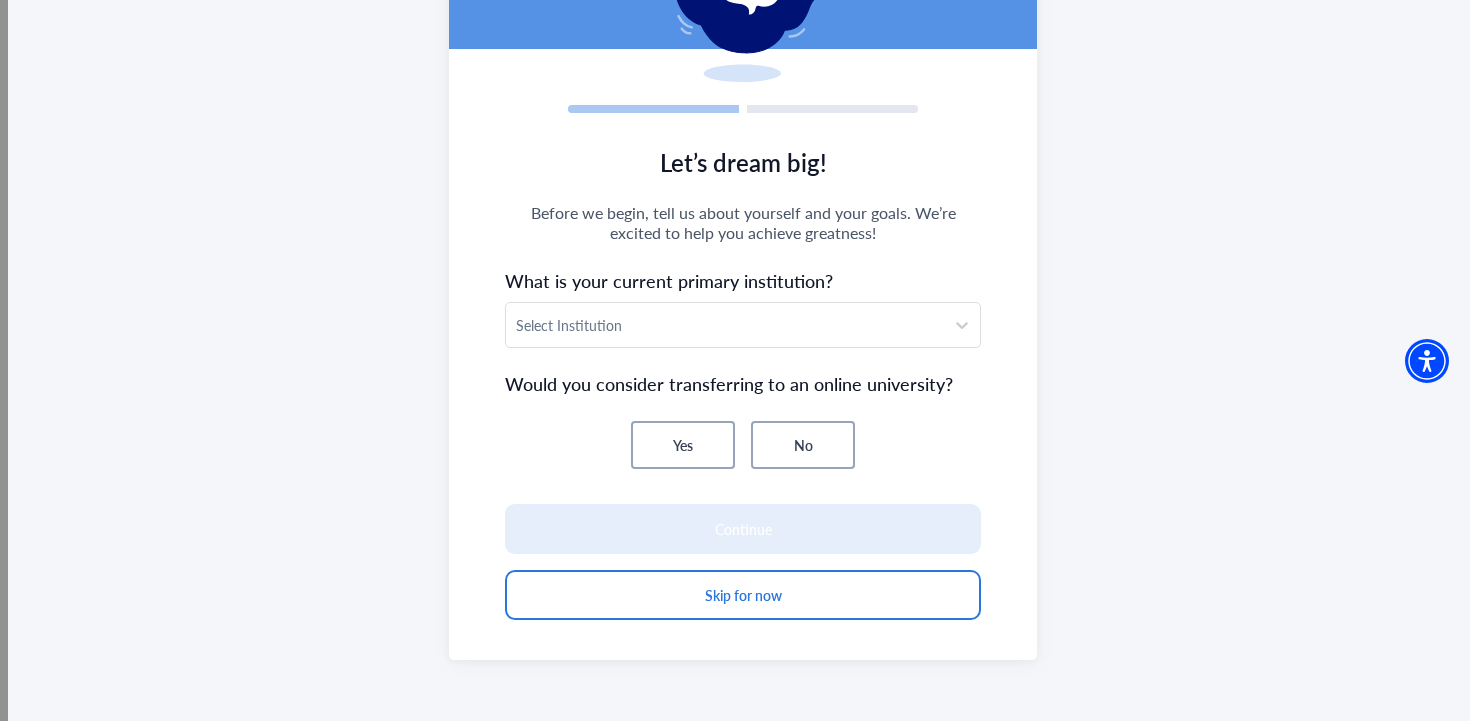 click on "What is your current primary institution?" at bounding box center (743, 280) 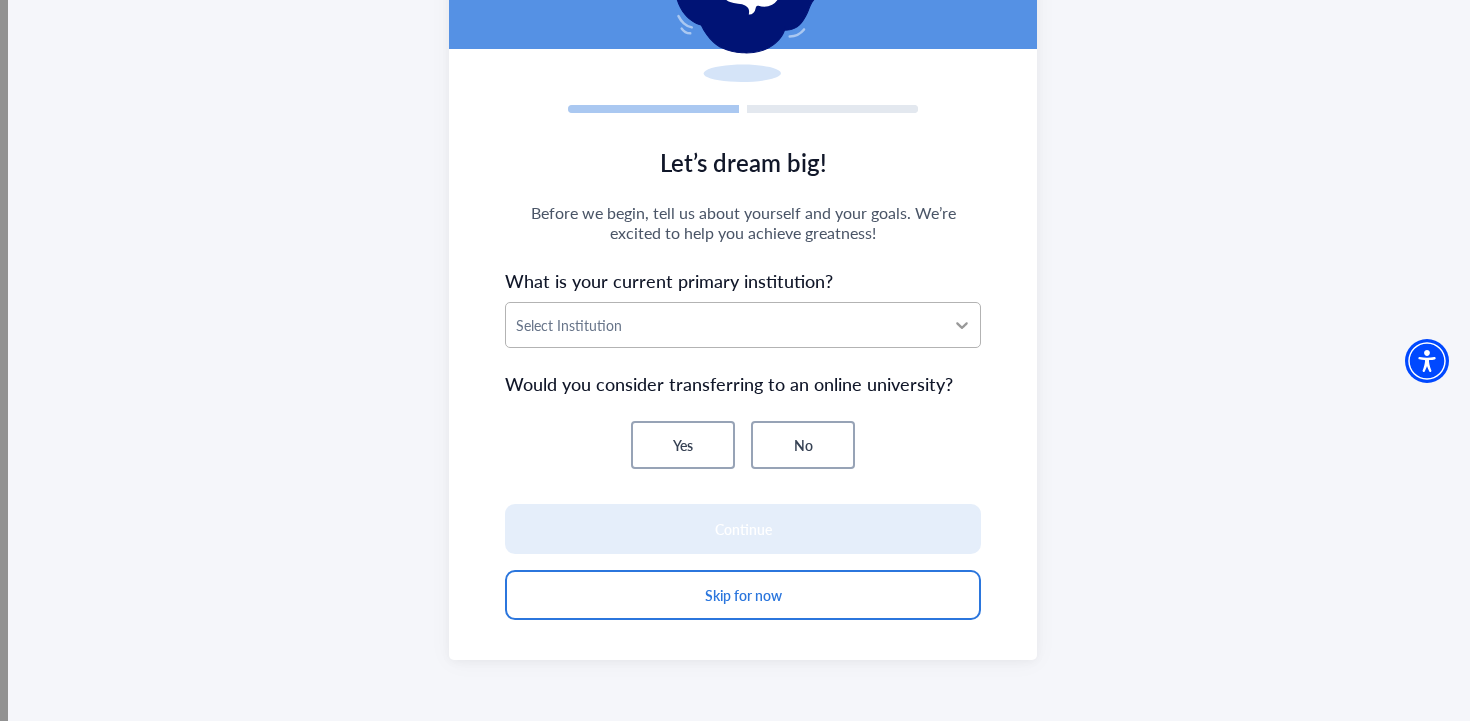 click at bounding box center (962, 325) 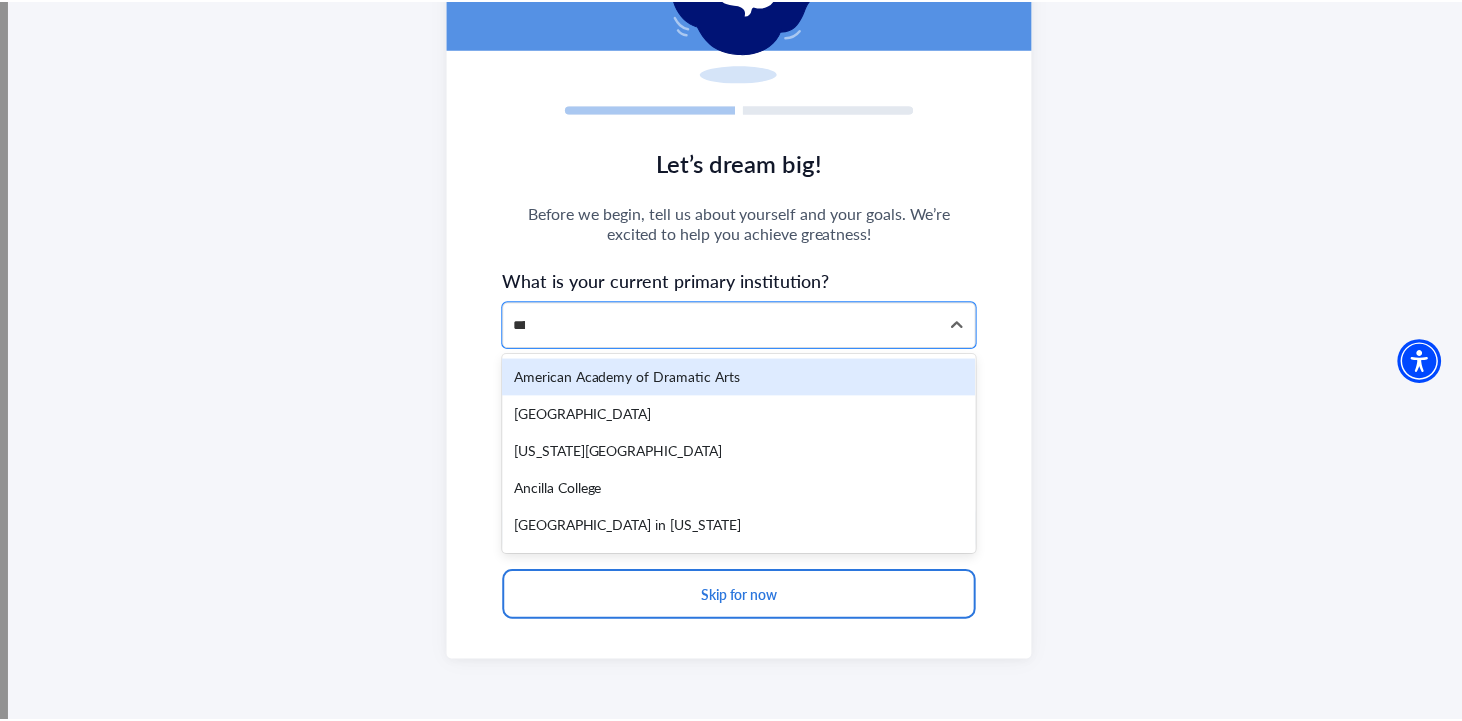 scroll, scrollTop: 0, scrollLeft: 0, axis: both 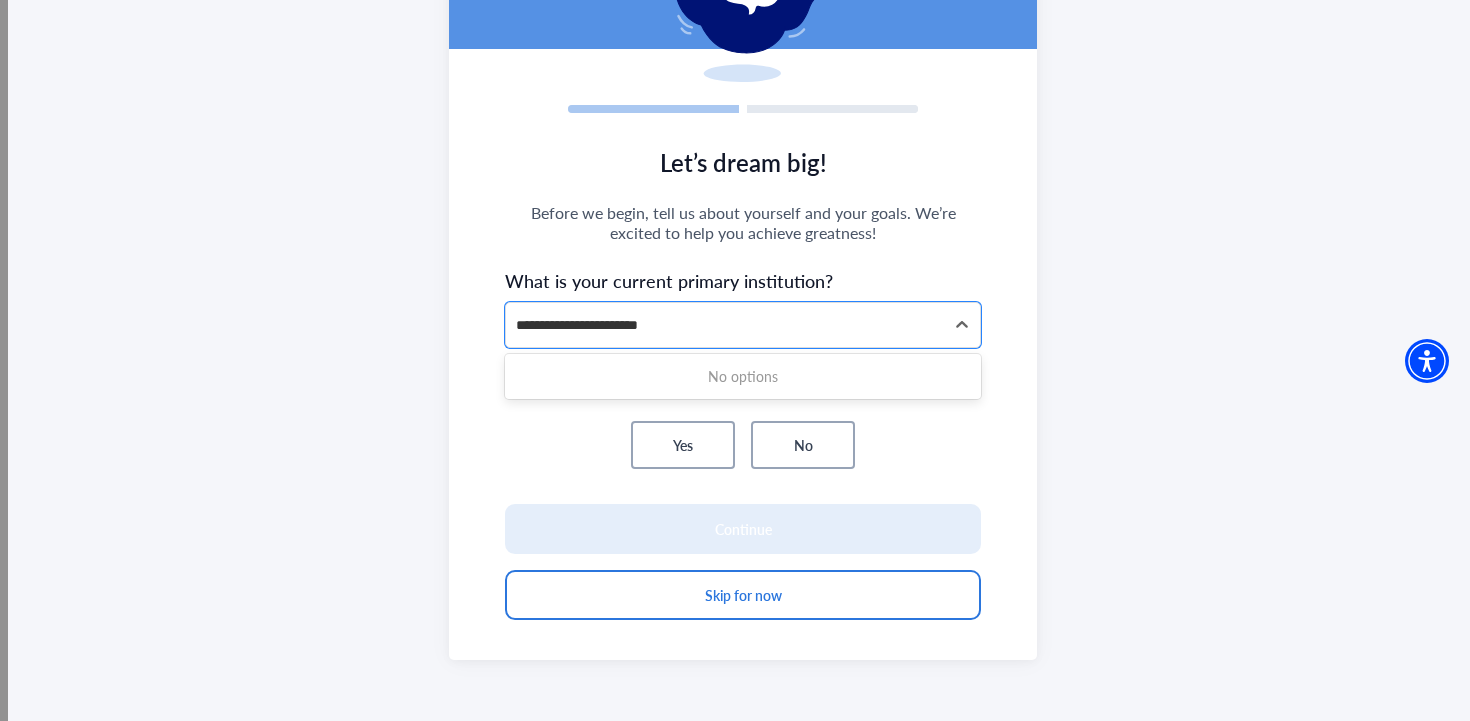 type on "**********" 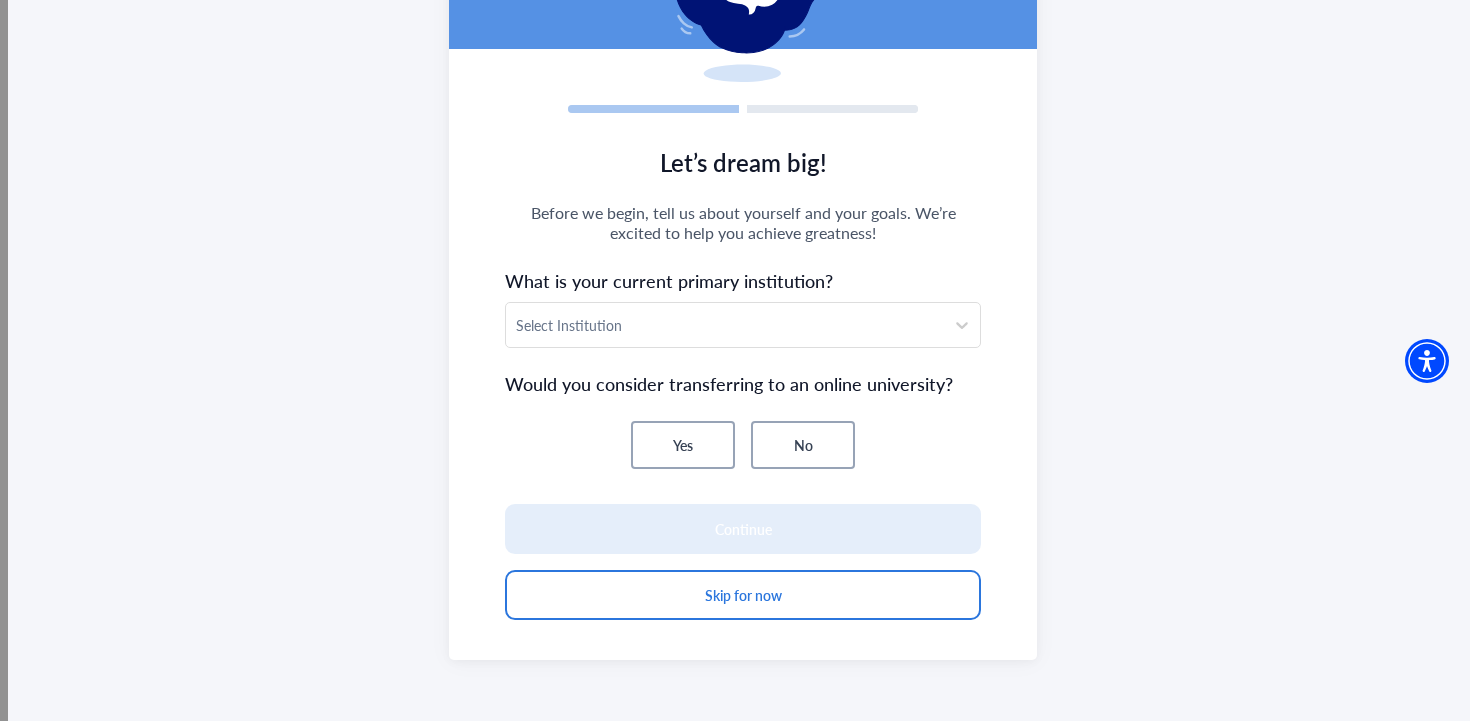 click on "Yes No" at bounding box center (743, 445) 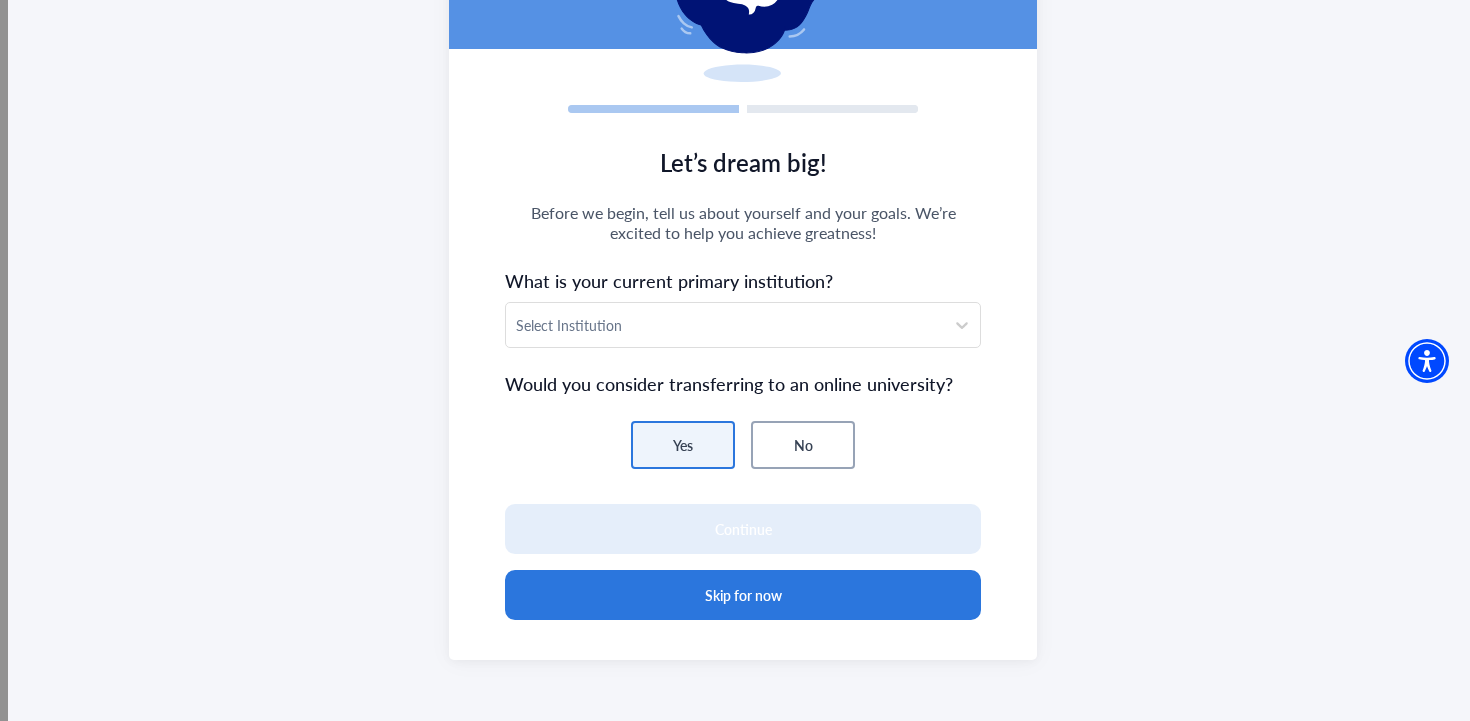 click on "Skip for now" at bounding box center (743, 595) 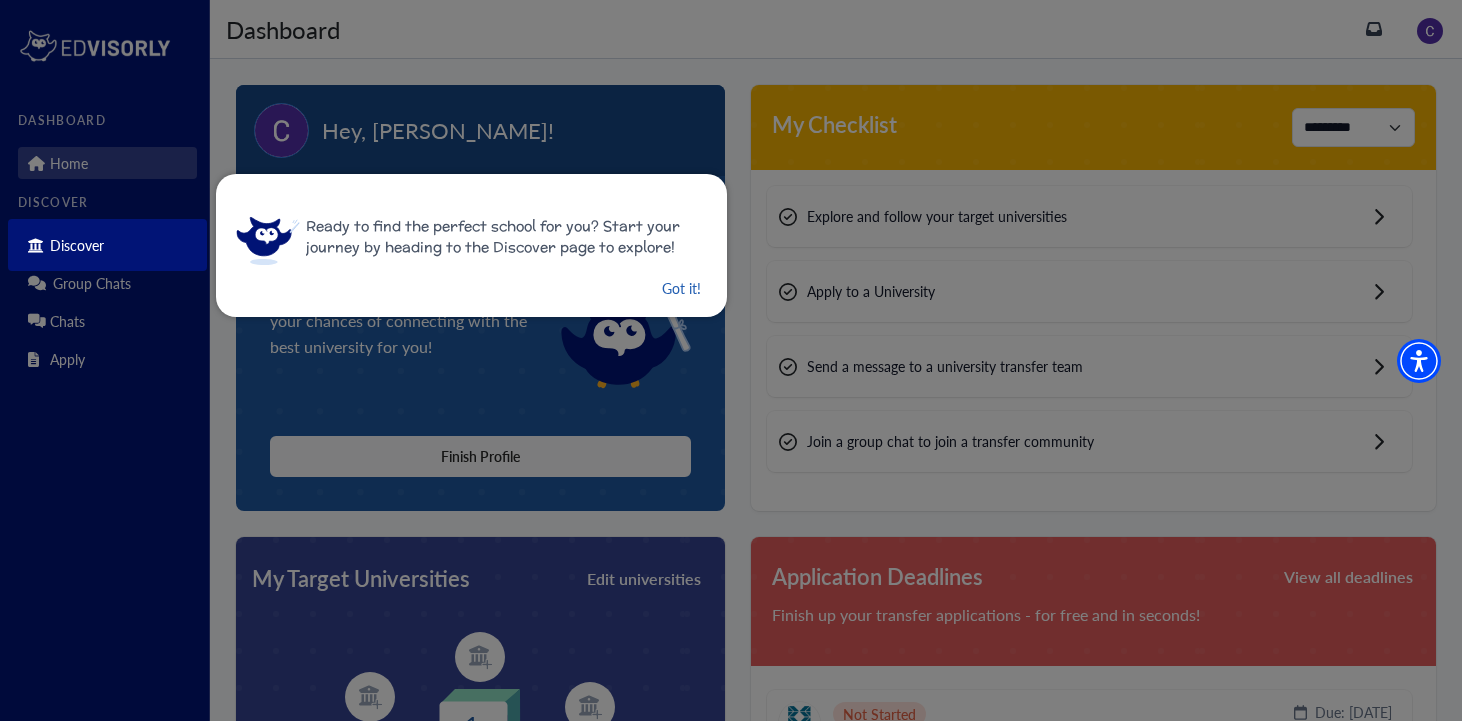 click on "Got it!" at bounding box center [681, 288] 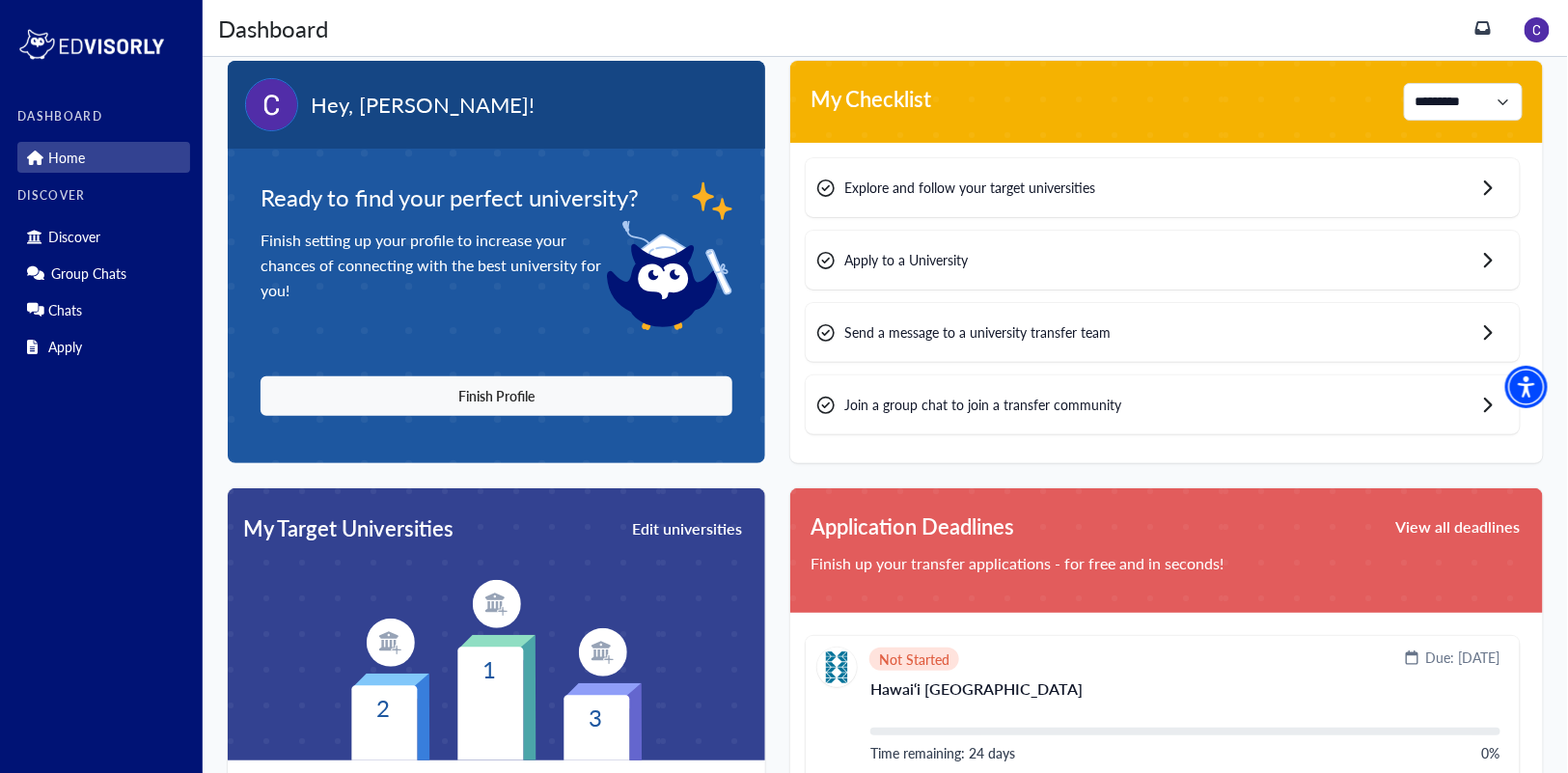 scroll, scrollTop: 31, scrollLeft: 0, axis: vertical 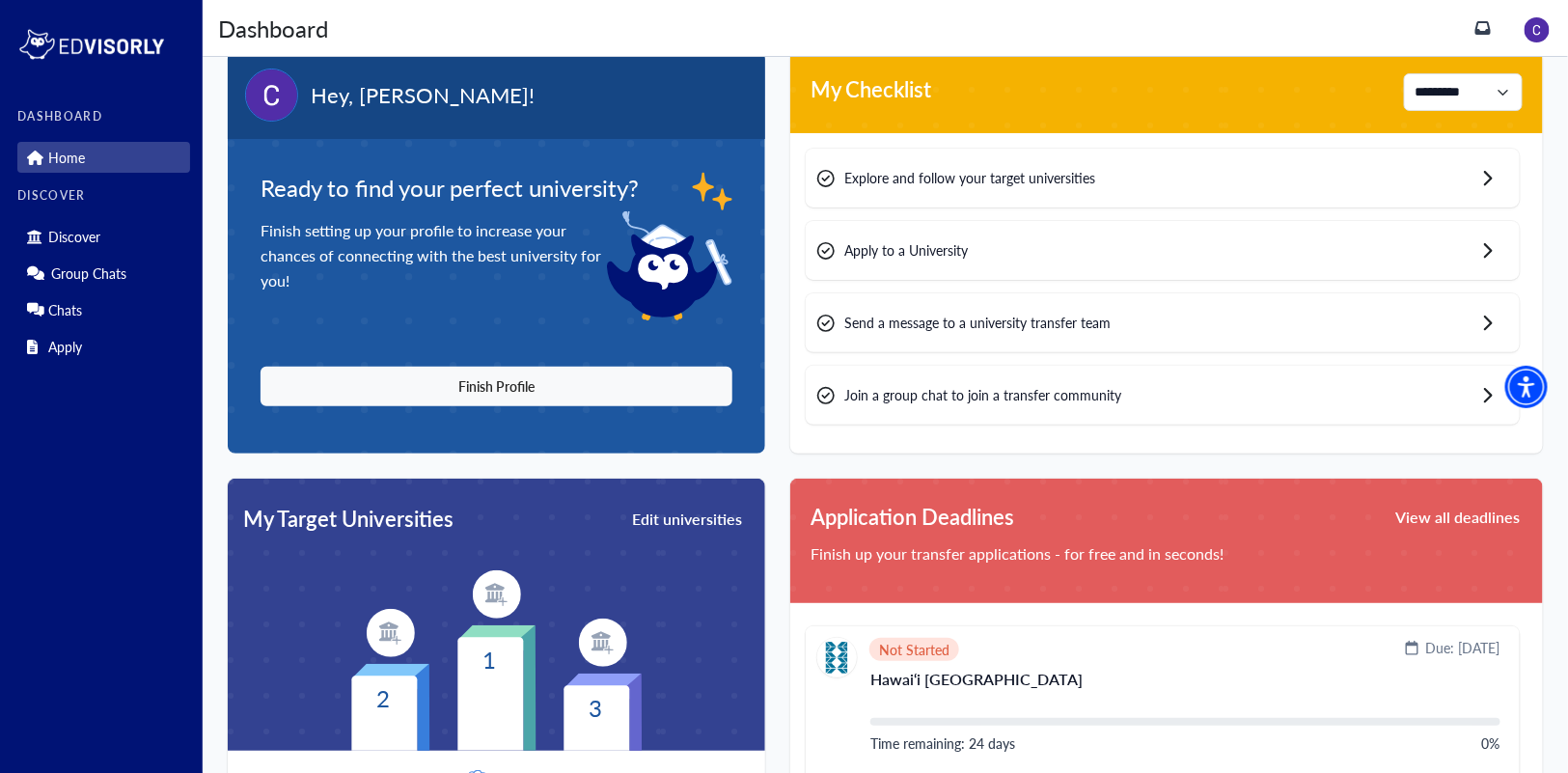 click on "Explore and follow your target universities" at bounding box center [1163, 178] 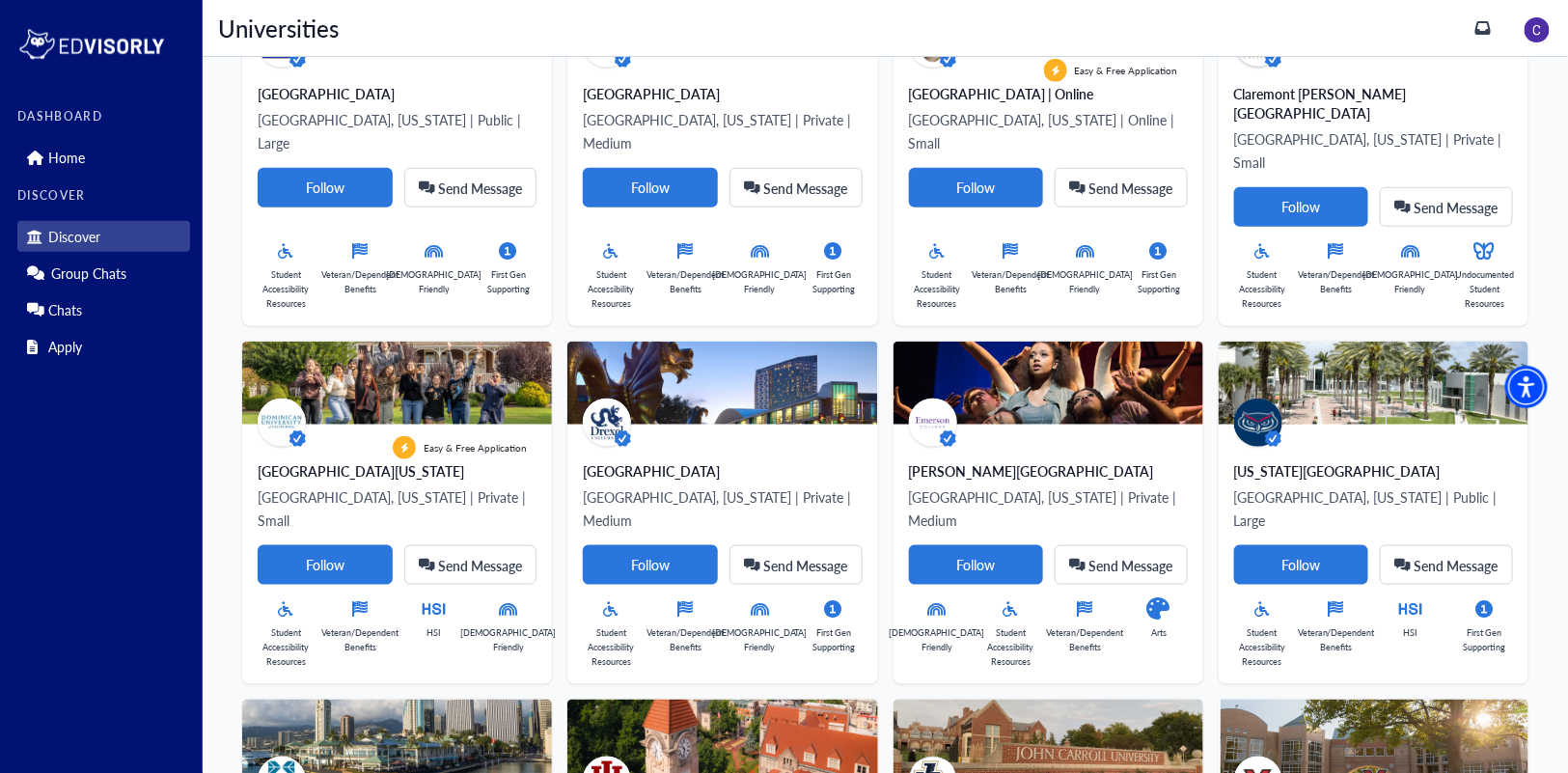 scroll, scrollTop: 0, scrollLeft: 0, axis: both 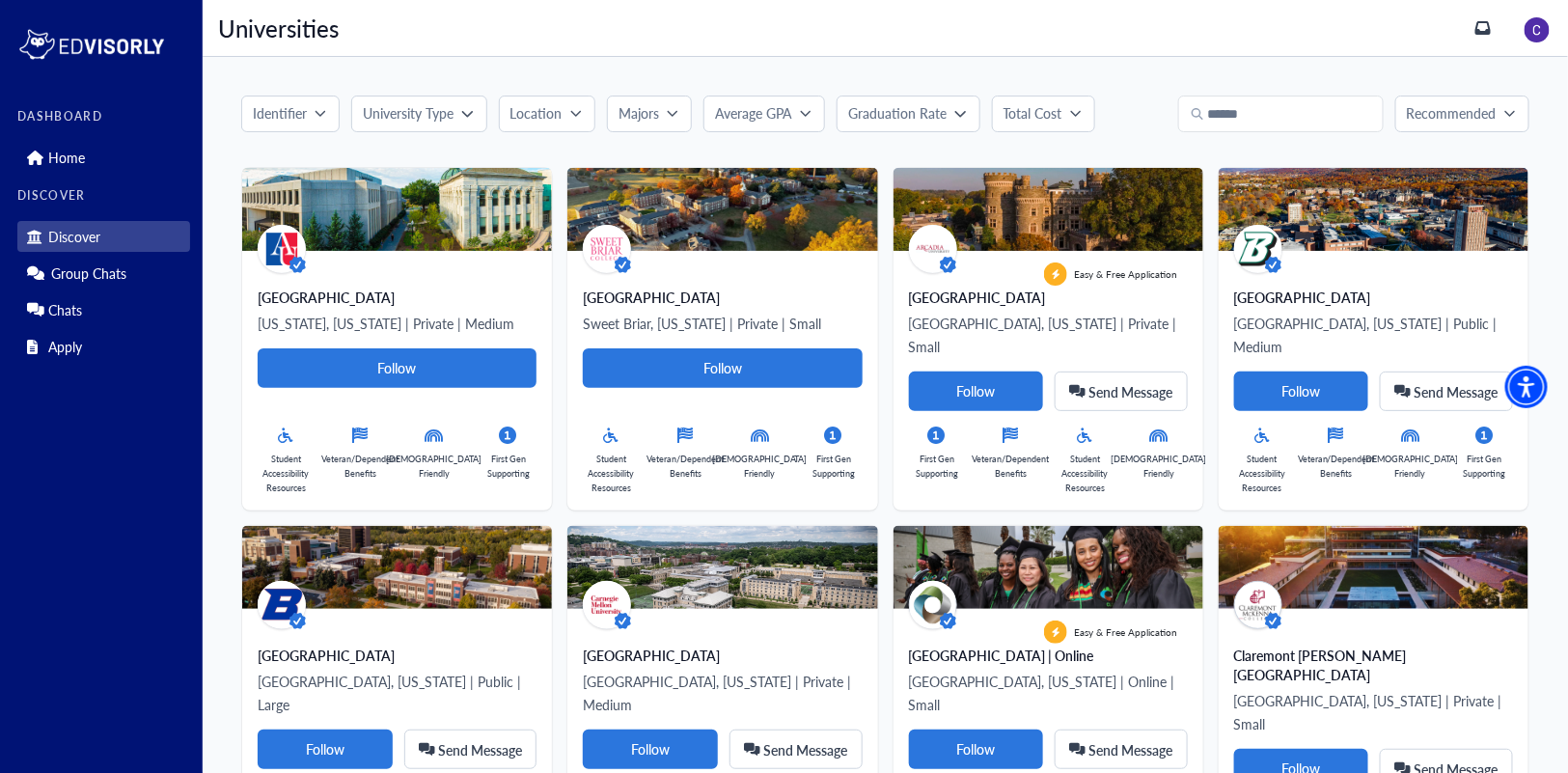 click on "Recommended" at bounding box center [1451, 113] 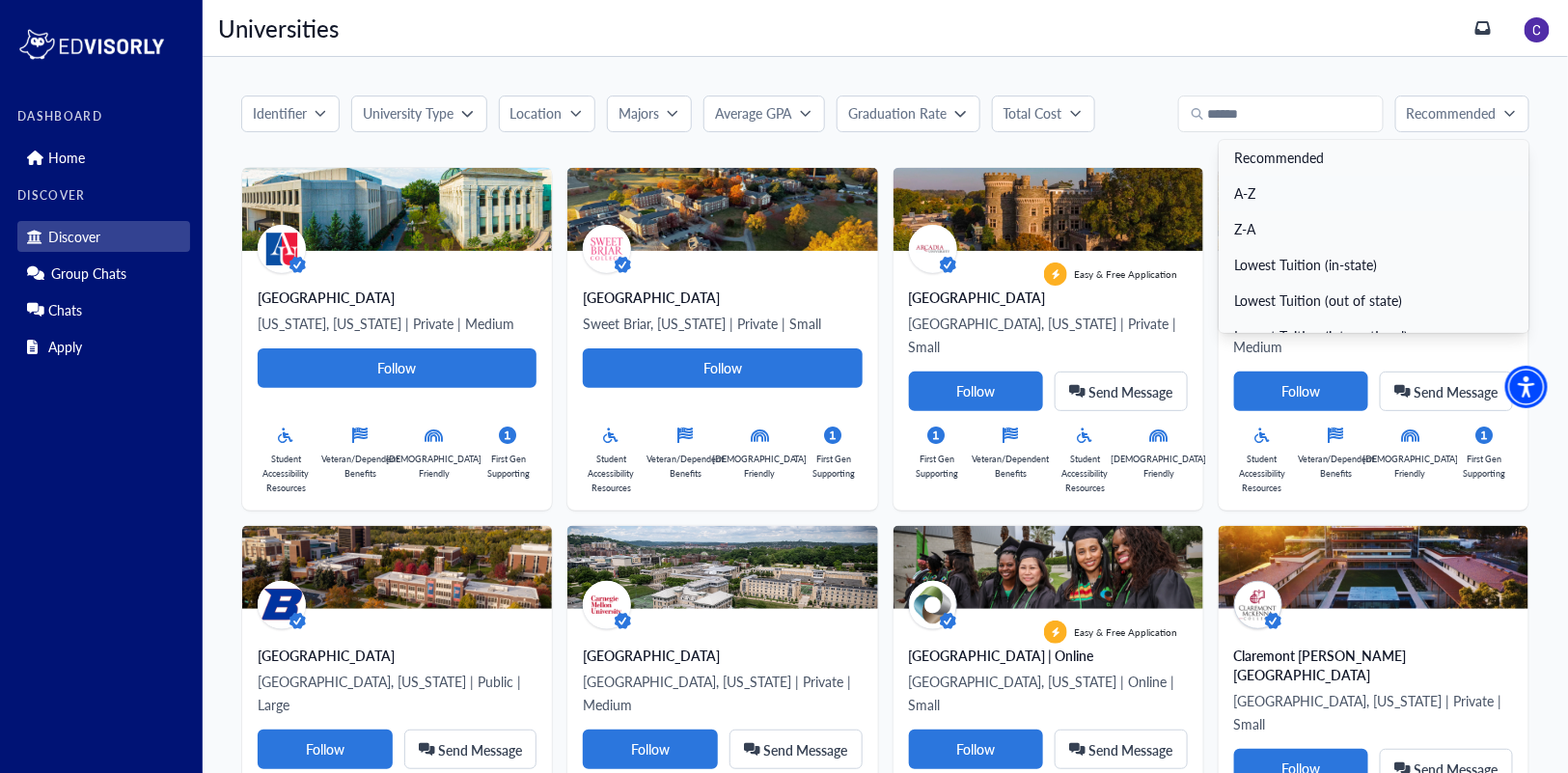 click on "A-Z" at bounding box center (1374, 193) 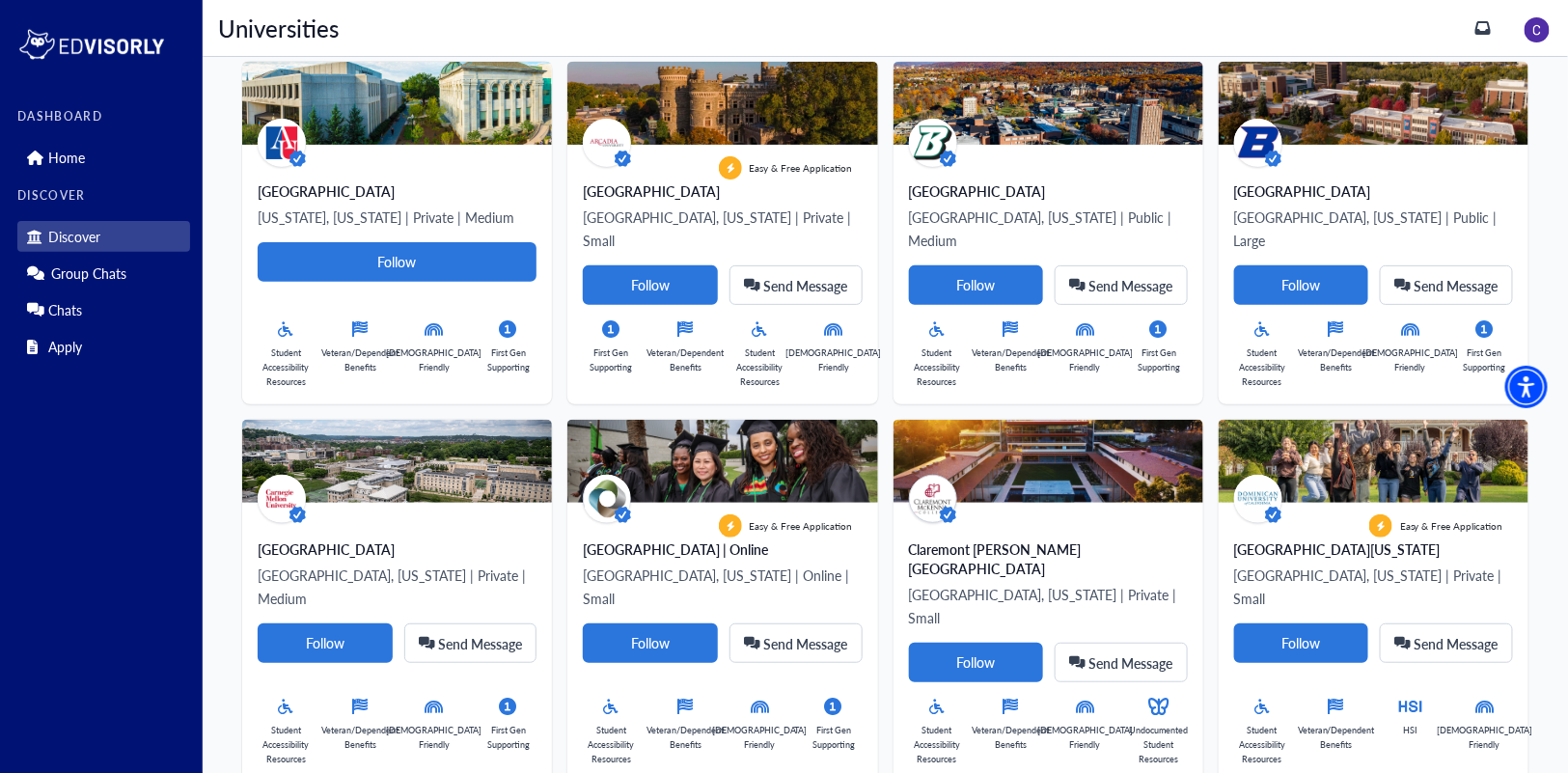 scroll, scrollTop: 113, scrollLeft: 0, axis: vertical 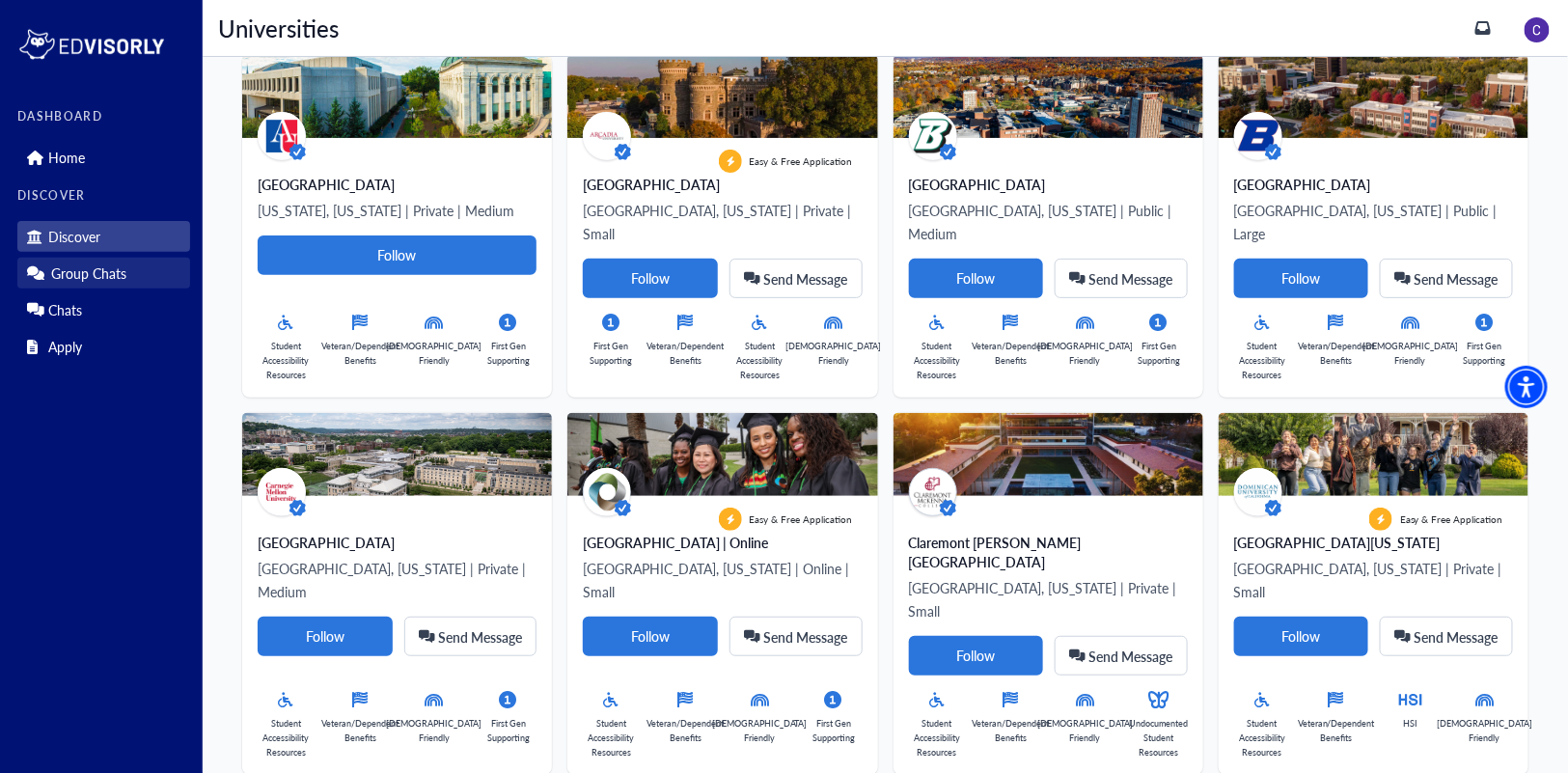 click on "Group Chats" at bounding box center (103, 273) 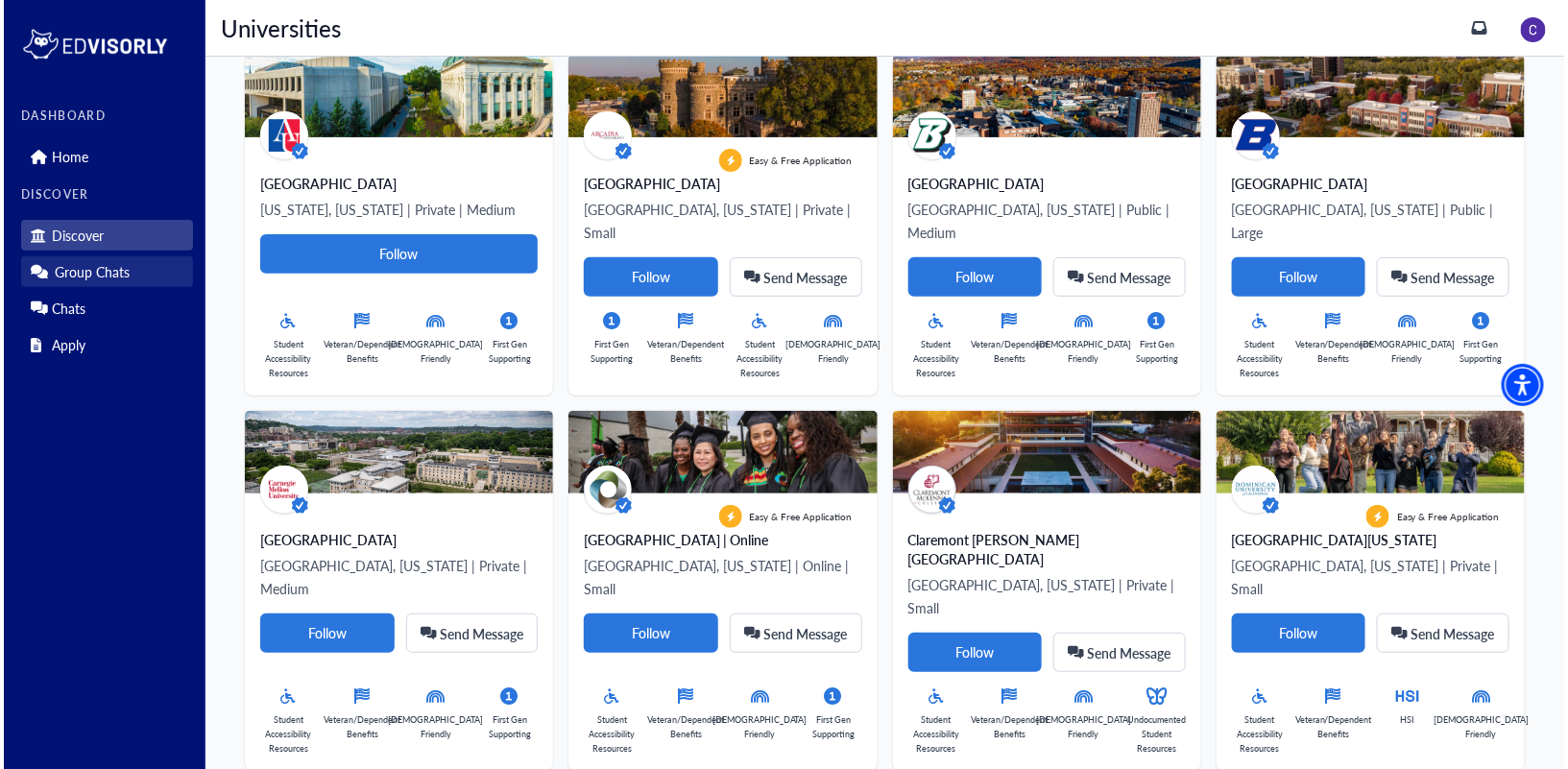scroll, scrollTop: 0, scrollLeft: 0, axis: both 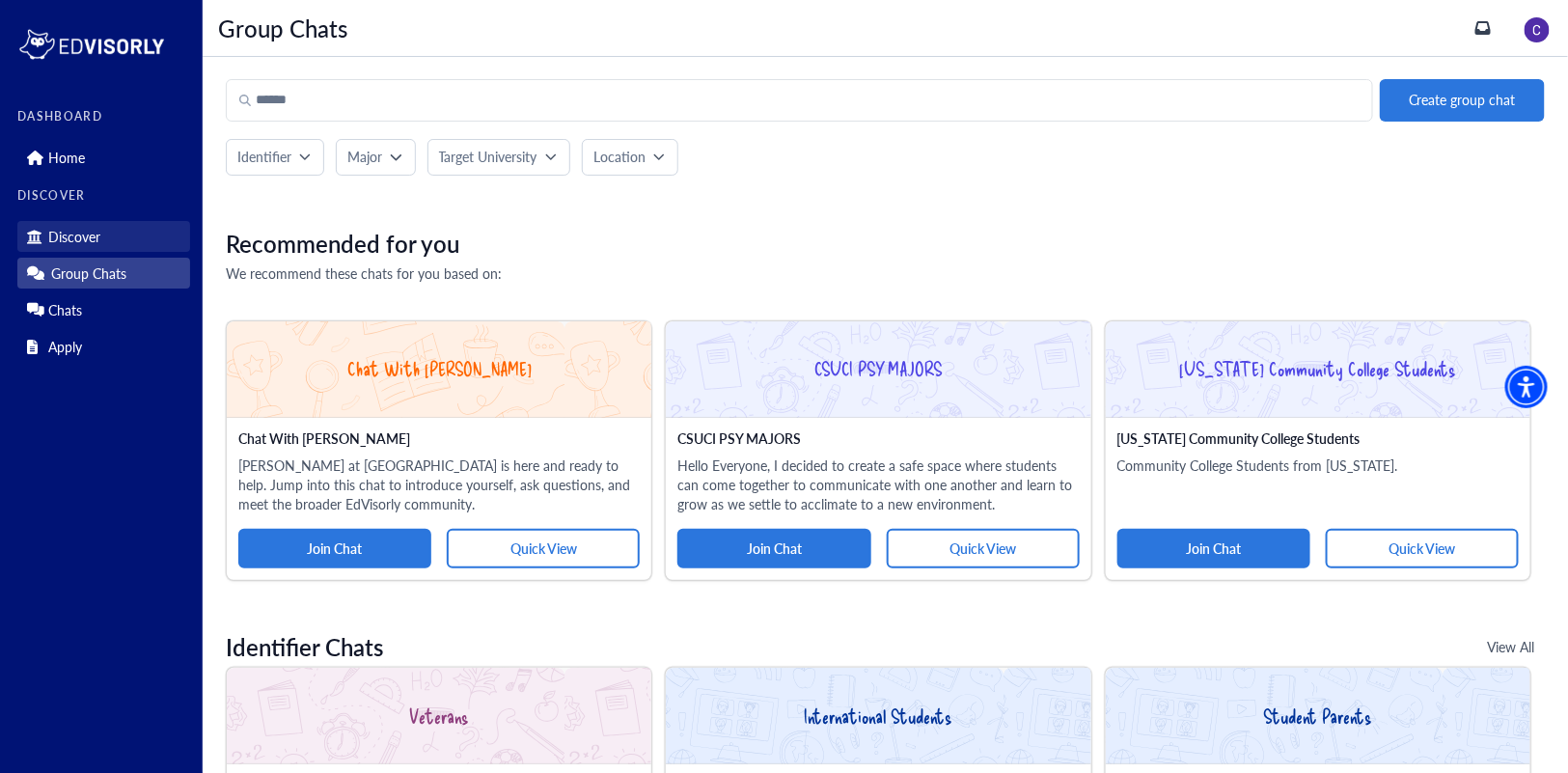 click on "Discover" at bounding box center [74, 236] 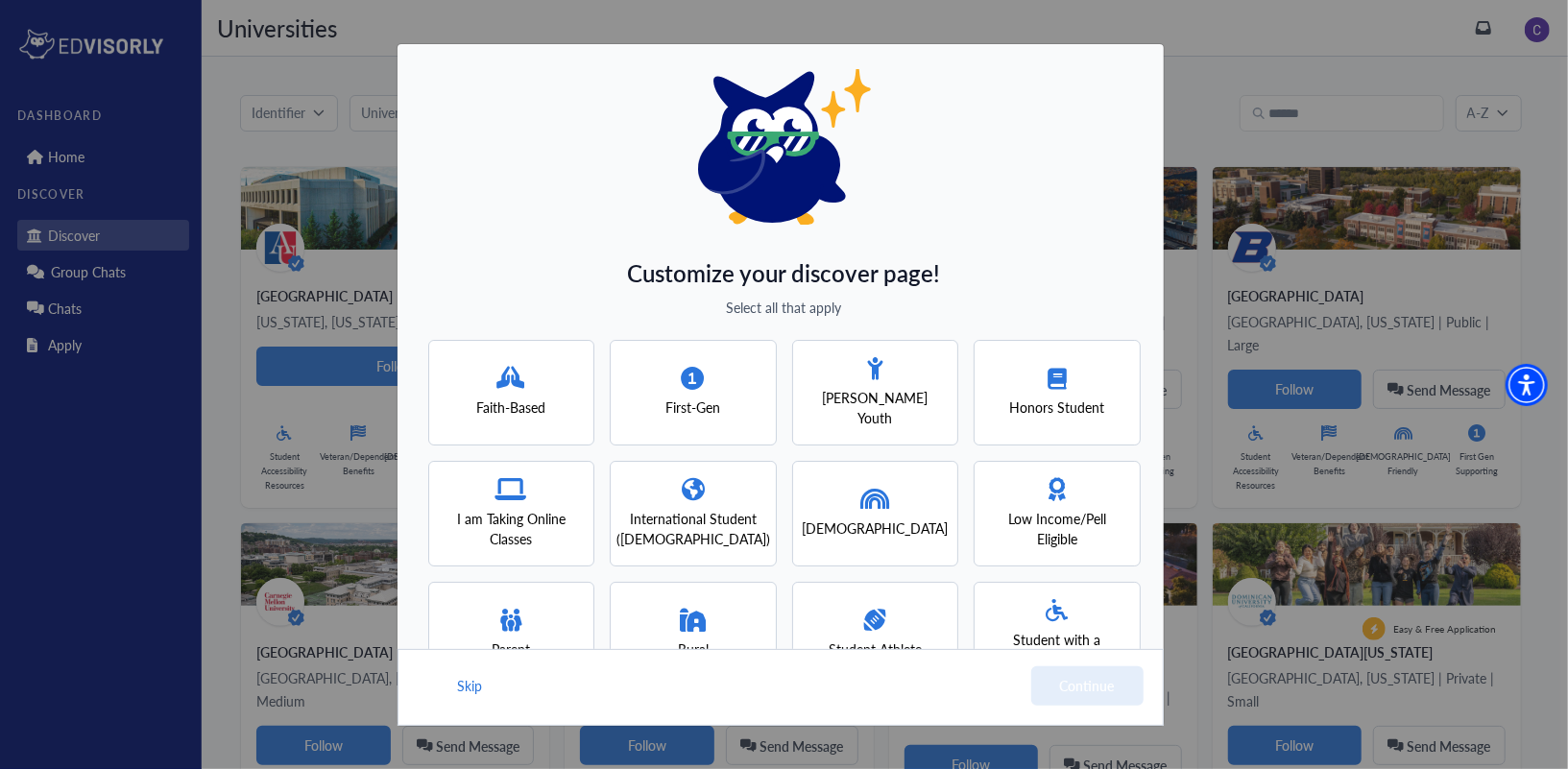 scroll, scrollTop: 17, scrollLeft: 0, axis: vertical 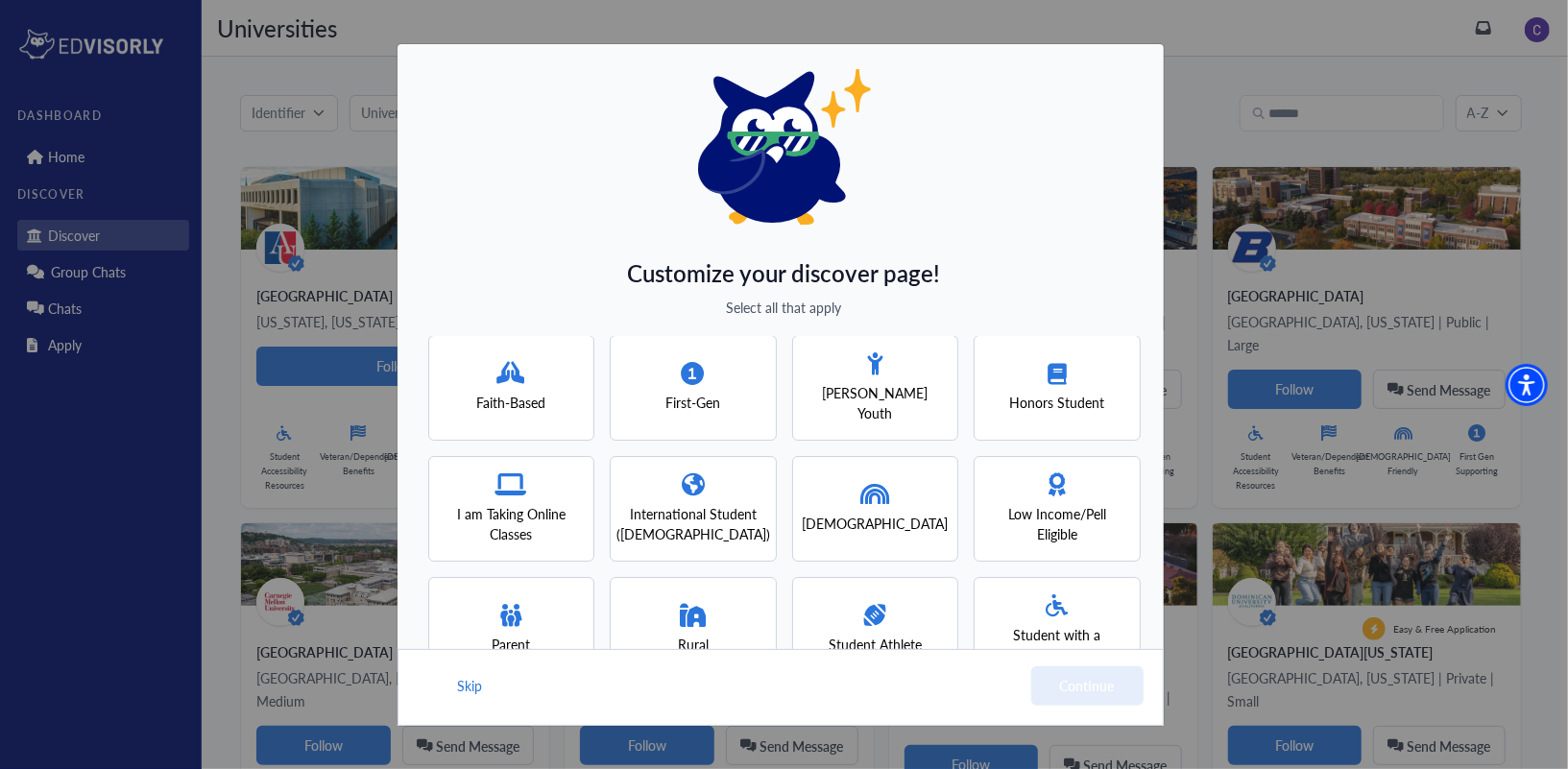 click on "Faith-Based" at bounding box center (511, 402) 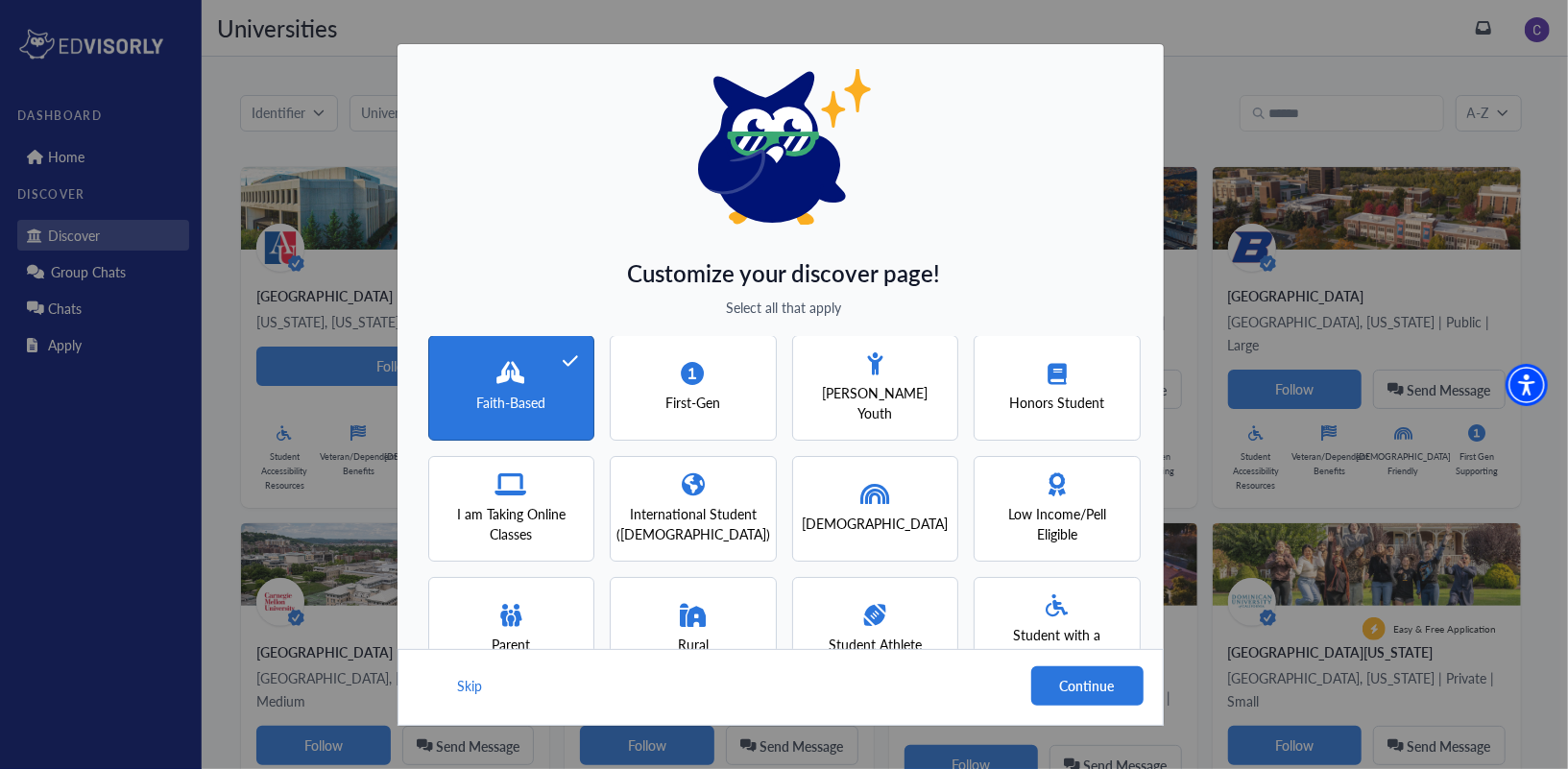 click on "First-Gen" at bounding box center [692, 402] 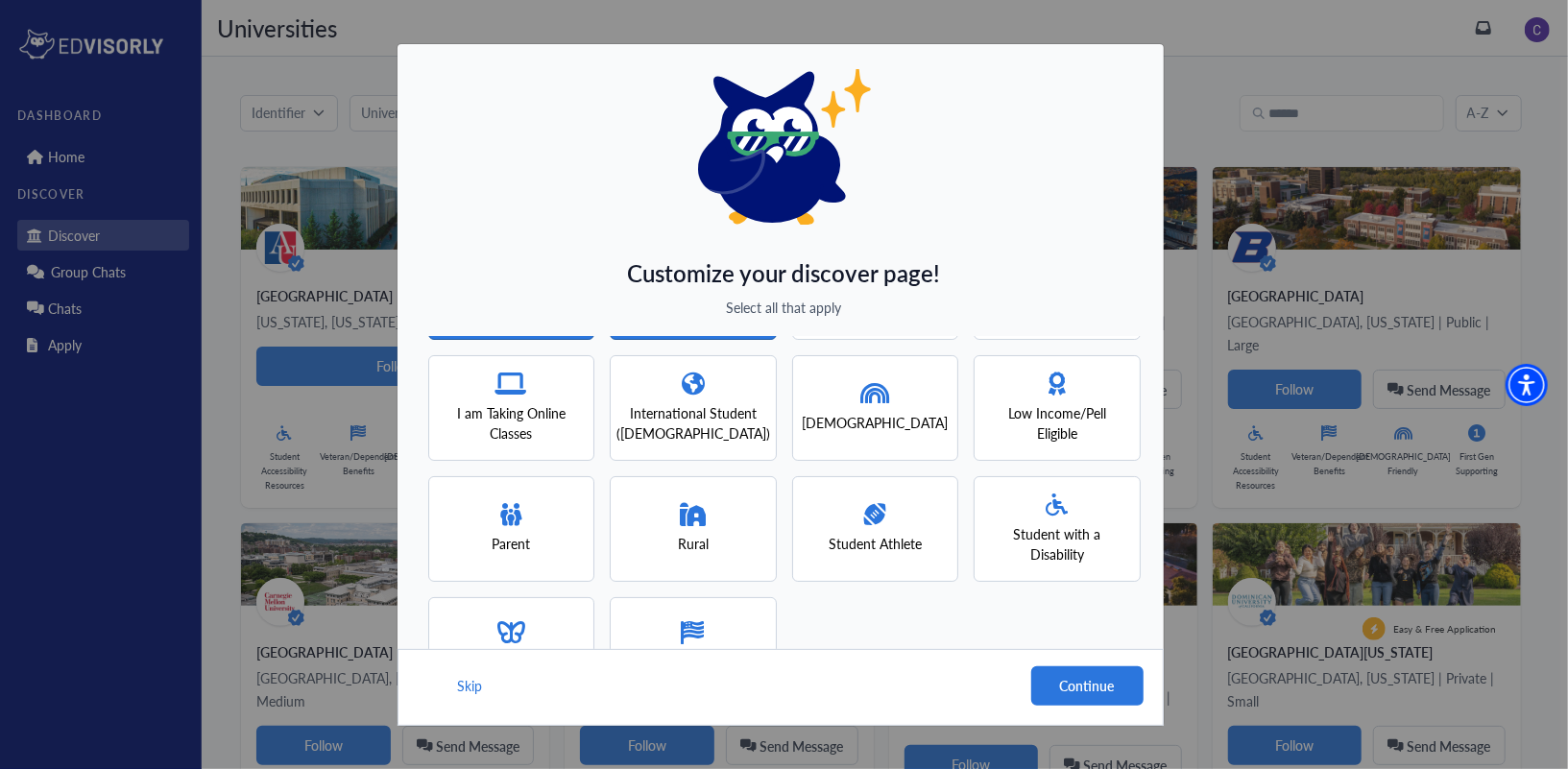 scroll, scrollTop: 125, scrollLeft: 0, axis: vertical 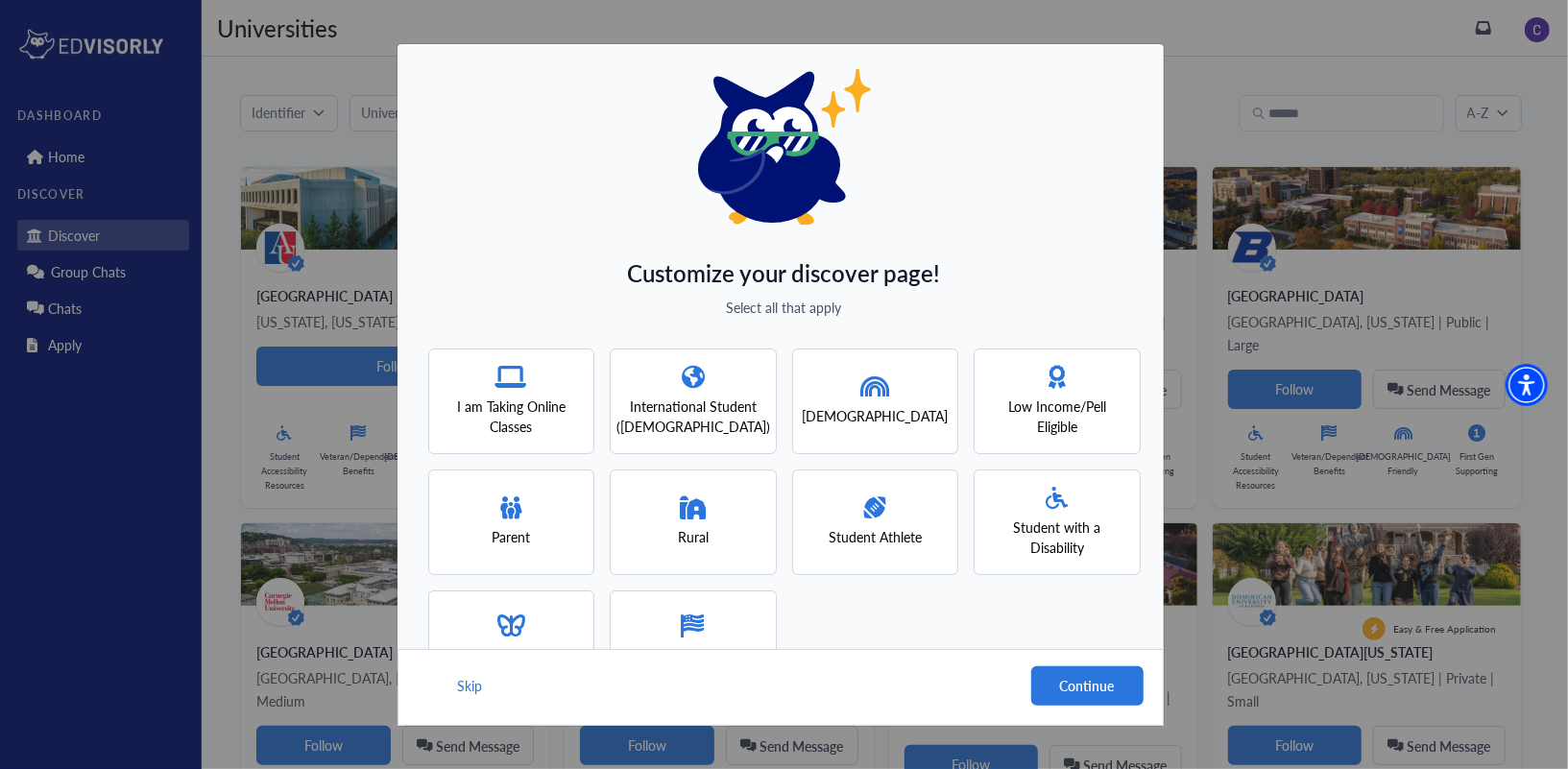 click on "Low Income/Pell Eligible" at bounding box center (1057, 417) 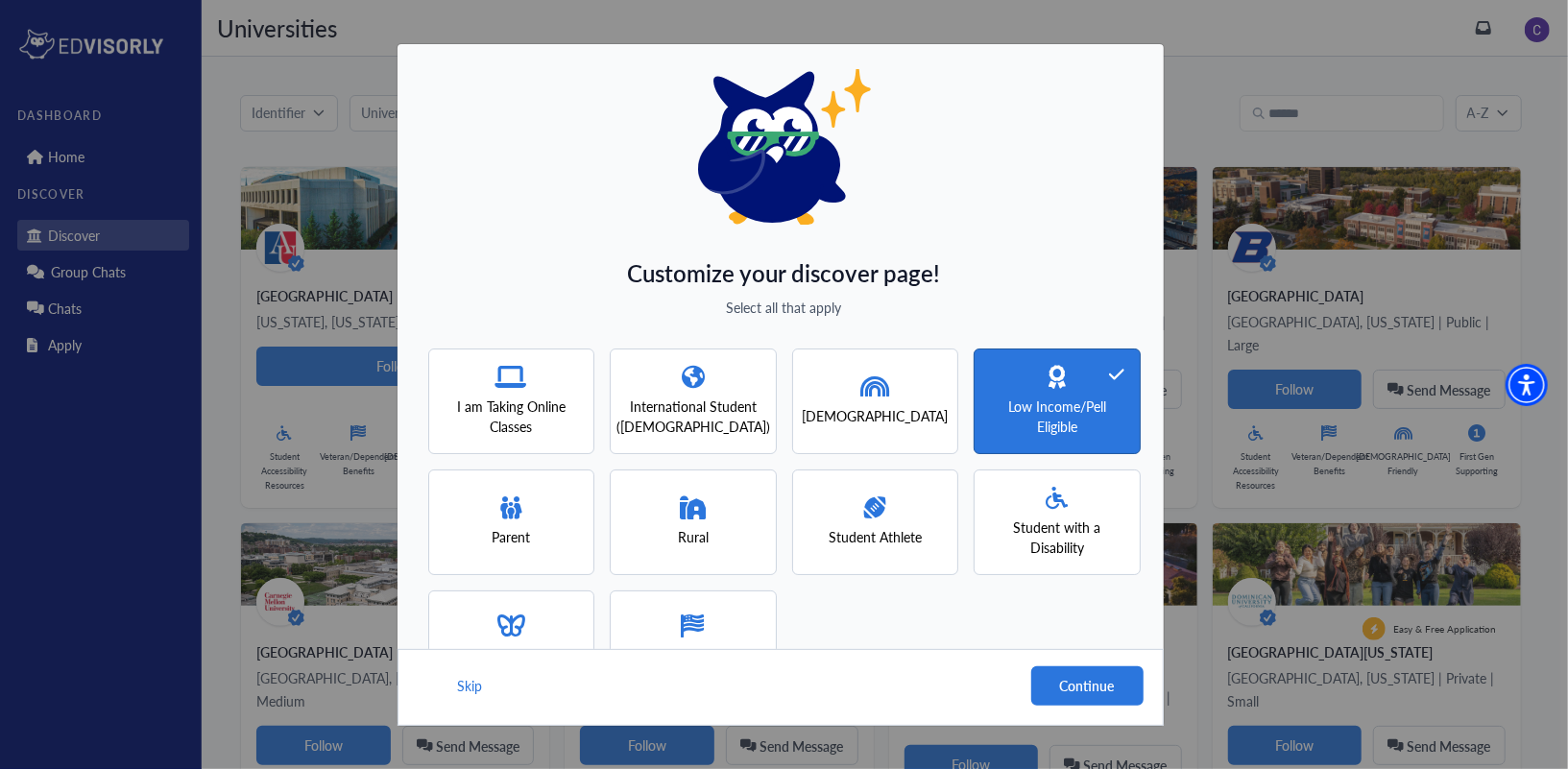 scroll, scrollTop: 190, scrollLeft: 0, axis: vertical 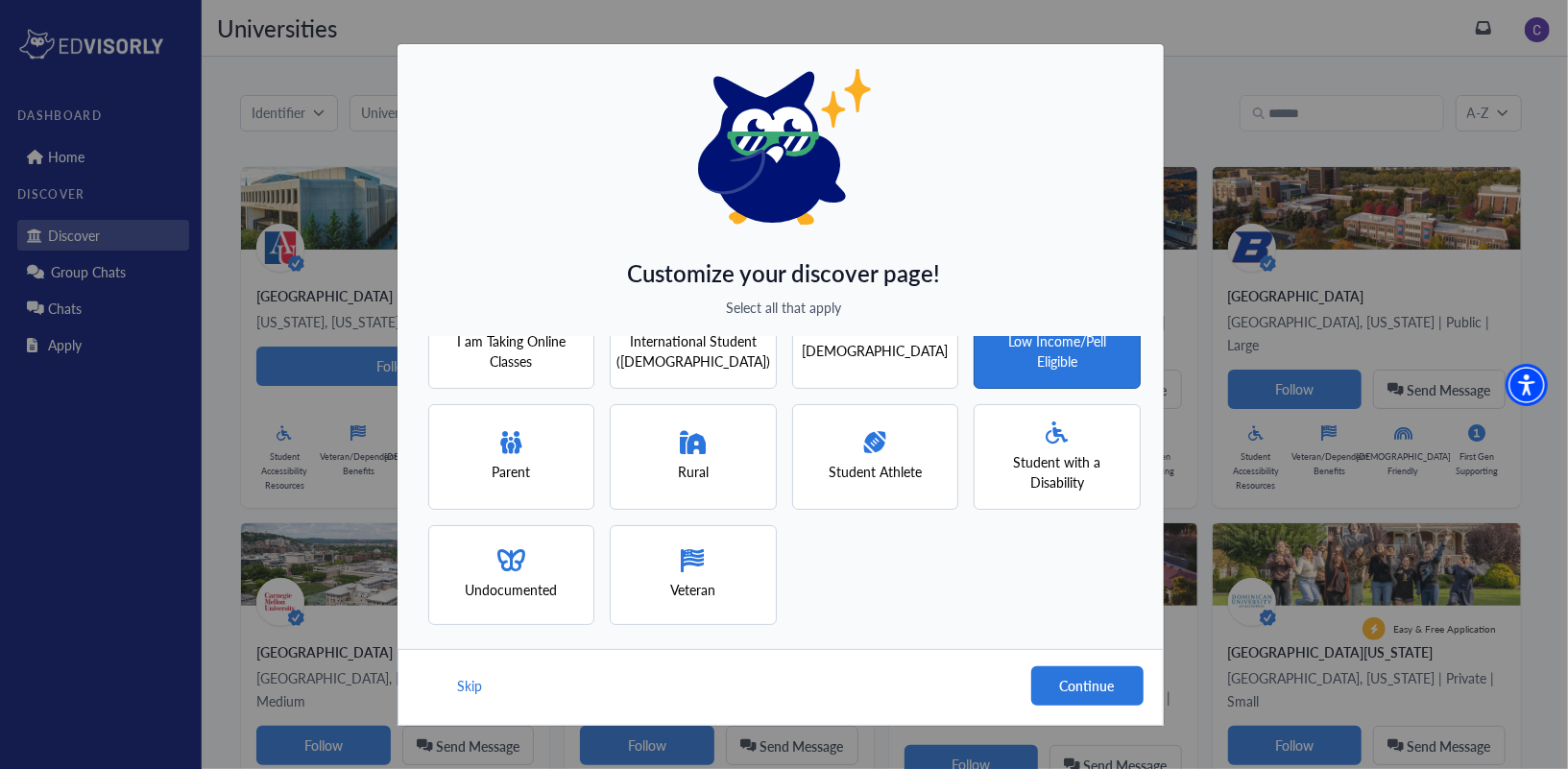 click on "Parent" at bounding box center [512, 457] 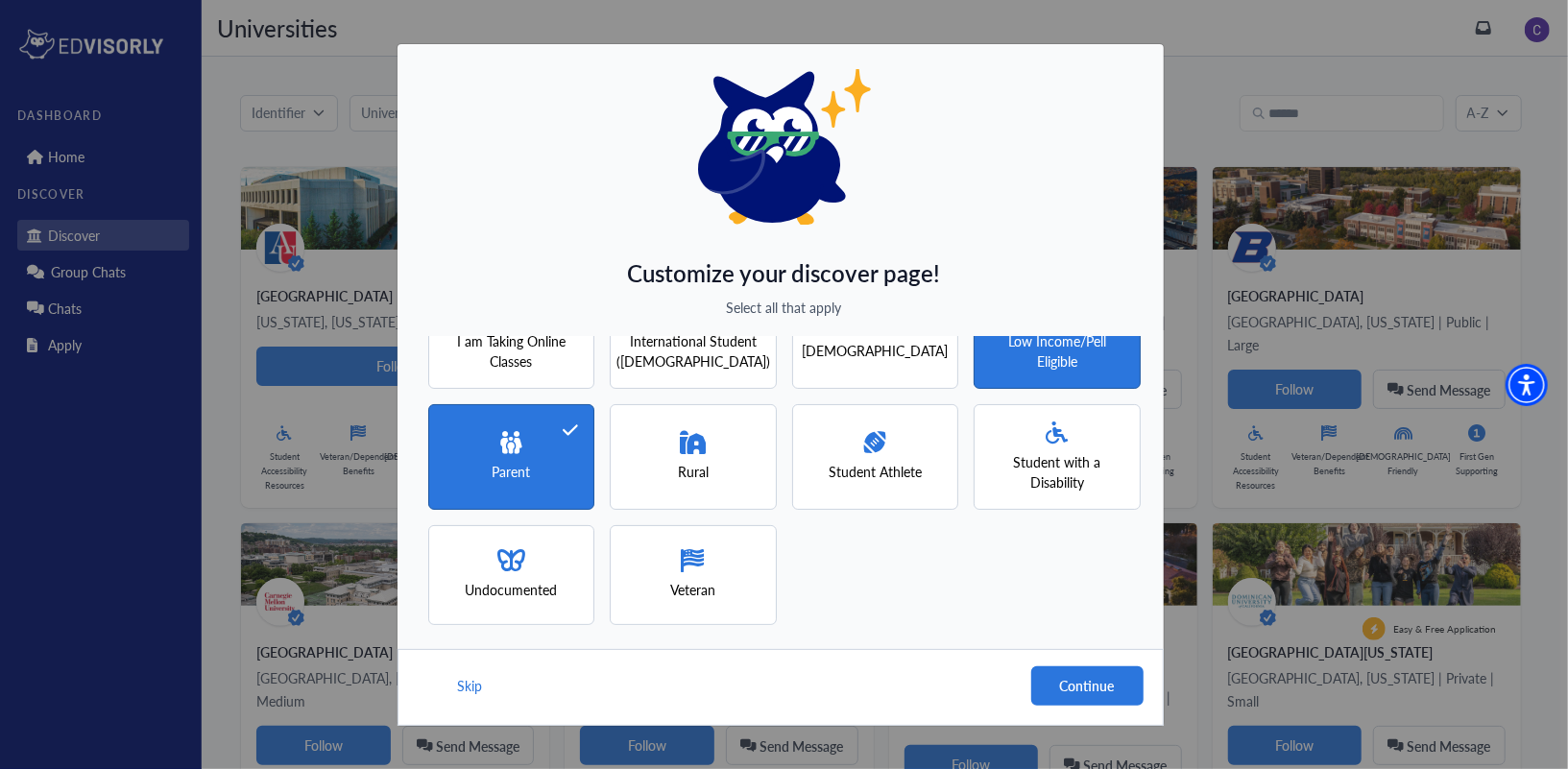 scroll, scrollTop: 0, scrollLeft: 0, axis: both 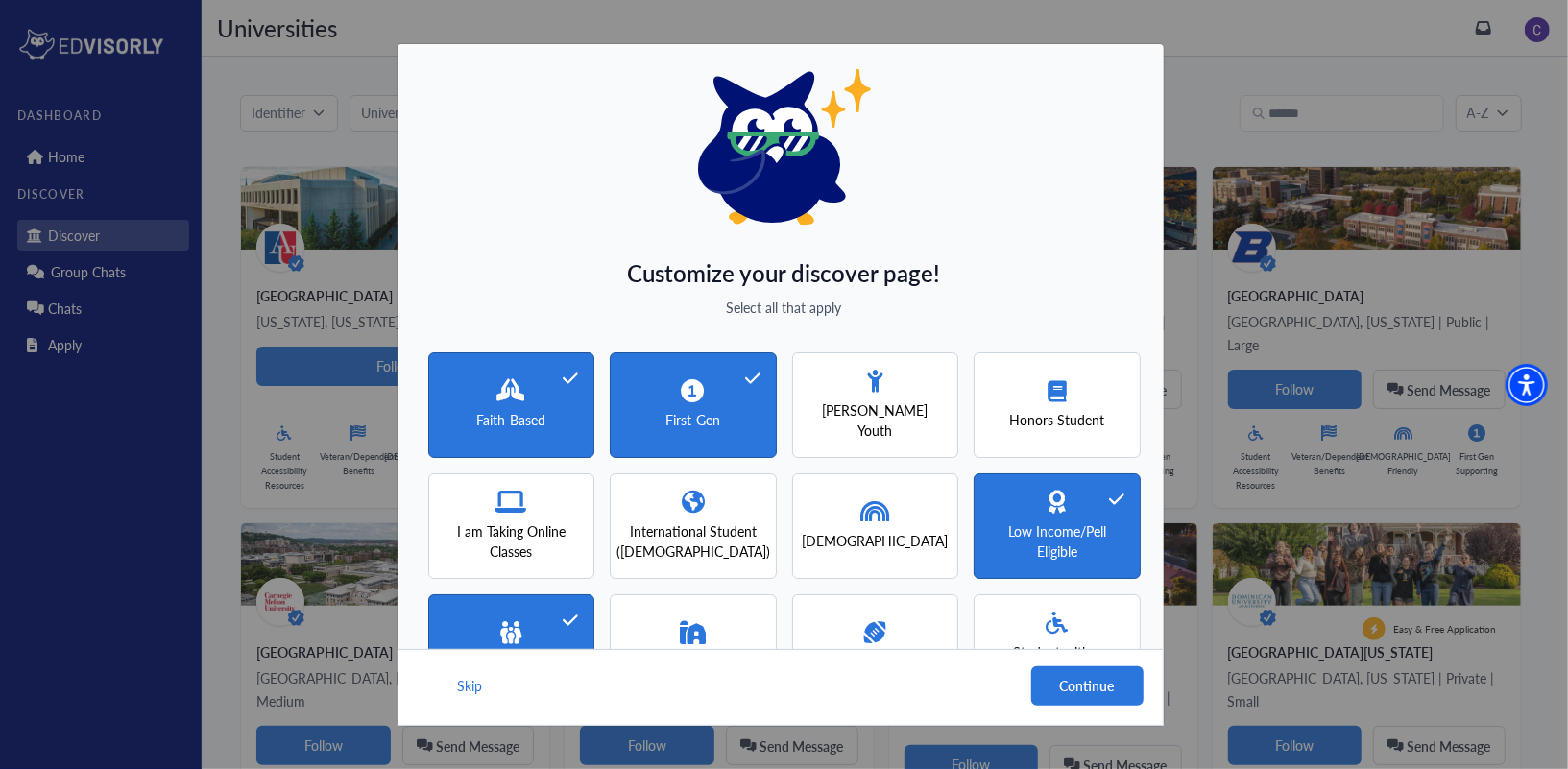 click on "Faith-Based" at bounding box center (511, 420) 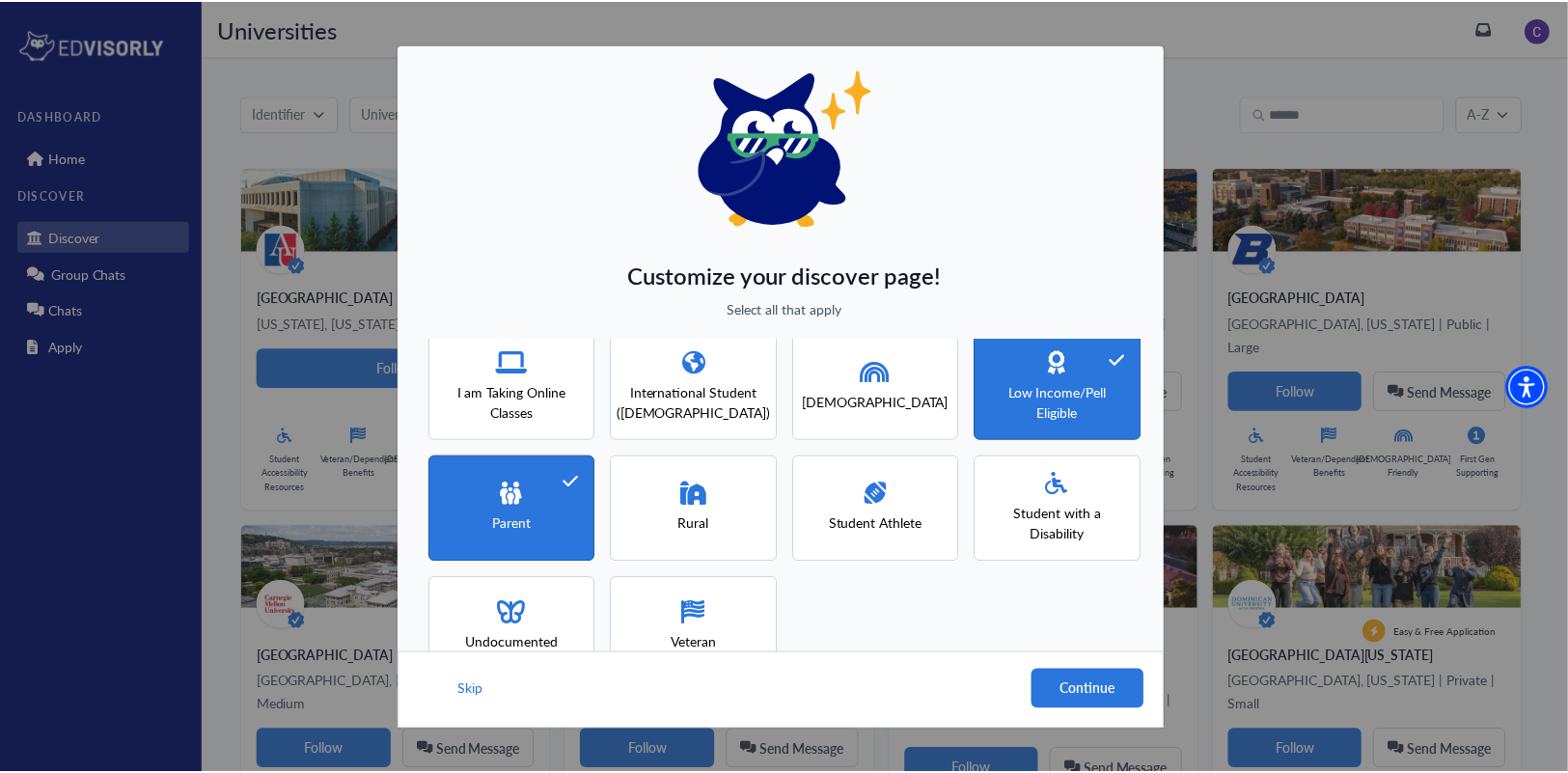 scroll, scrollTop: 191, scrollLeft: 0, axis: vertical 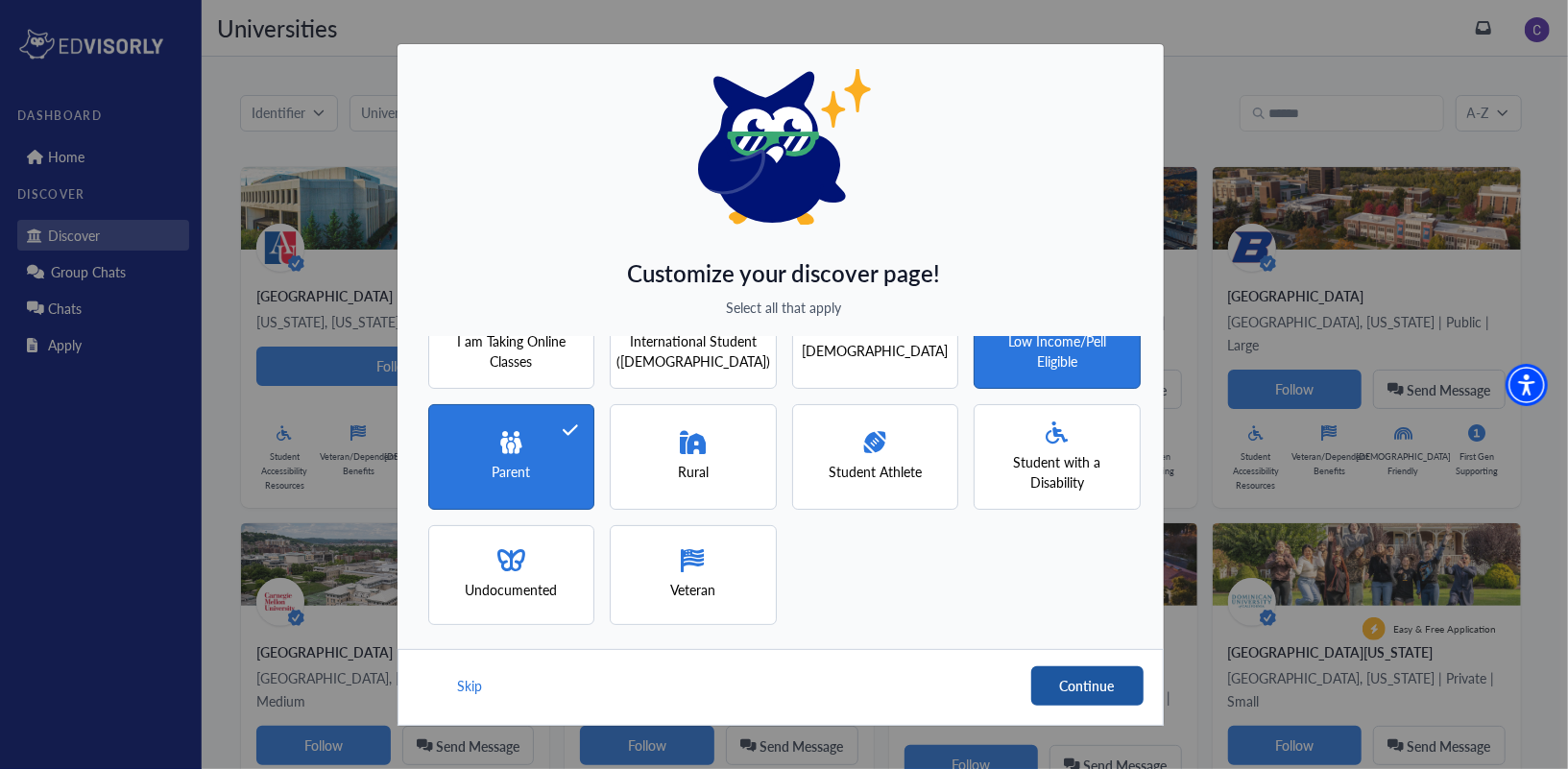 click on "Continue" at bounding box center [1087, 685] 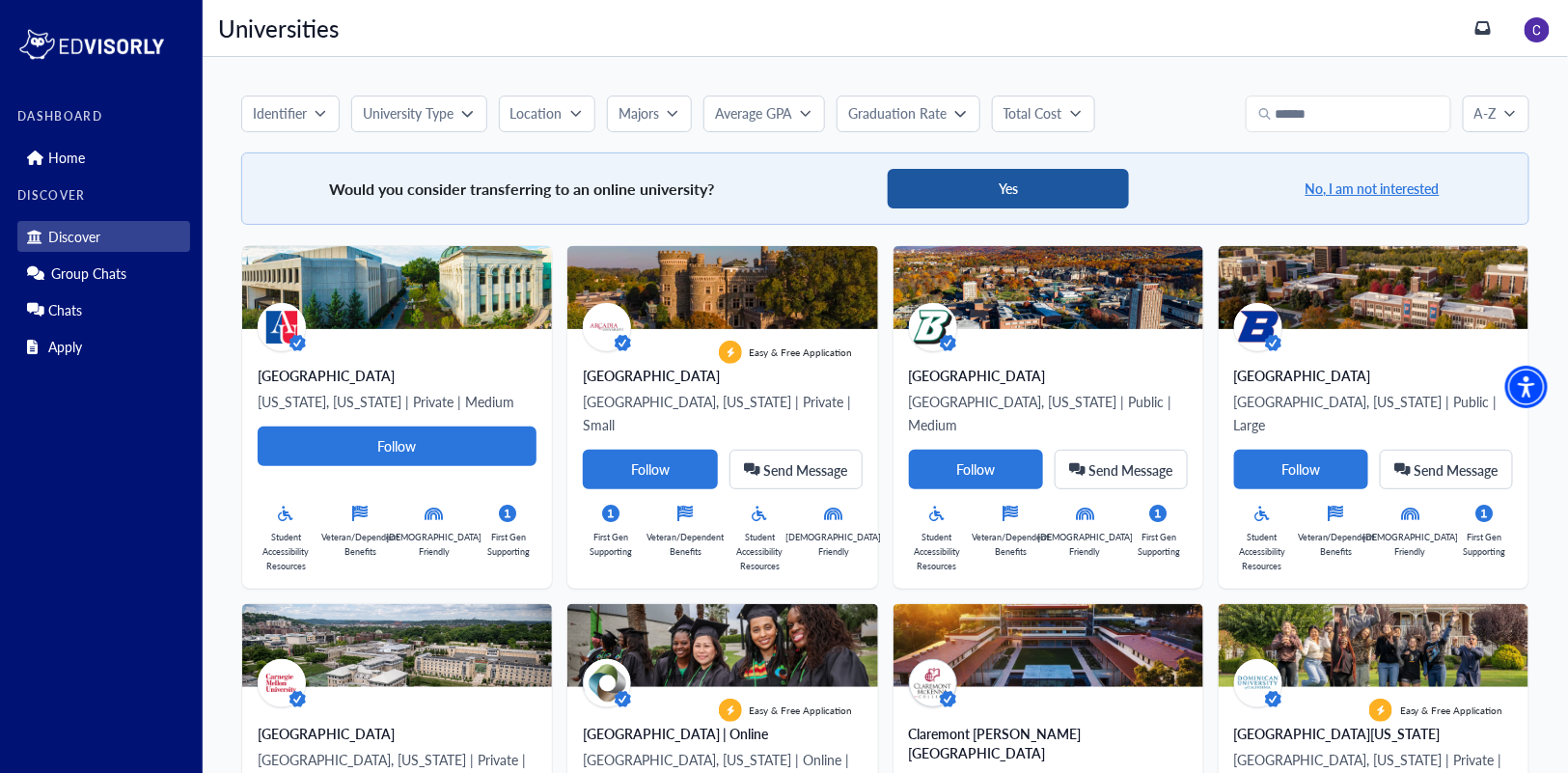 click on "Yes" at bounding box center (1008, 188) 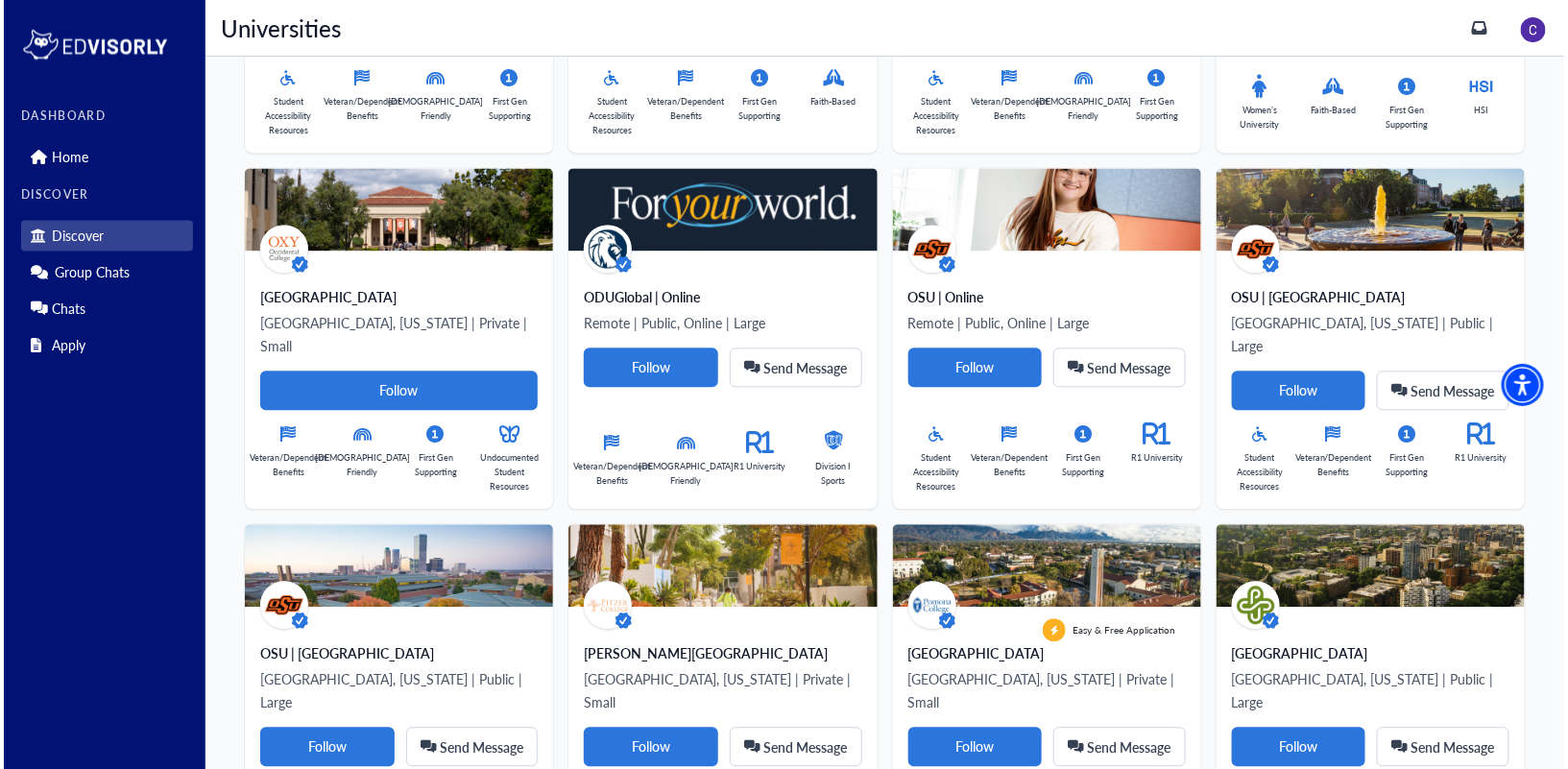 scroll, scrollTop: 1450, scrollLeft: 0, axis: vertical 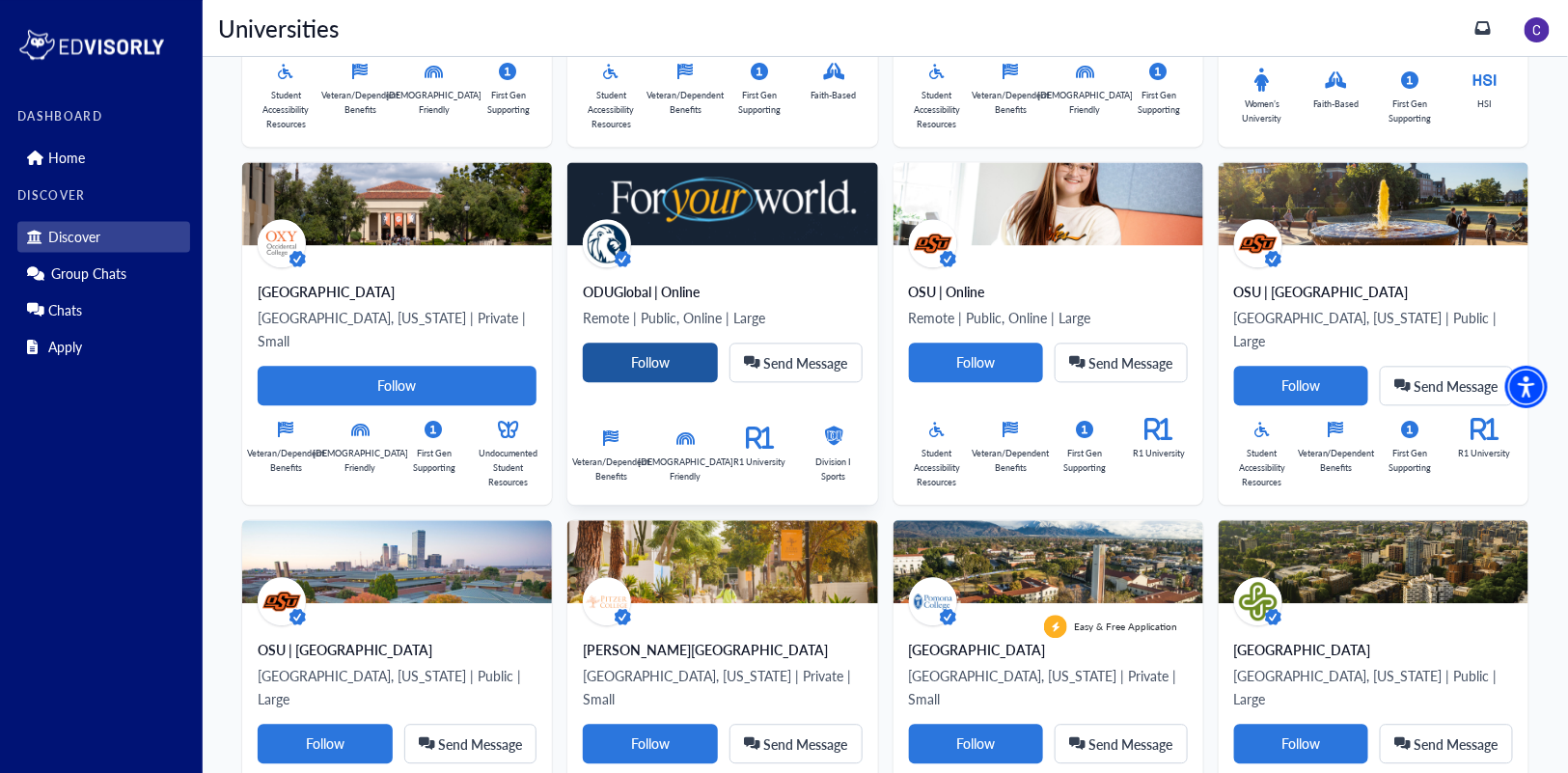 click on "Follow" at bounding box center (650, 362) 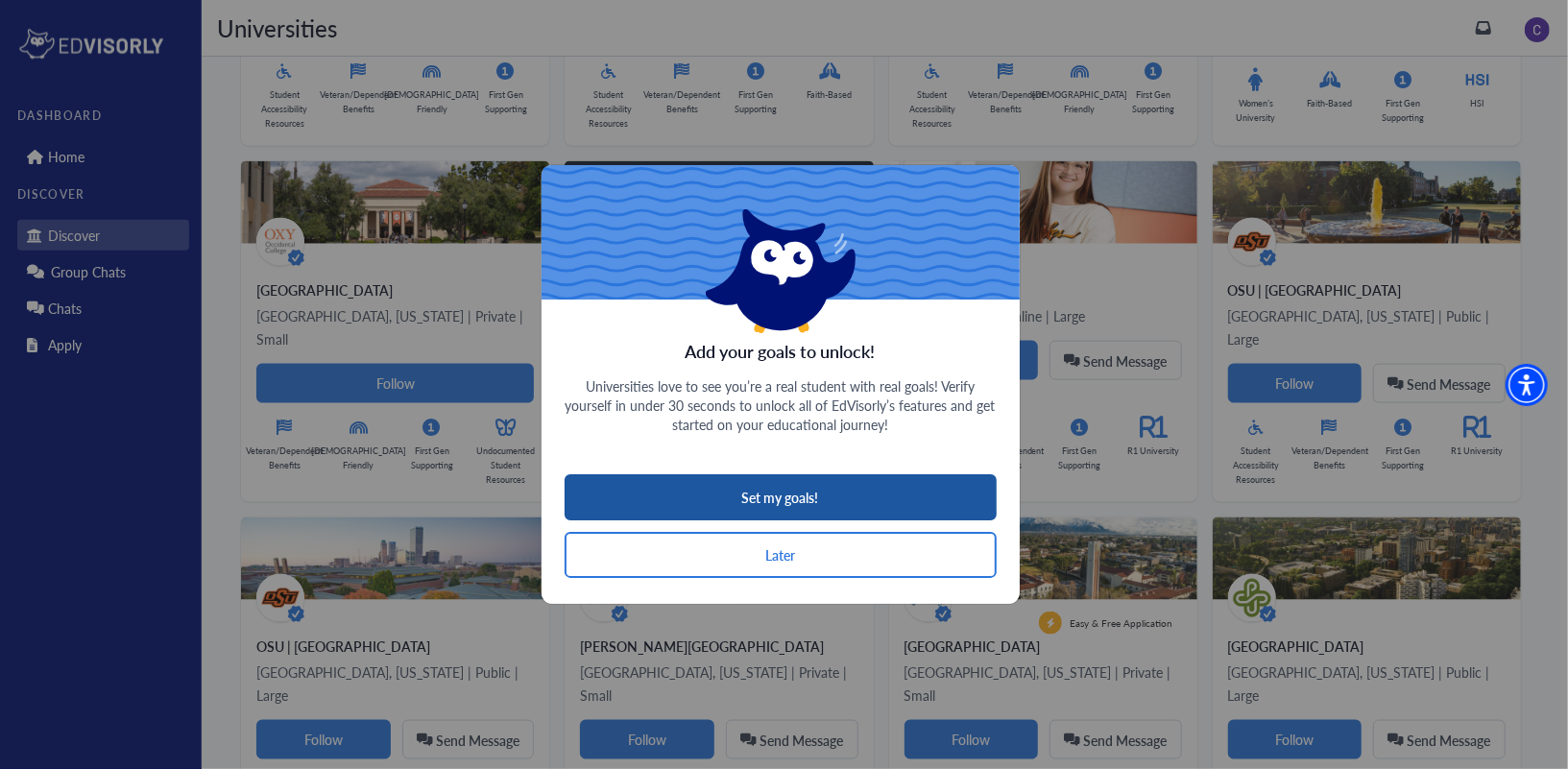 click on "Set my goals!" at bounding box center (781, 497) 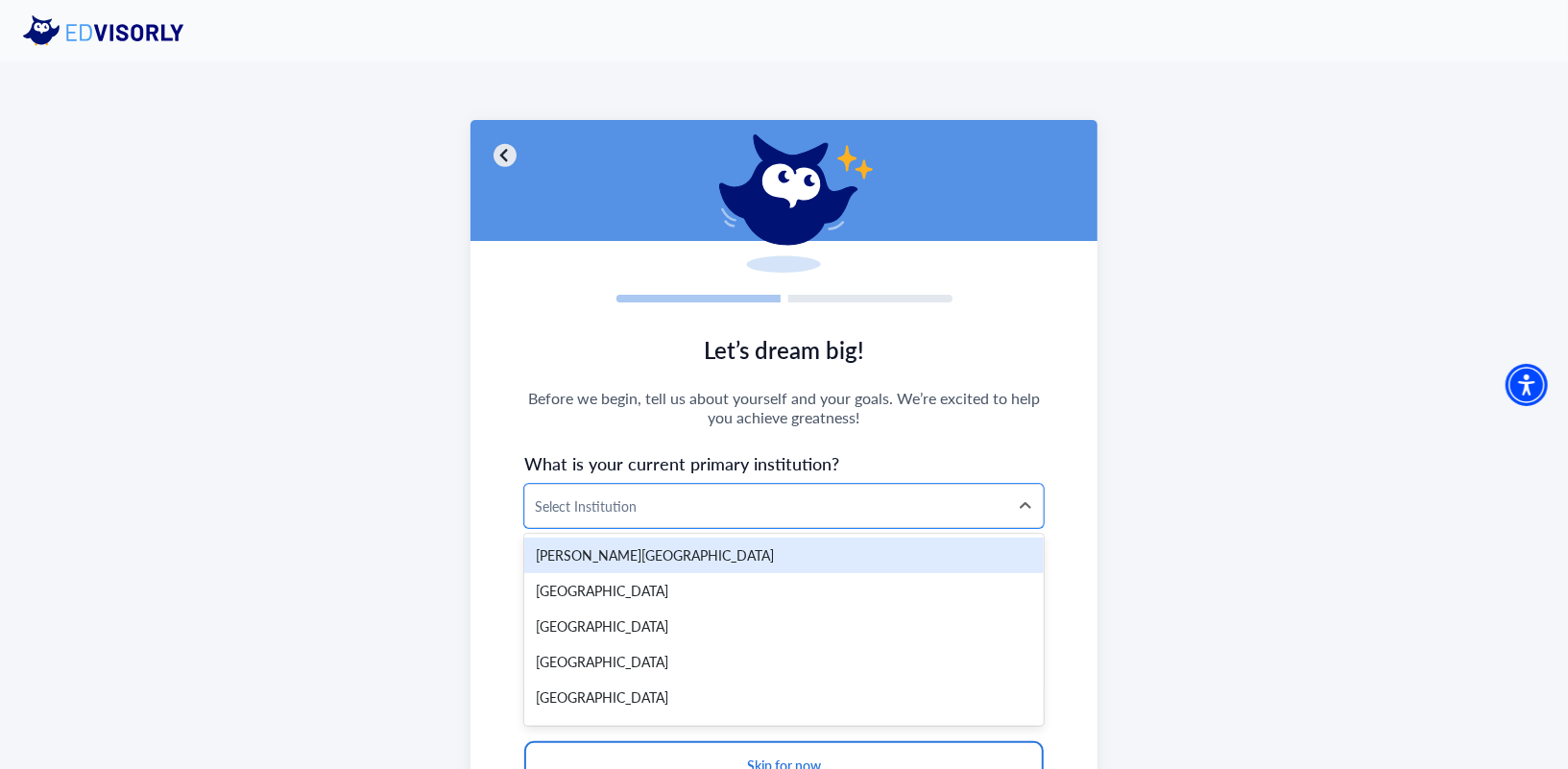 click at bounding box center (766, 506) 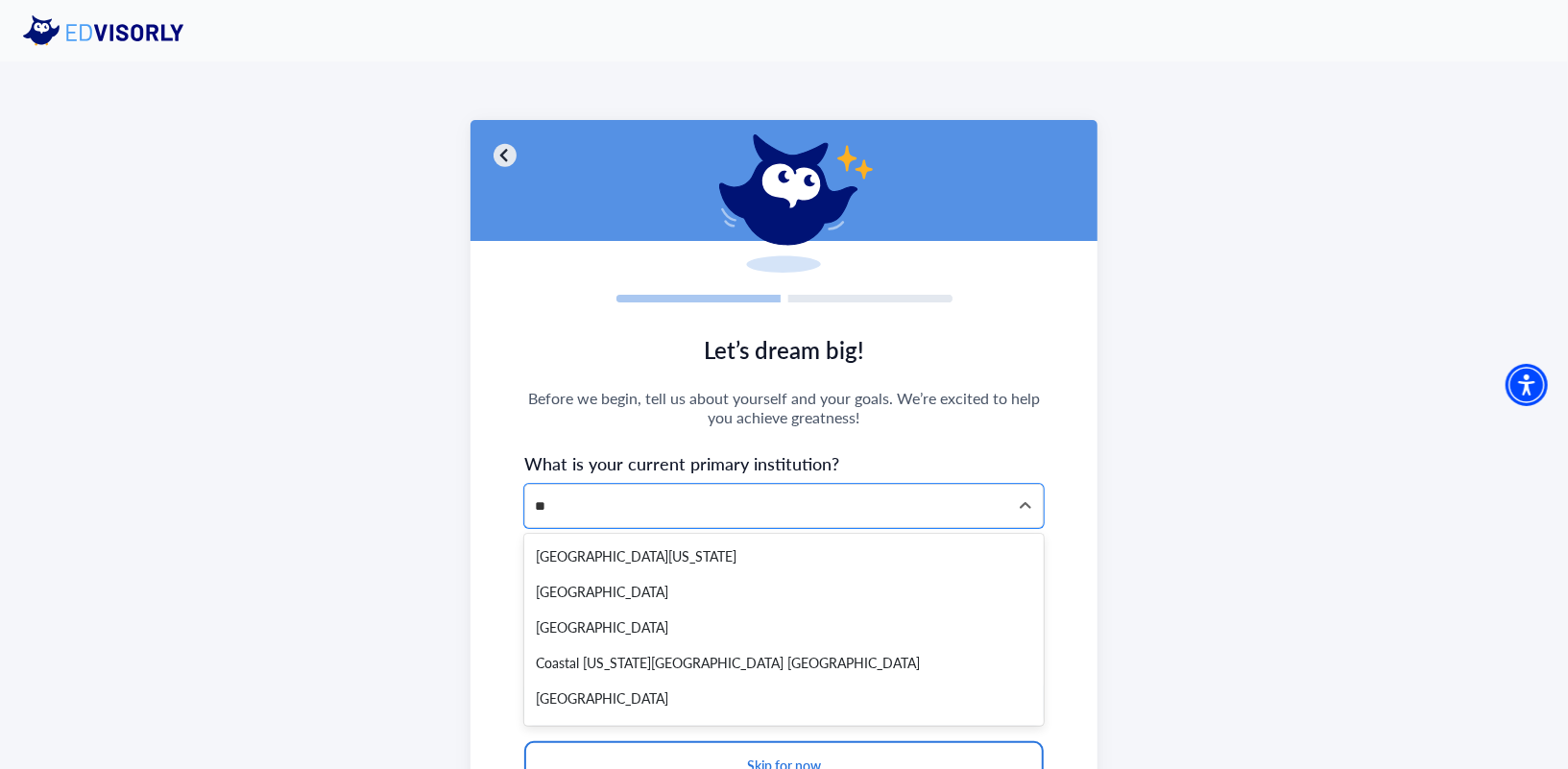 scroll, scrollTop: 0, scrollLeft: 0, axis: both 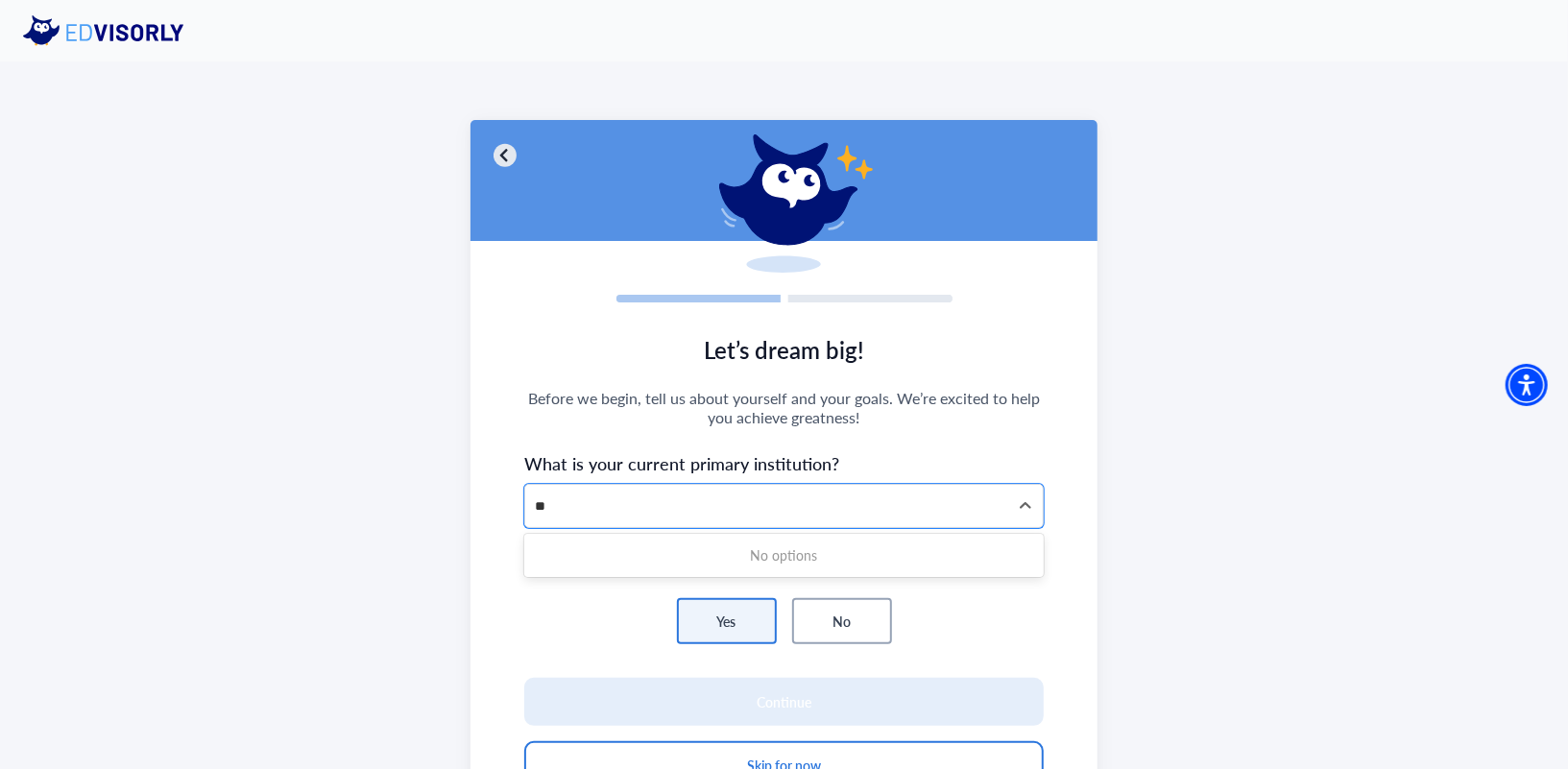 type on "*" 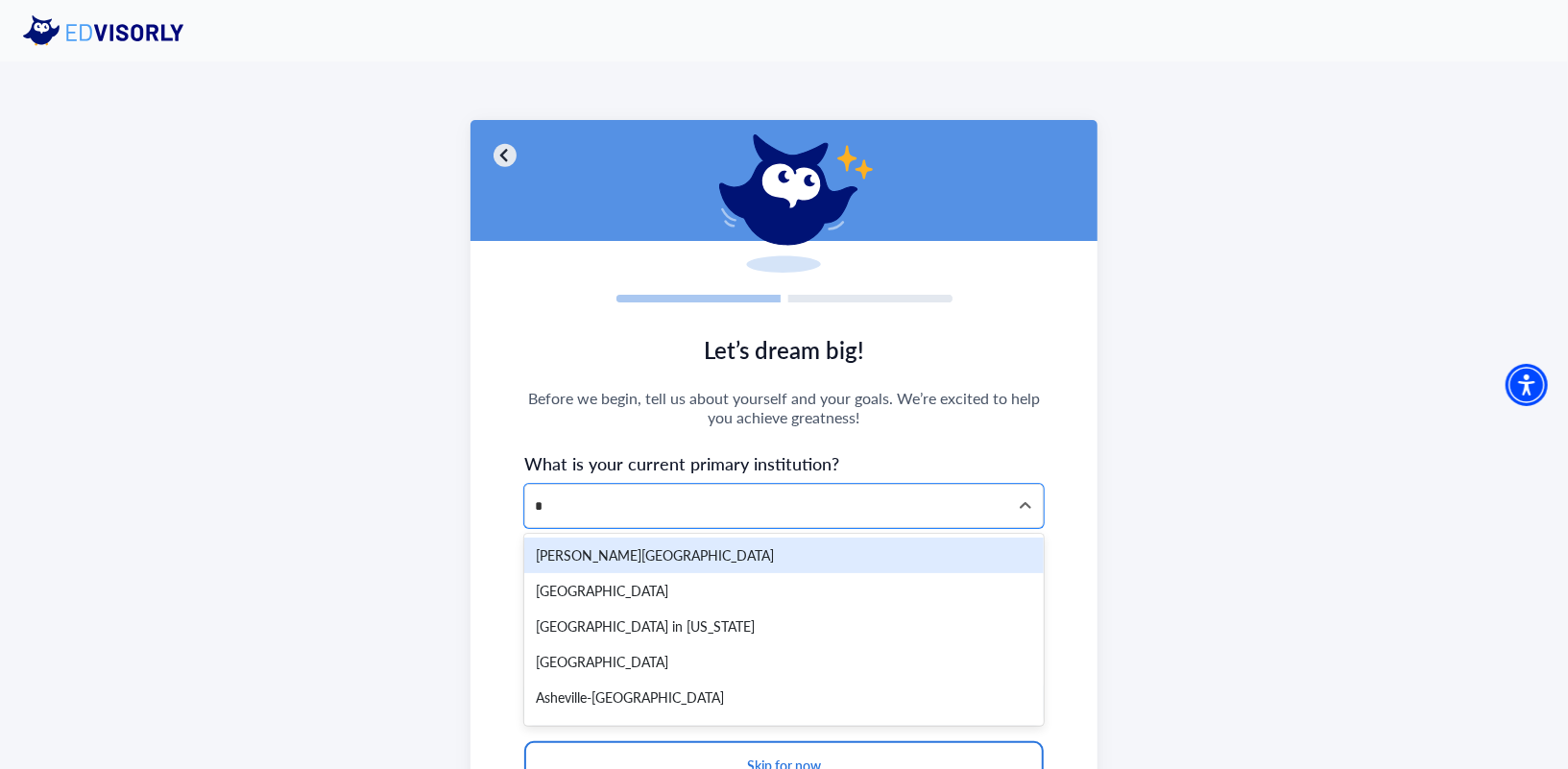 type 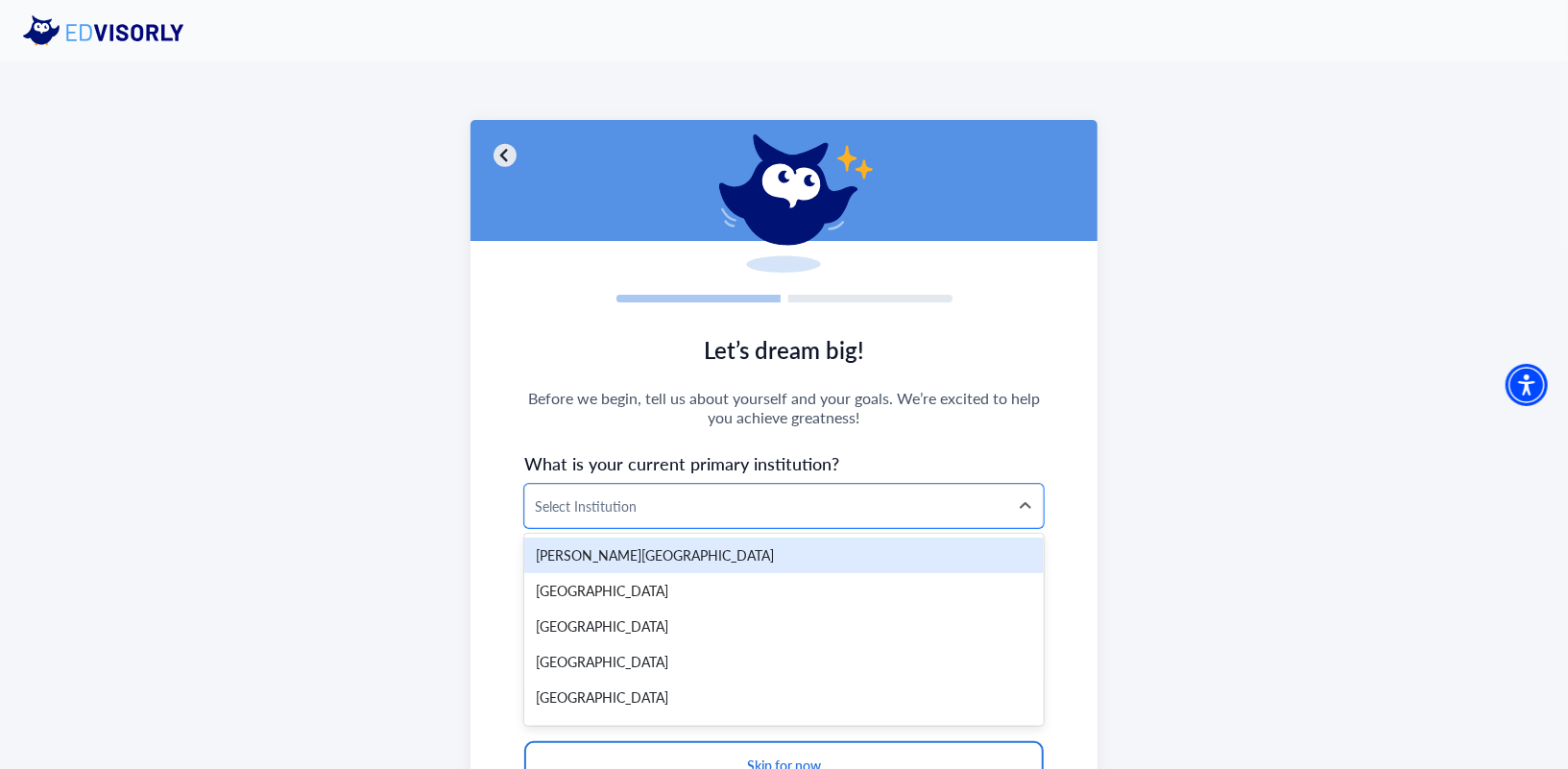 click on "Let’s dream big! Before we begin, tell us about yourself and your goals. We’re excited to help you achieve greatness! What is your current primary institution? All selected options have been cleared. [PERSON_NAME][GEOGRAPHIC_DATA], 1 of 1021. 1021 results available. Use Up and Down to choose options, press Enter to select the currently focused option, press Escape to exit the menu, press Tab to select the option and exit the menu. Select Institution [PERSON_NAME][GEOGRAPHIC_DATA] [GEOGRAPHIC_DATA] [GEOGRAPHIC_DATA] [GEOGRAPHIC_DATA] [GEOGRAPHIC_DATA] [GEOGRAPHIC_DATA] [PERSON_NAME][GEOGRAPHIC_DATA] [GEOGRAPHIC_DATA][US_STATE] [GEOGRAPHIC_DATA] [GEOGRAPHIC_DATA] [PERSON_NAME][GEOGRAPHIC_DATA] [GEOGRAPHIC_DATA] [GEOGRAPHIC_DATA] [US_STATE][GEOGRAPHIC_DATA] [GEOGRAPHIC_DATA] [GEOGRAPHIC_DATA] in [US_STATE][GEOGRAPHIC_DATA][PERSON_NAME] [GEOGRAPHIC_DATA] [PERSON_NAME][GEOGRAPHIC_DATA] Yes" at bounding box center [784, 572] 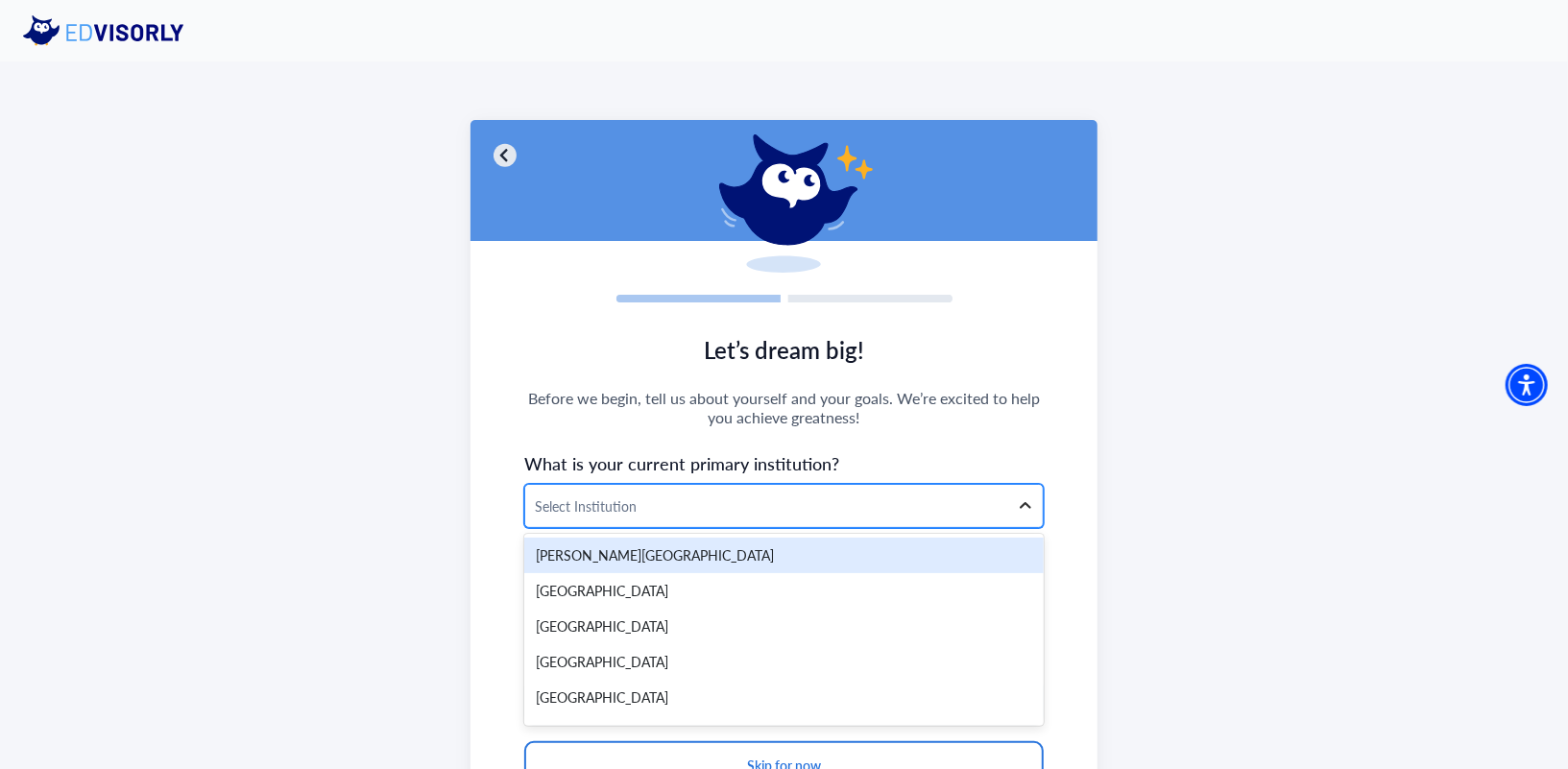 click at bounding box center (1025, 506) 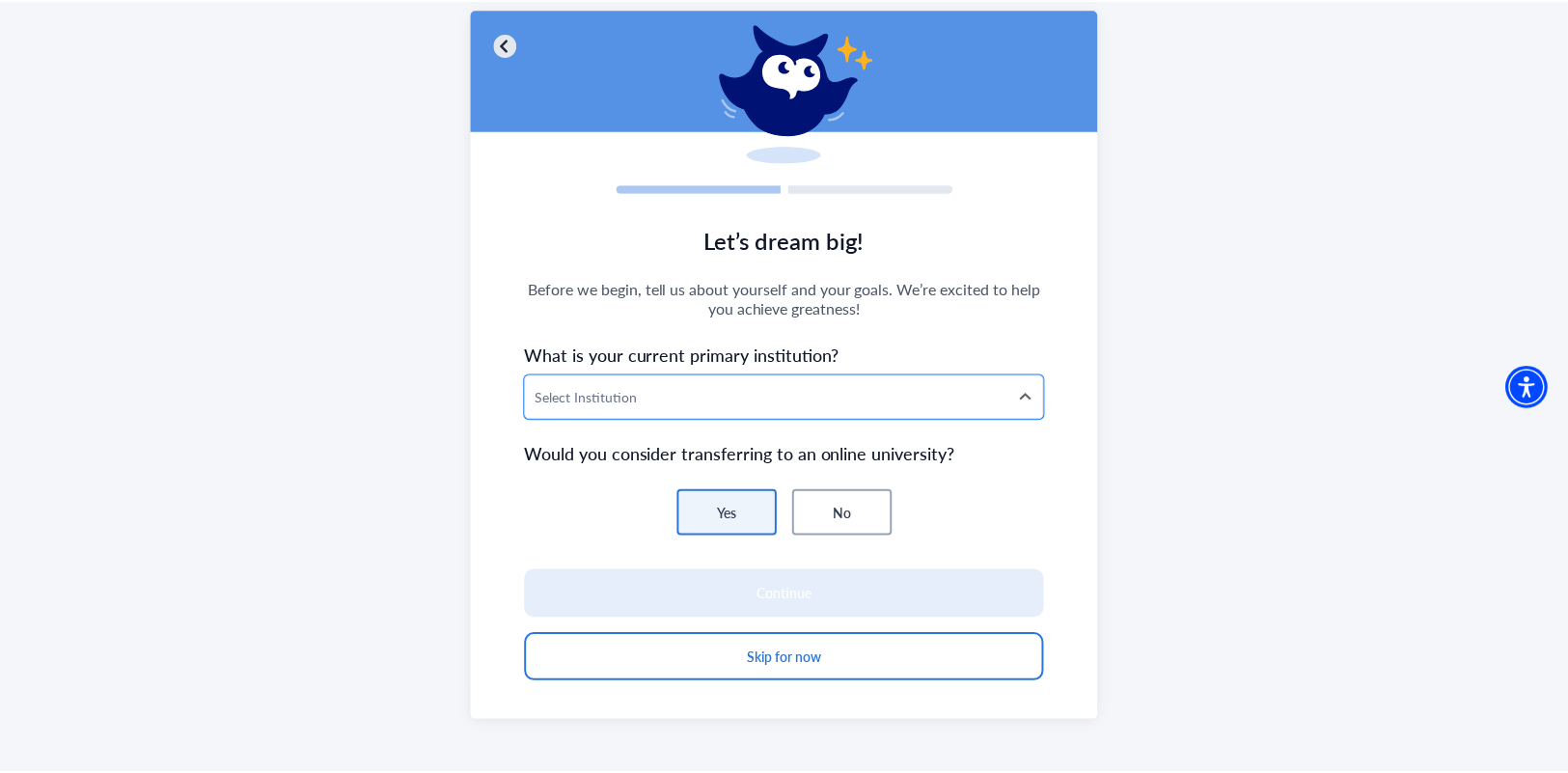 scroll, scrollTop: 114, scrollLeft: 0, axis: vertical 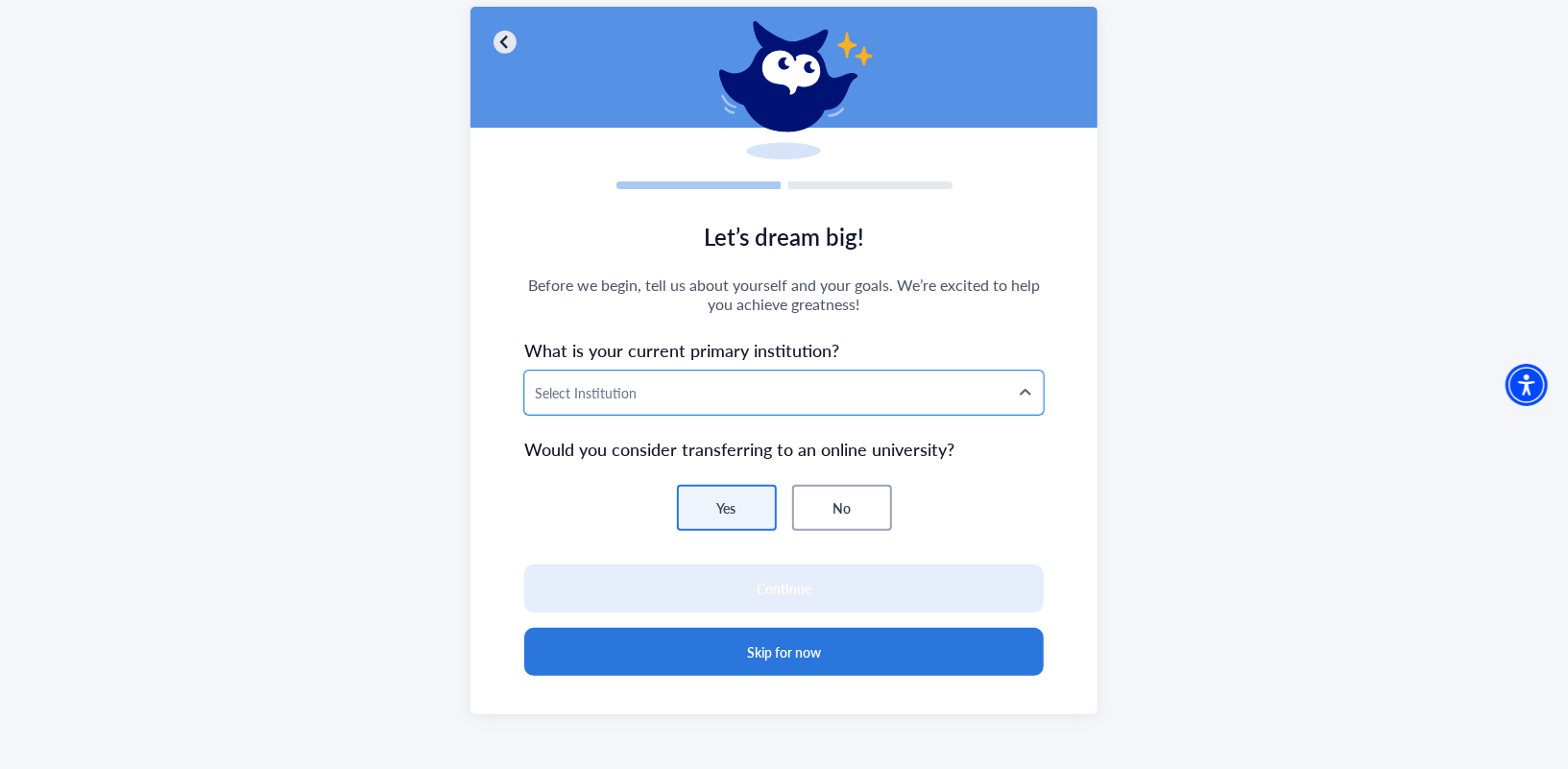 click on "Skip for now" at bounding box center [784, 652] 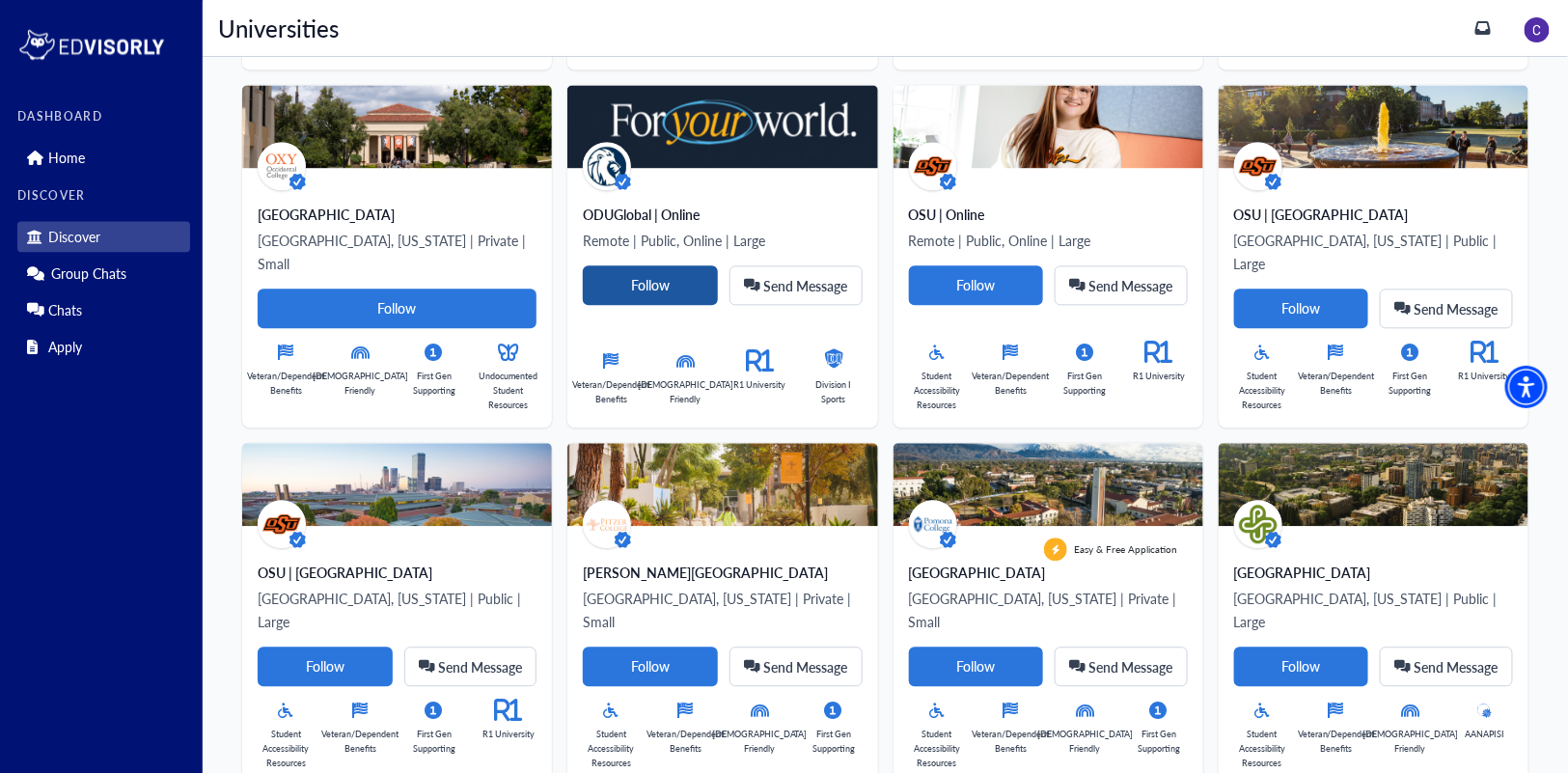 scroll, scrollTop: 1541, scrollLeft: 0, axis: vertical 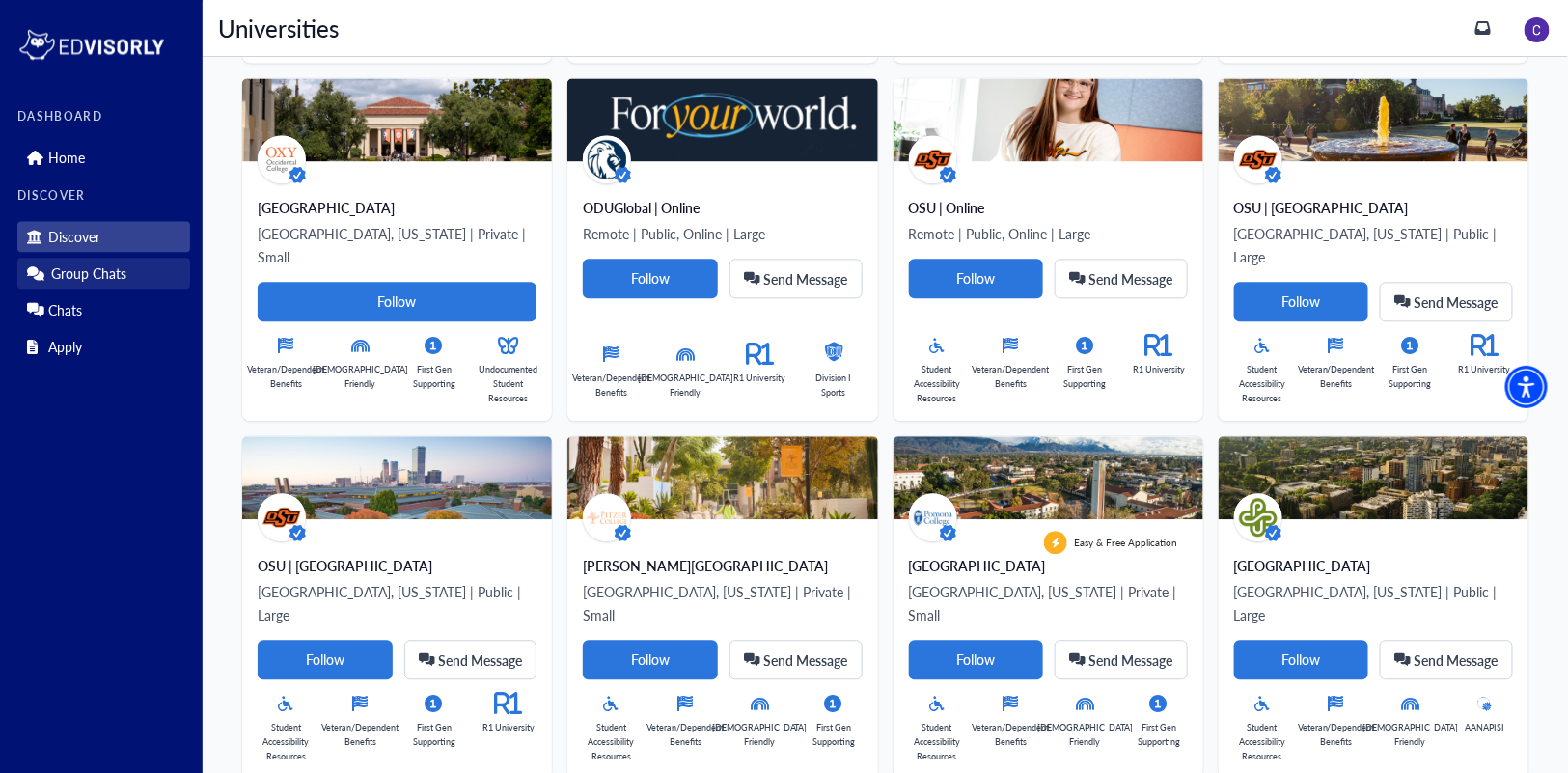 click on "Group Chats" at bounding box center [89, 273] 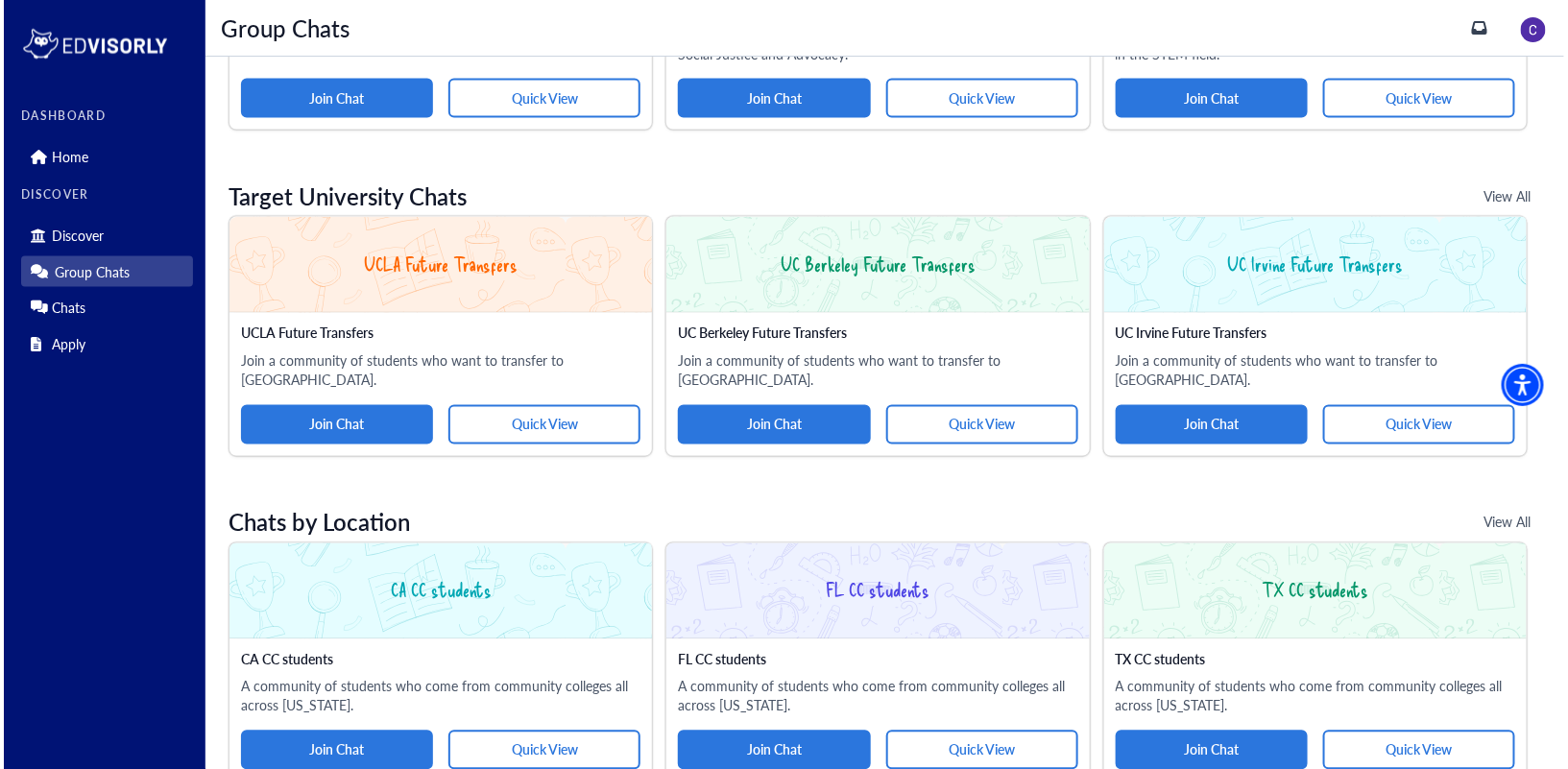 scroll, scrollTop: 1135, scrollLeft: 0, axis: vertical 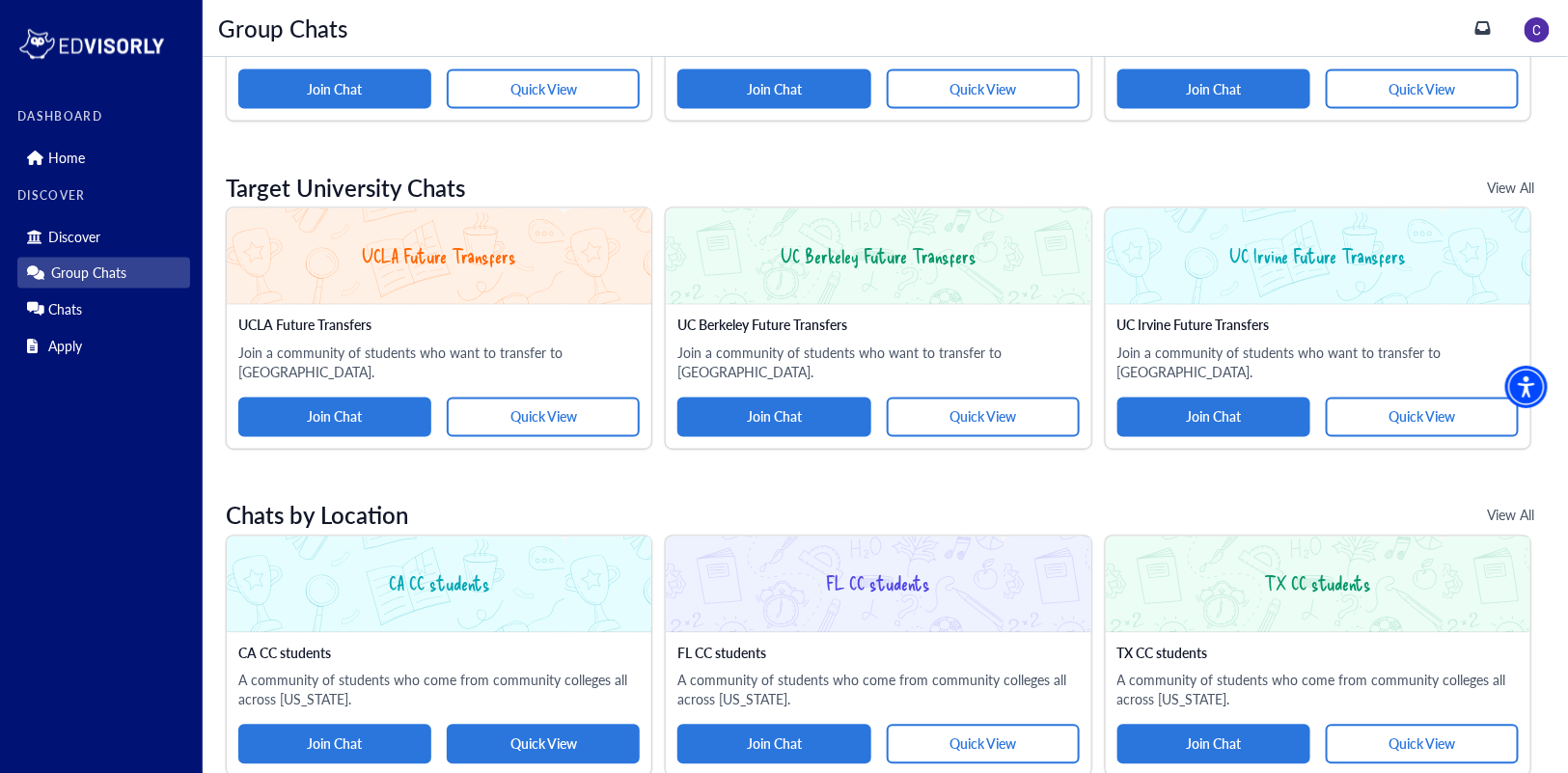 click on "Quick View" at bounding box center [543, 744] 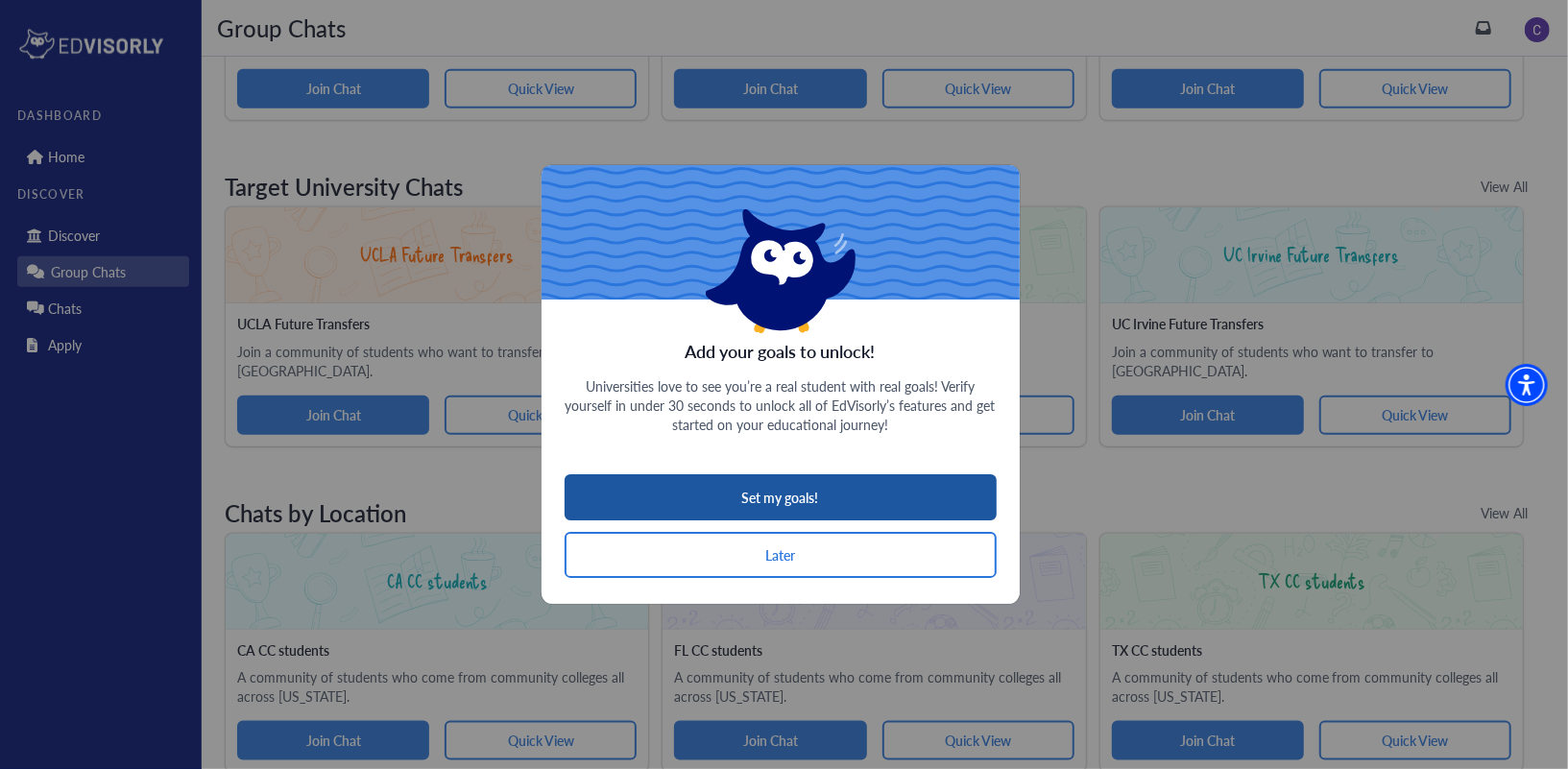 click on "Set my goals!" at bounding box center (781, 497) 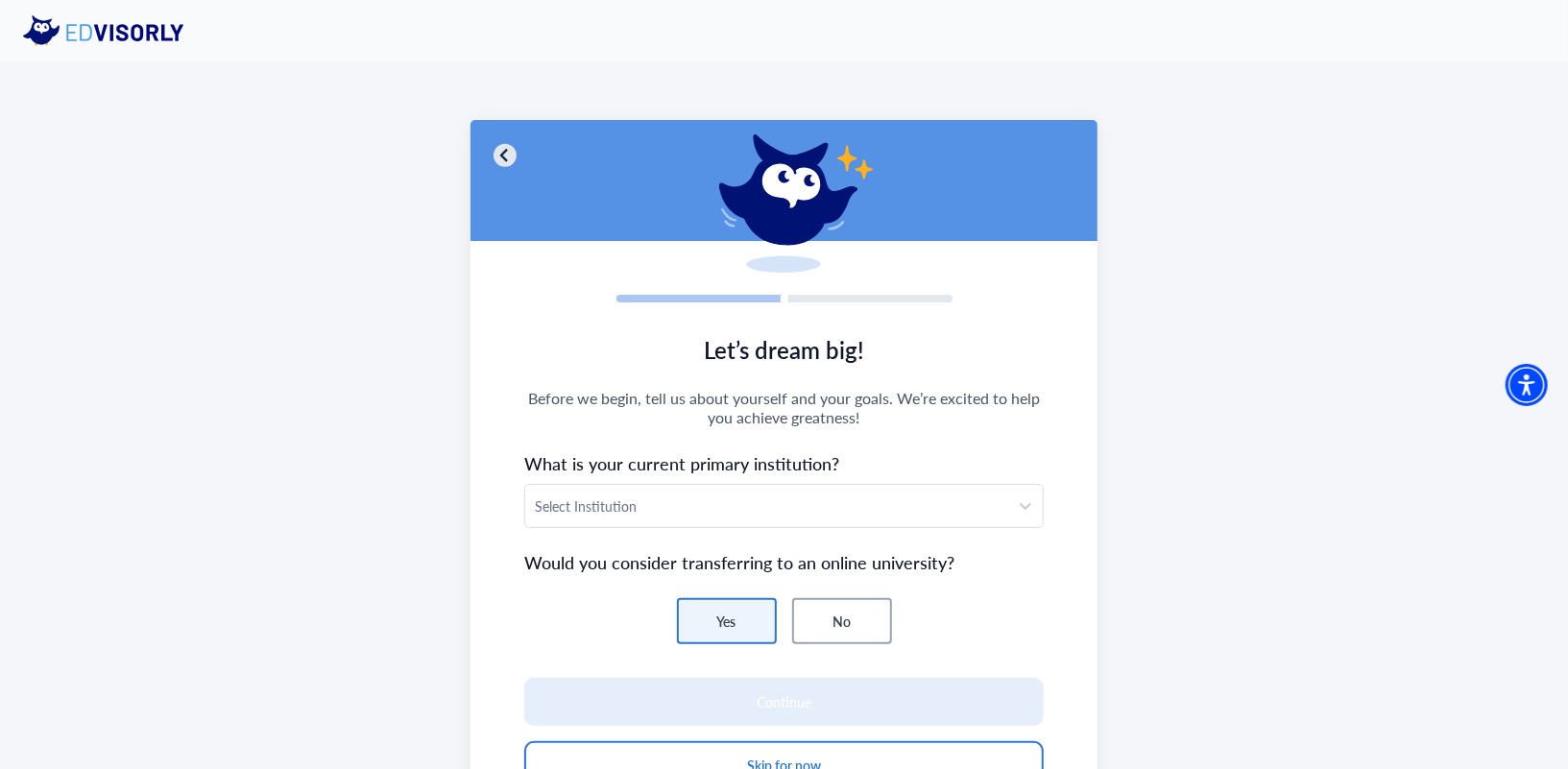 click at bounding box center (505, 155) 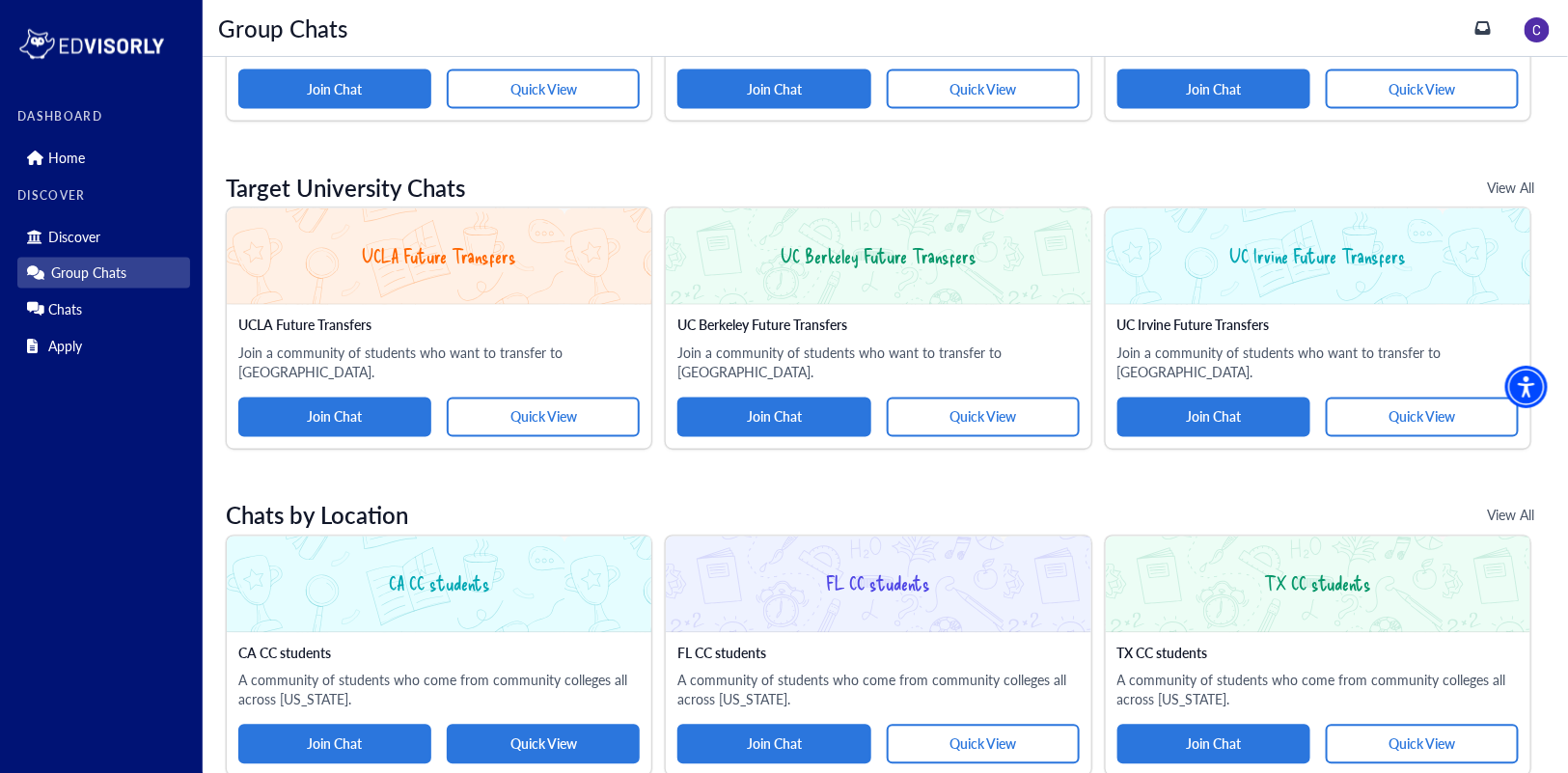 click on "Quick View" at bounding box center [543, 744] 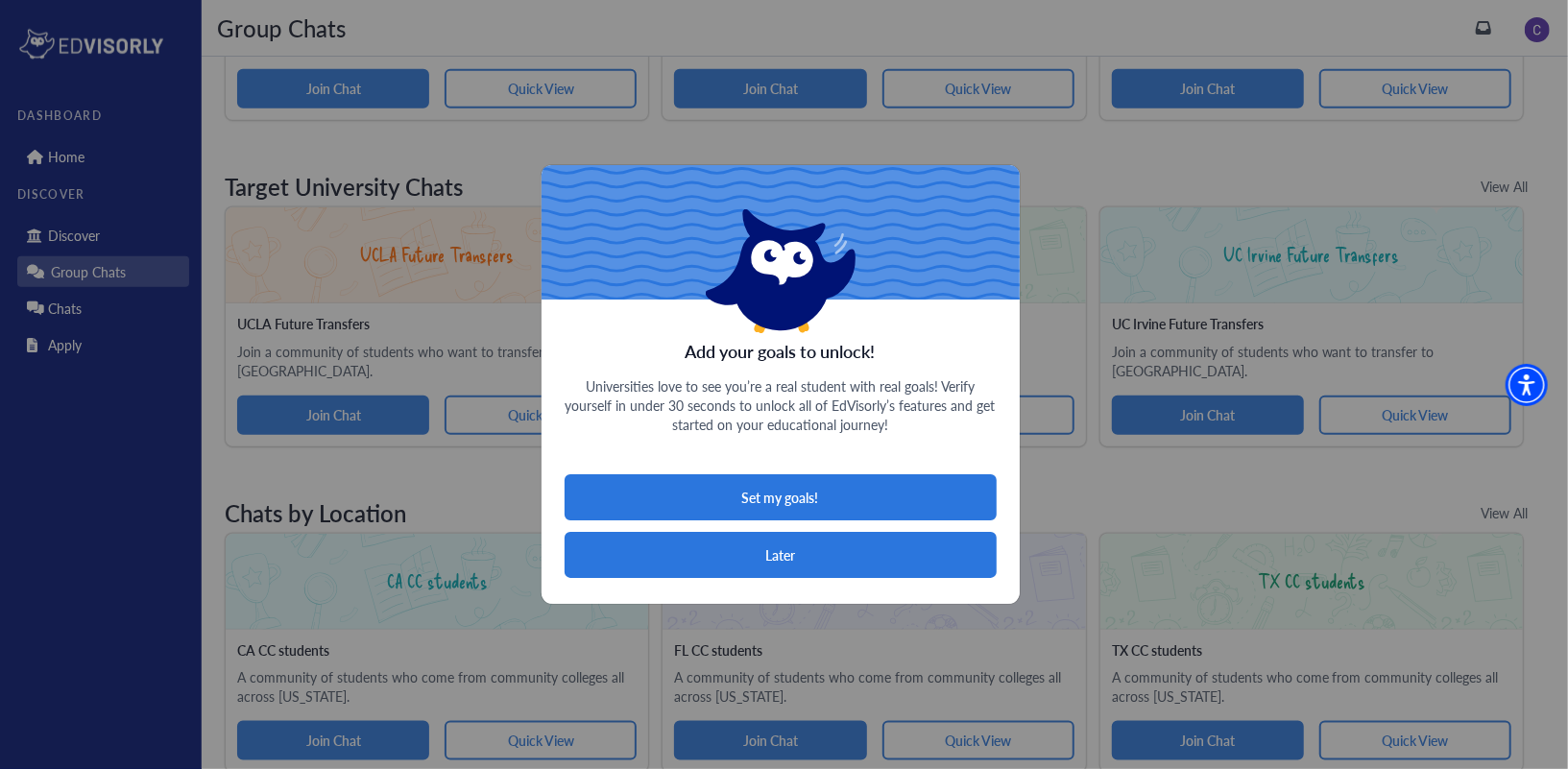 click on "Later" at bounding box center [781, 555] 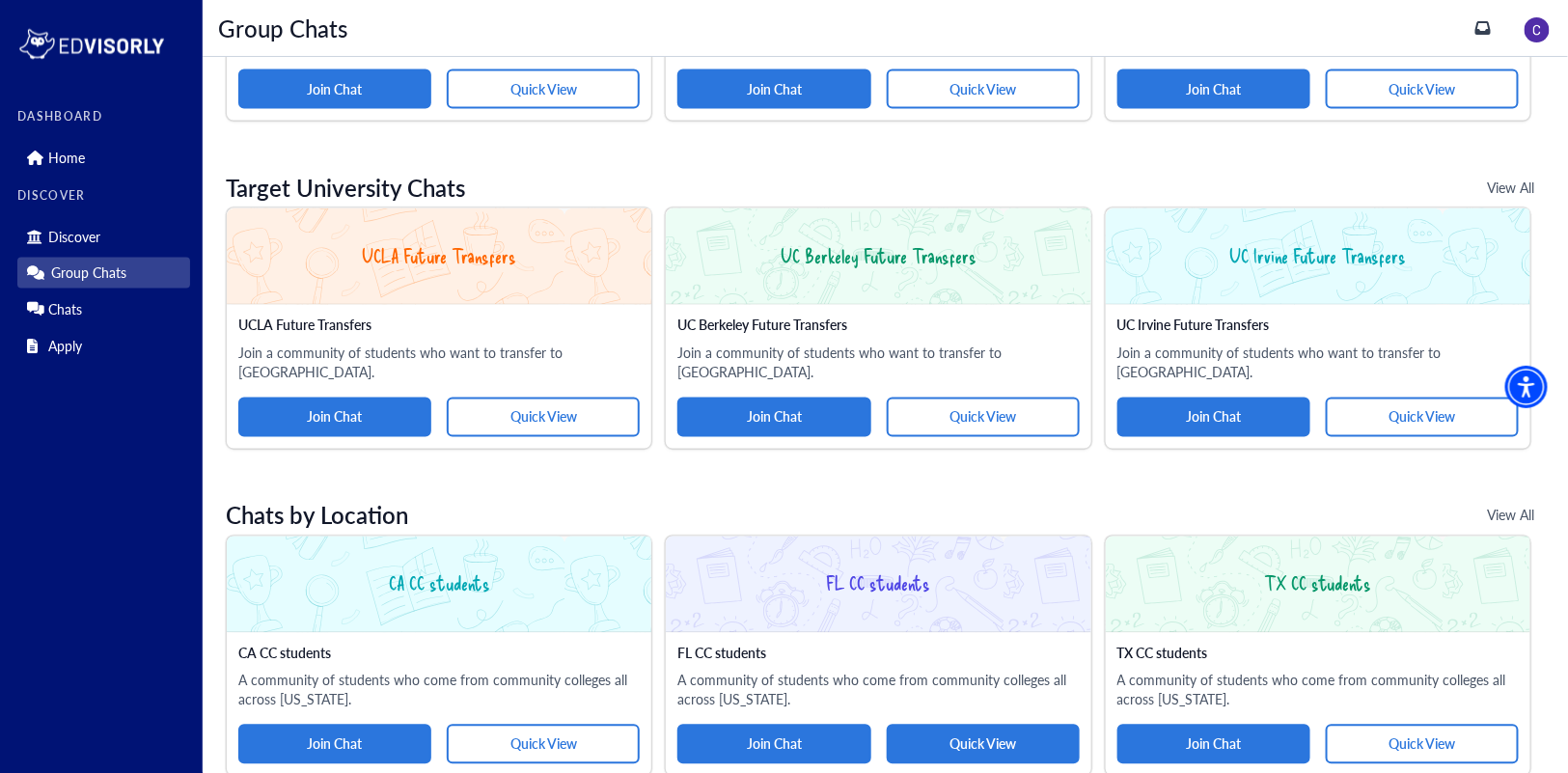 click on "Quick View" at bounding box center [983, 744] 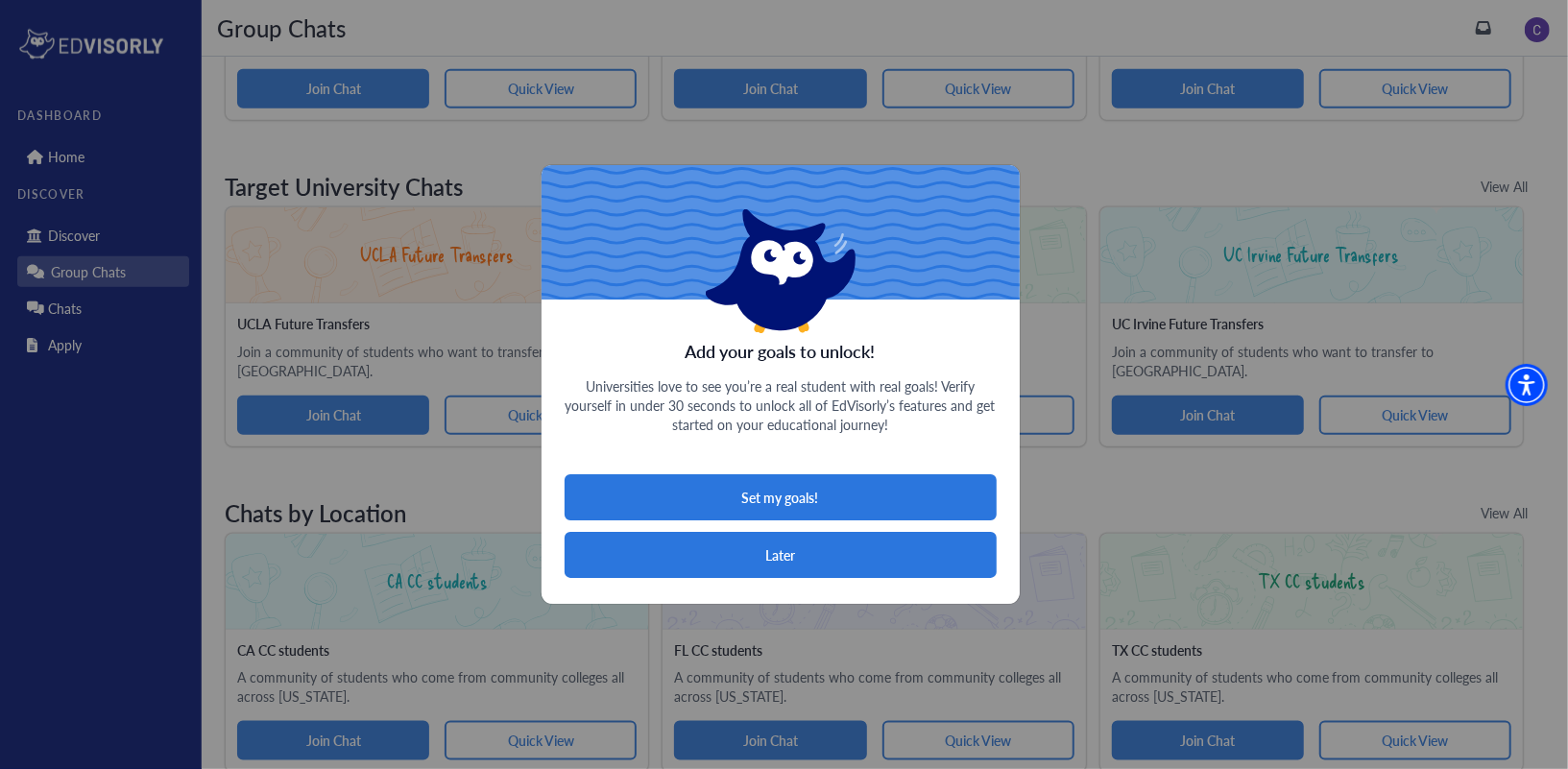click on "Later" at bounding box center [781, 555] 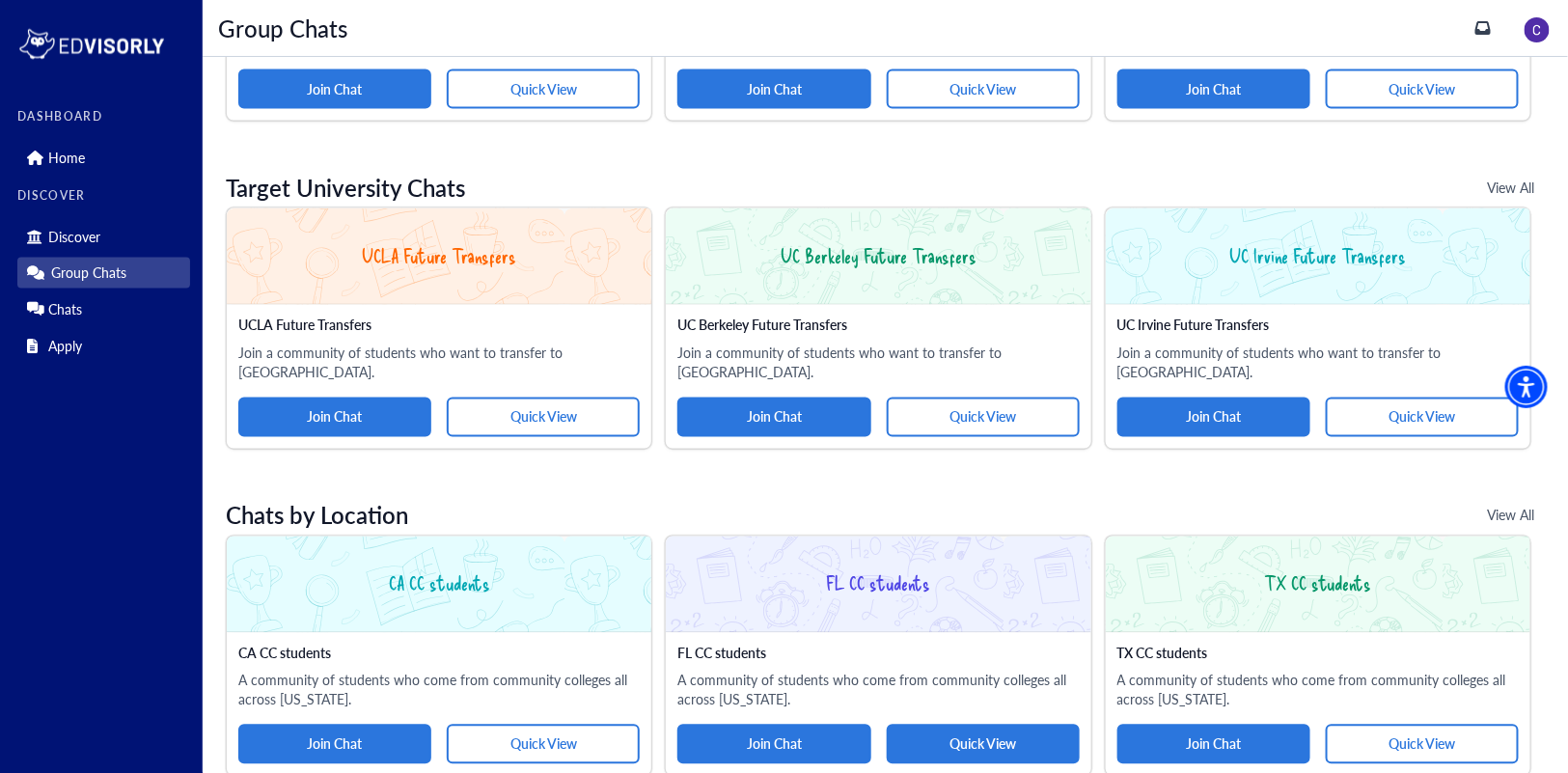 click on "Quick View" at bounding box center [983, 744] 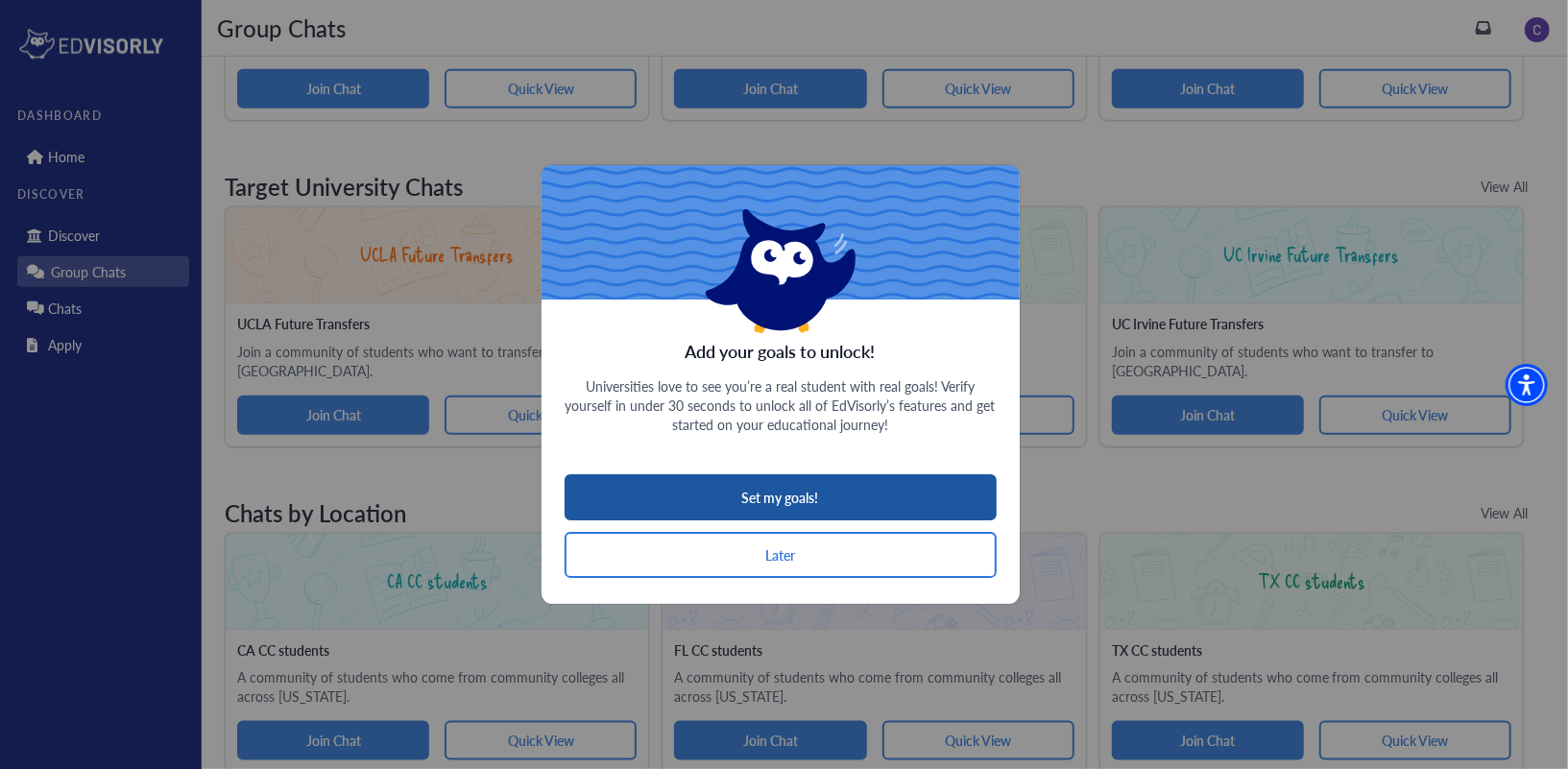 click on "Set my goals!" at bounding box center (781, 497) 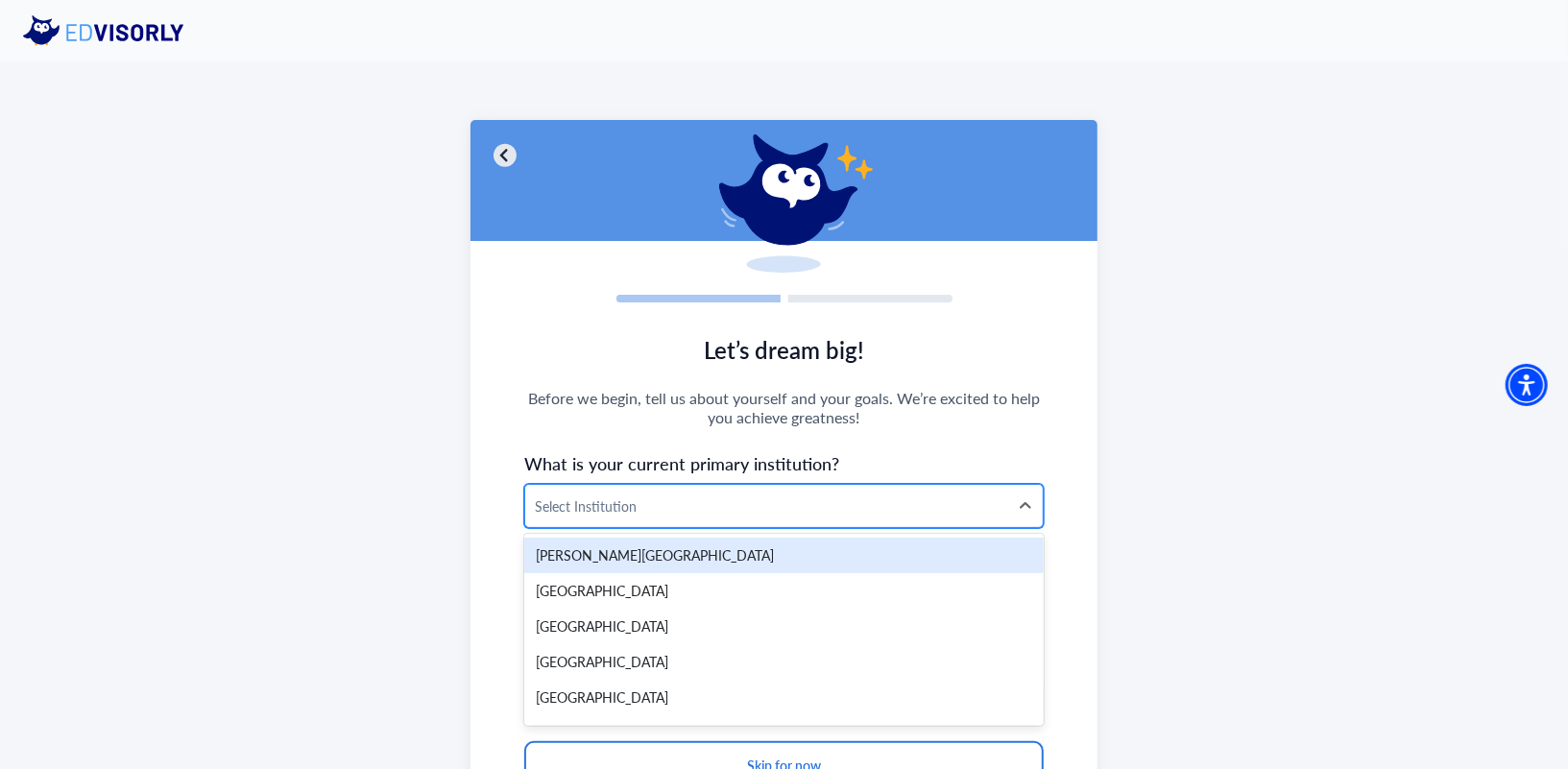 click at bounding box center (766, 506) 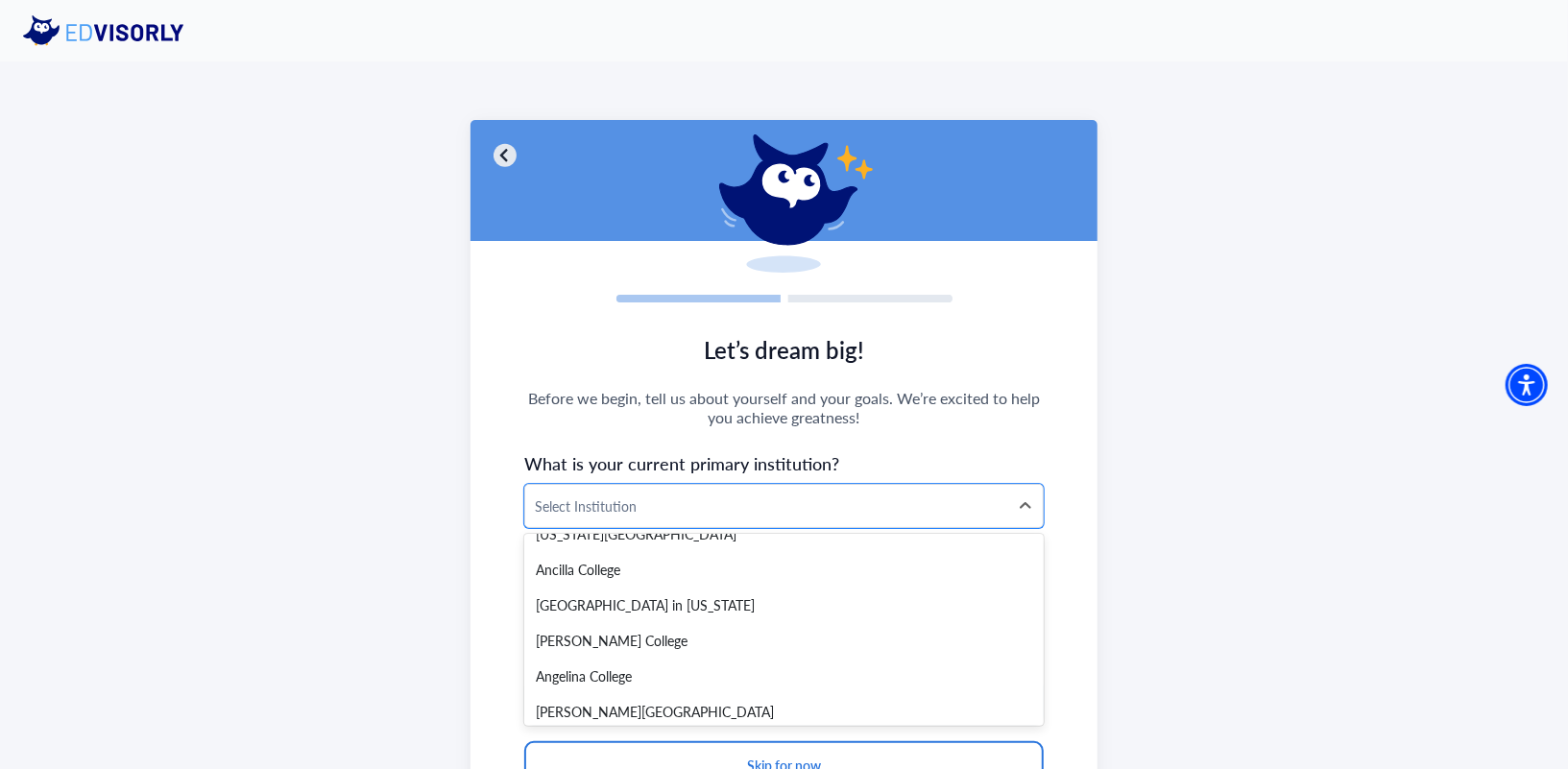 scroll, scrollTop: 592, scrollLeft: 0, axis: vertical 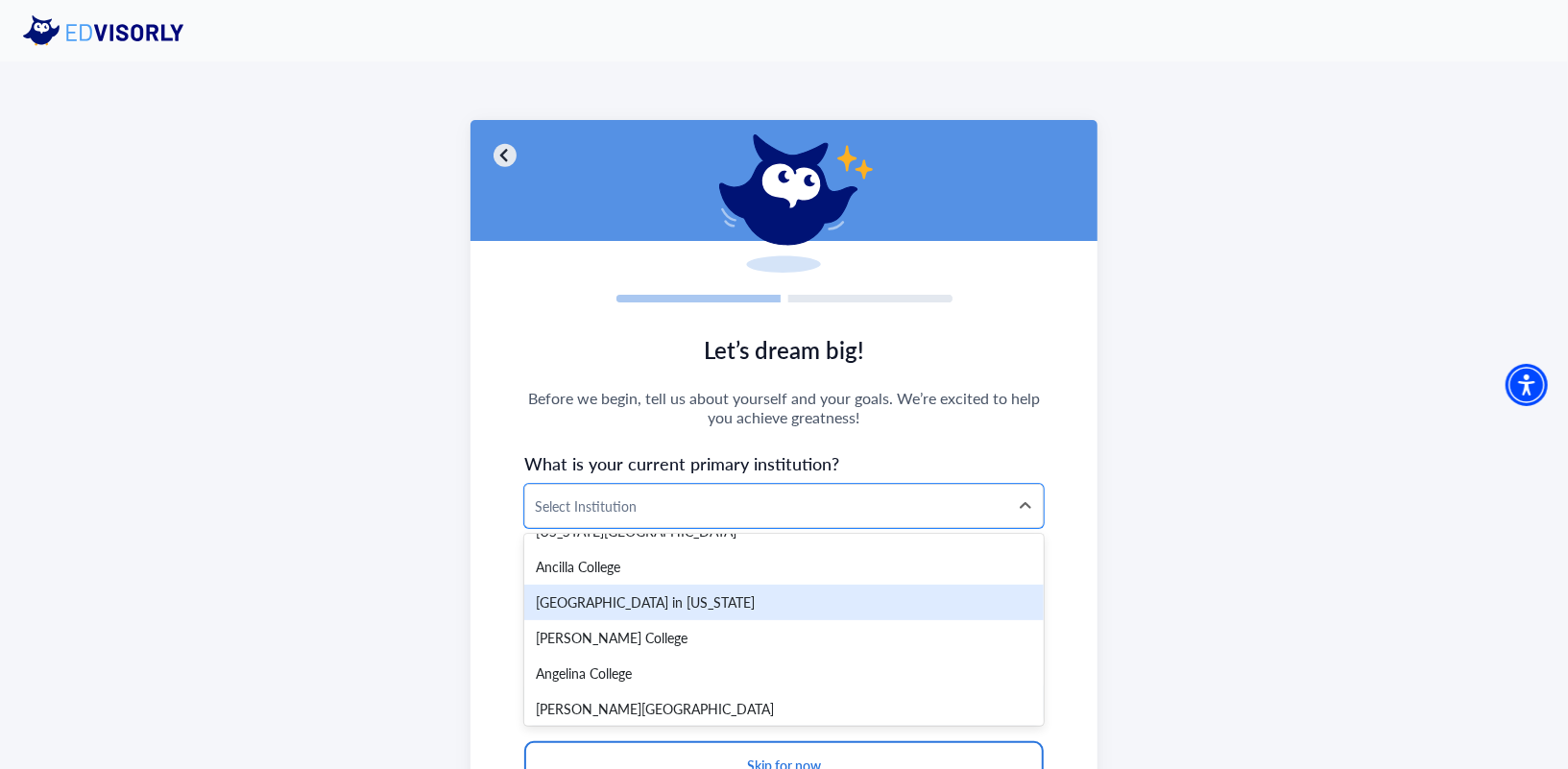 click on "[GEOGRAPHIC_DATA] in [US_STATE]" at bounding box center (784, 602) 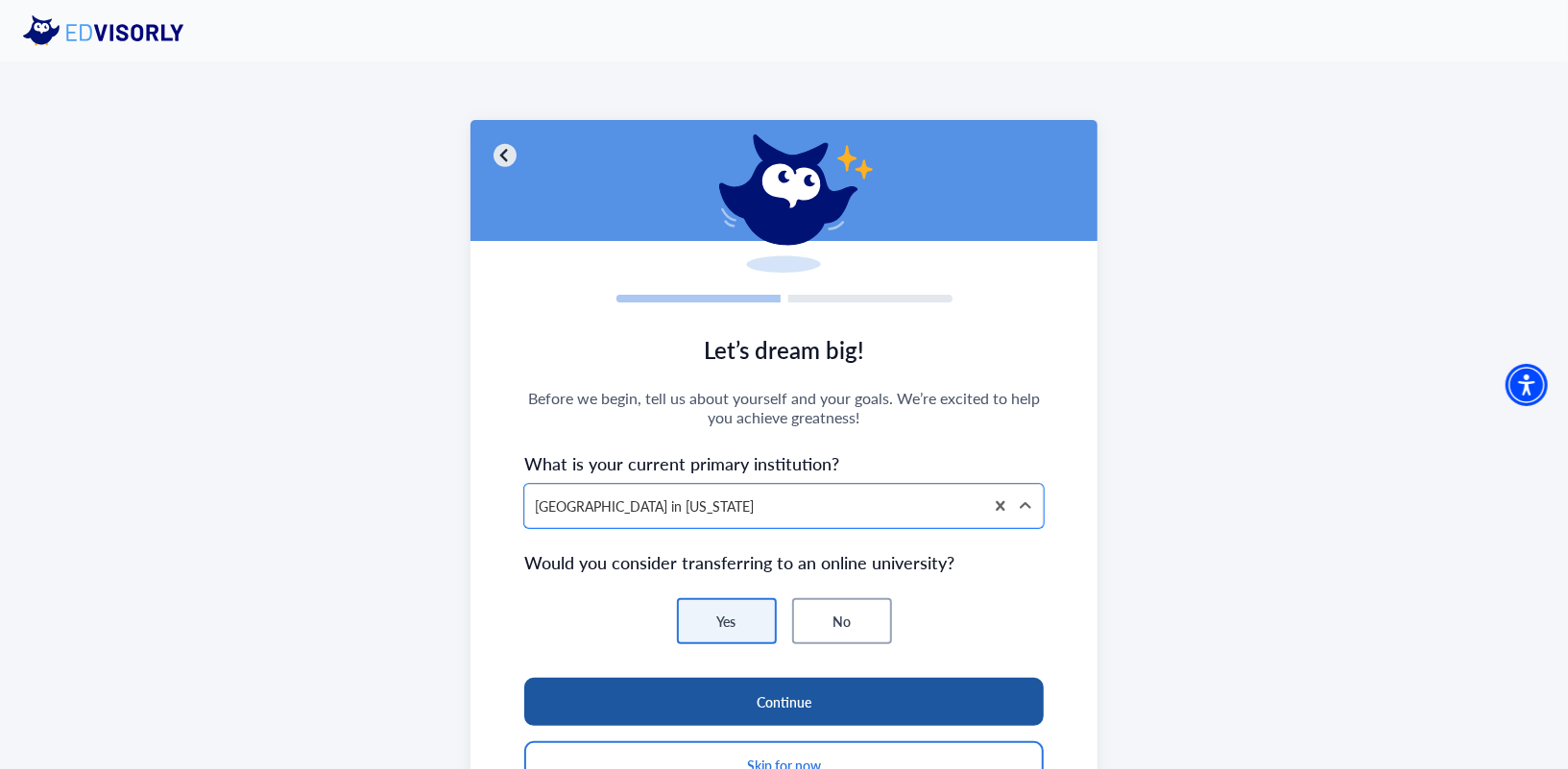click on "Continue" at bounding box center (784, 702) 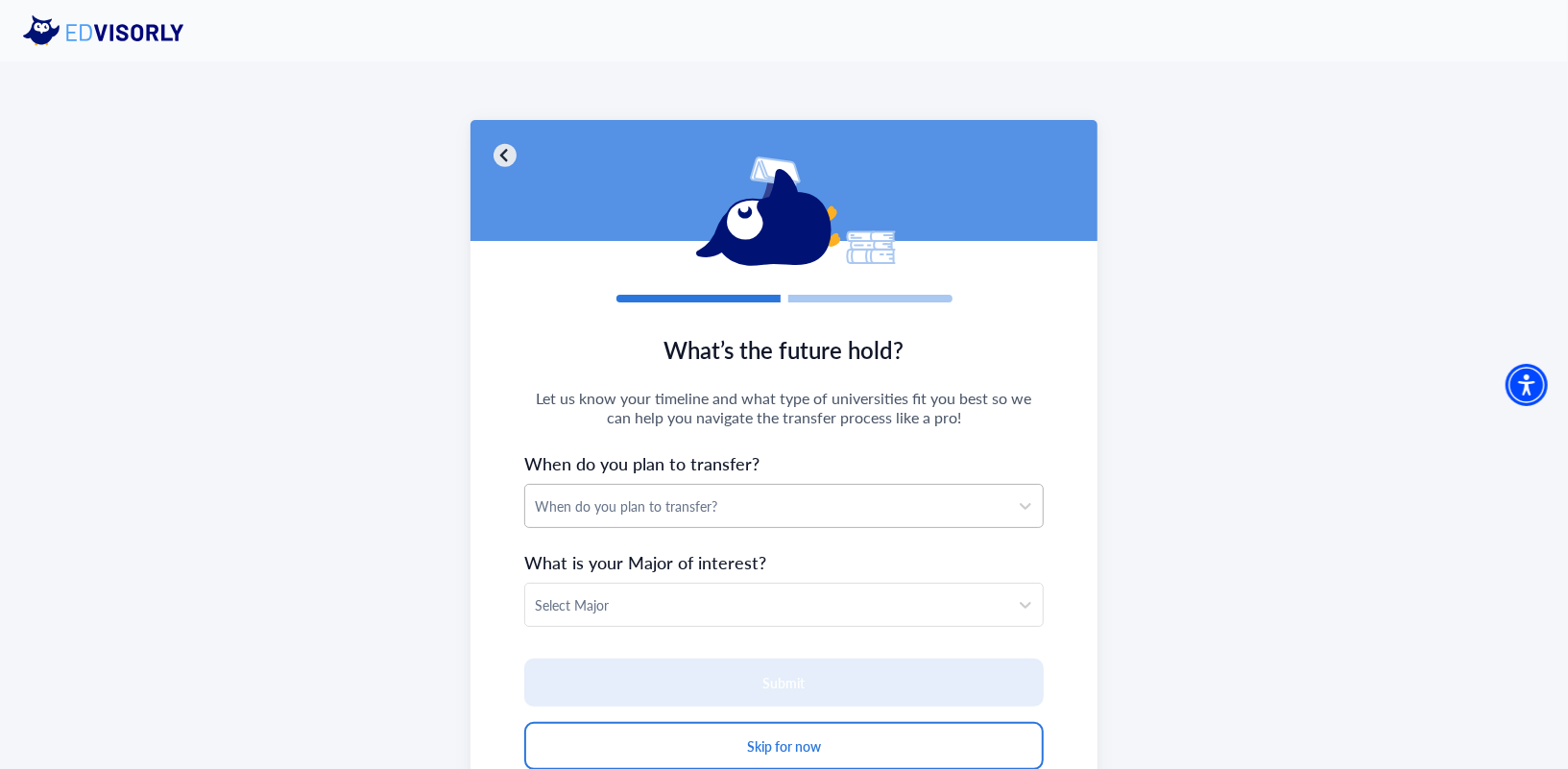 drag, startPoint x: 808, startPoint y: 530, endPoint x: 818, endPoint y: 497, distance: 34.48188 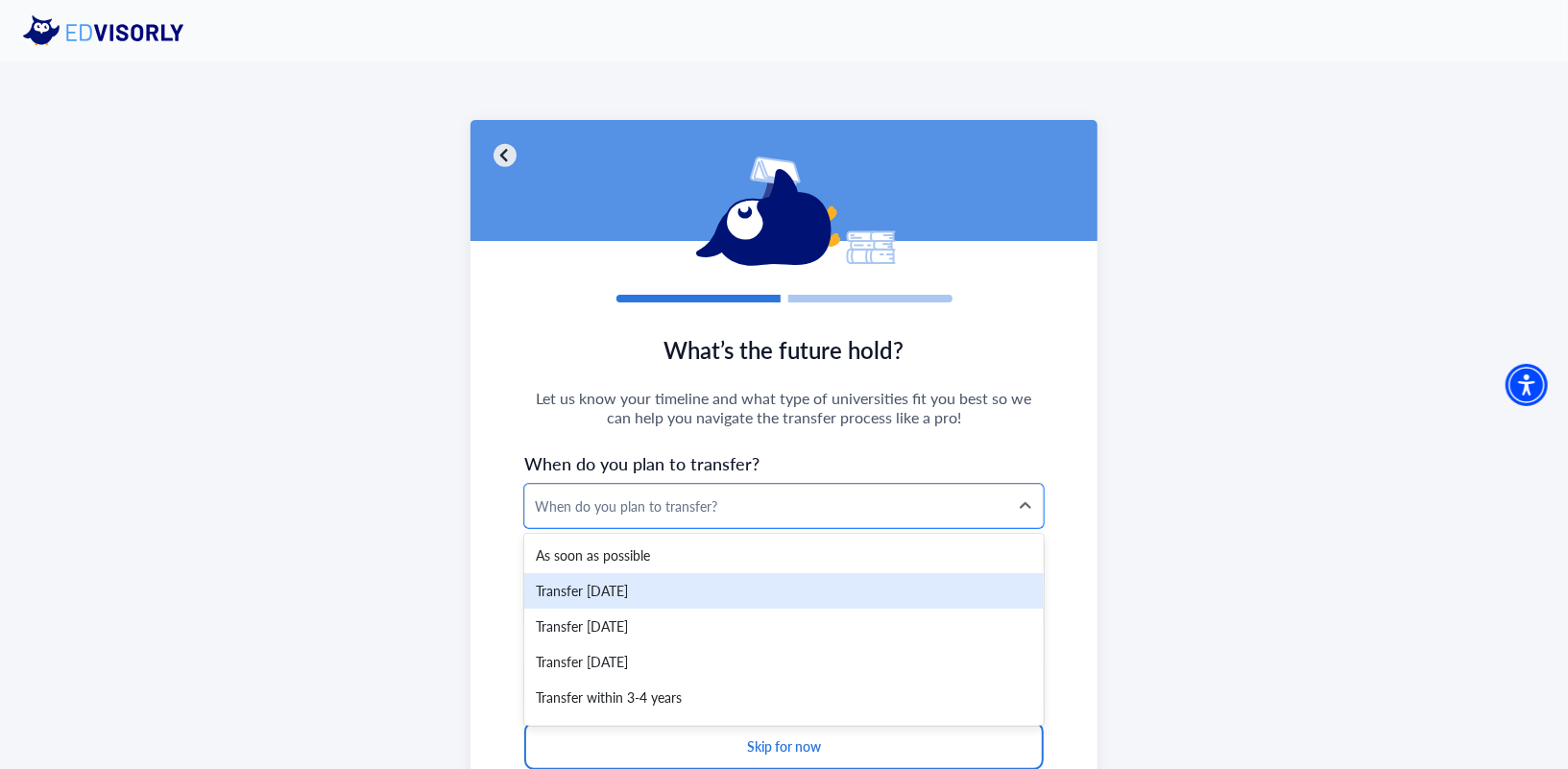 click on "Transfer [DATE]" at bounding box center (784, 590) 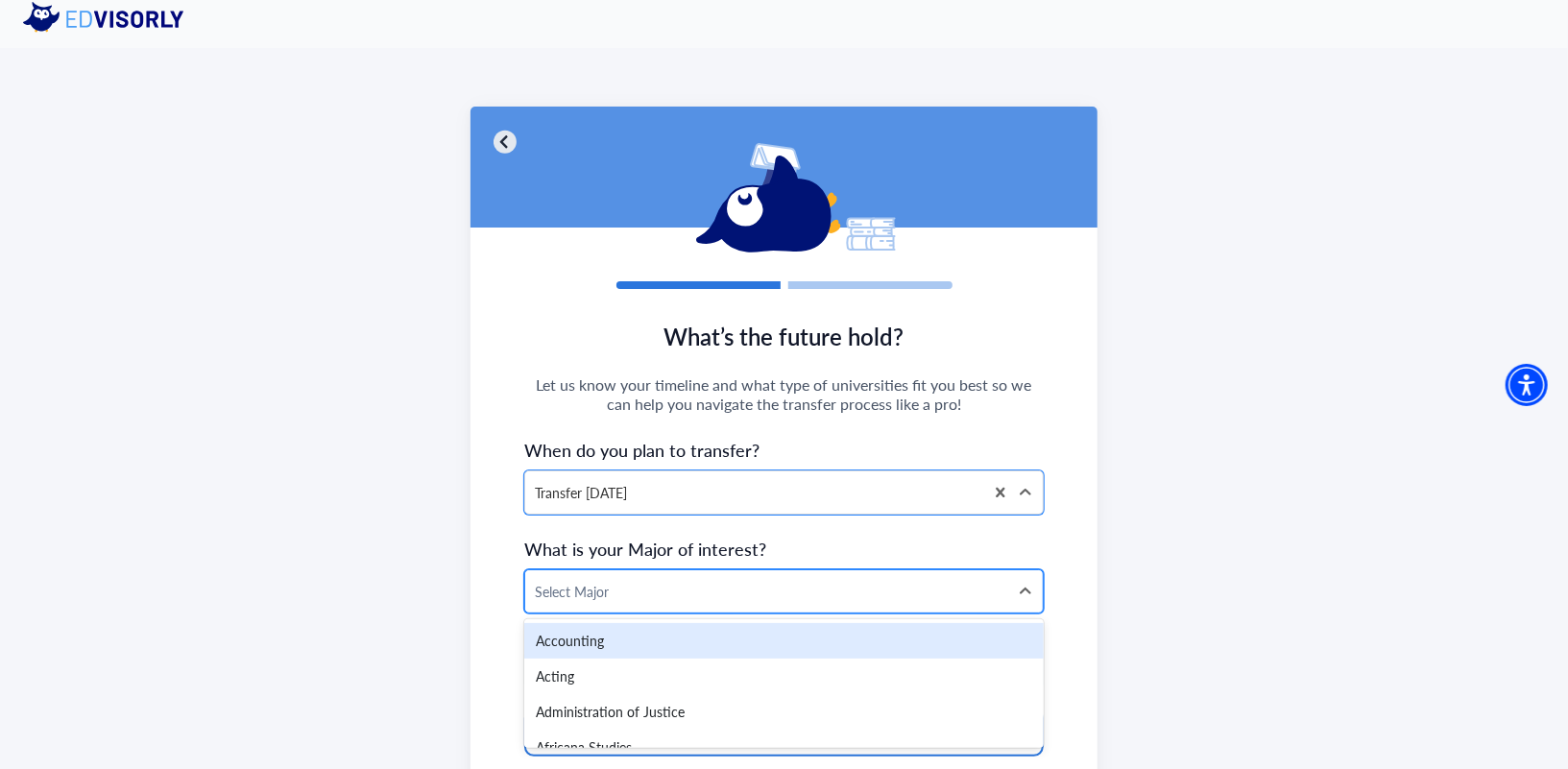click at bounding box center [766, 591] 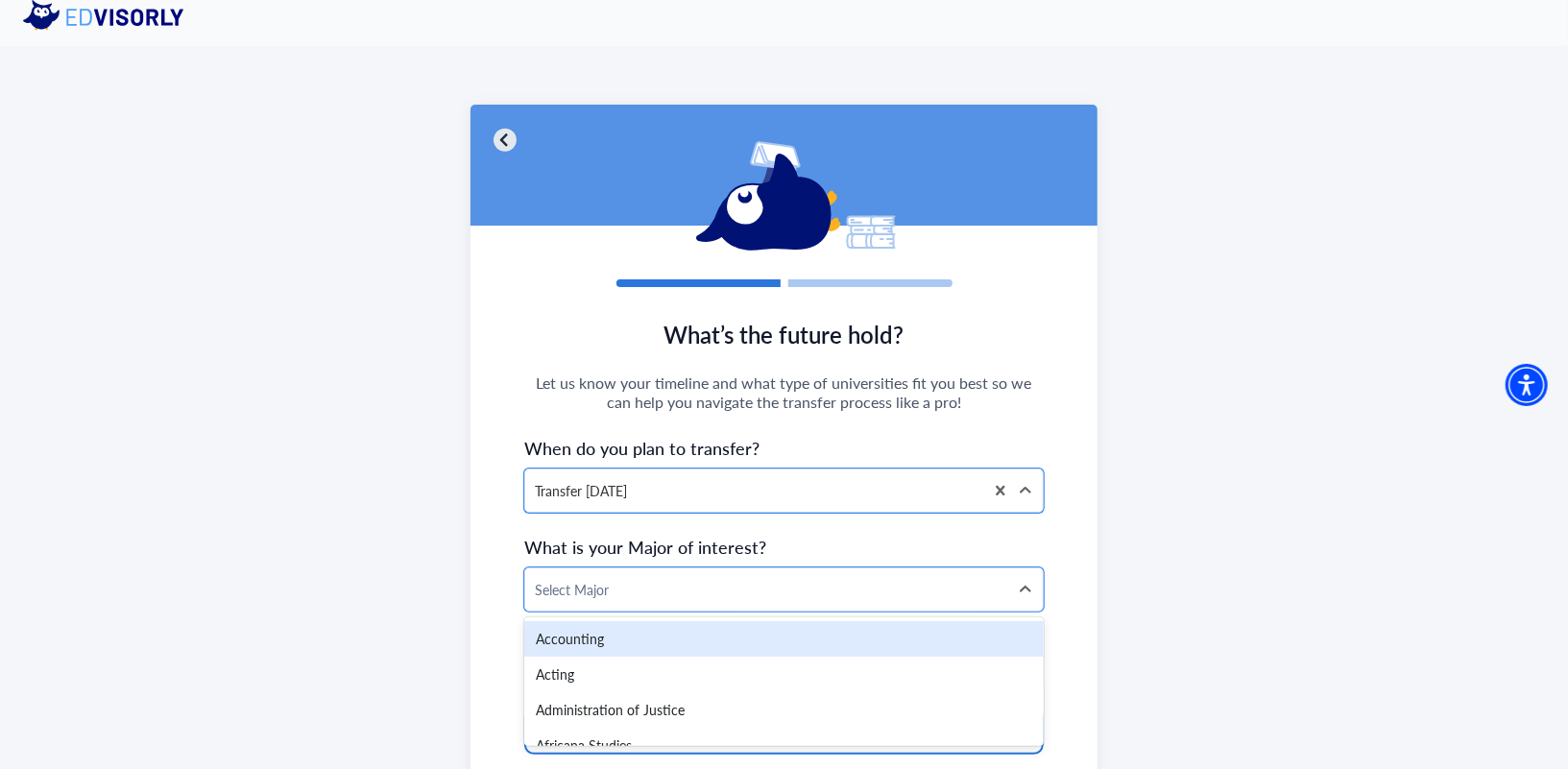 click on "Accounting" at bounding box center [784, 638] 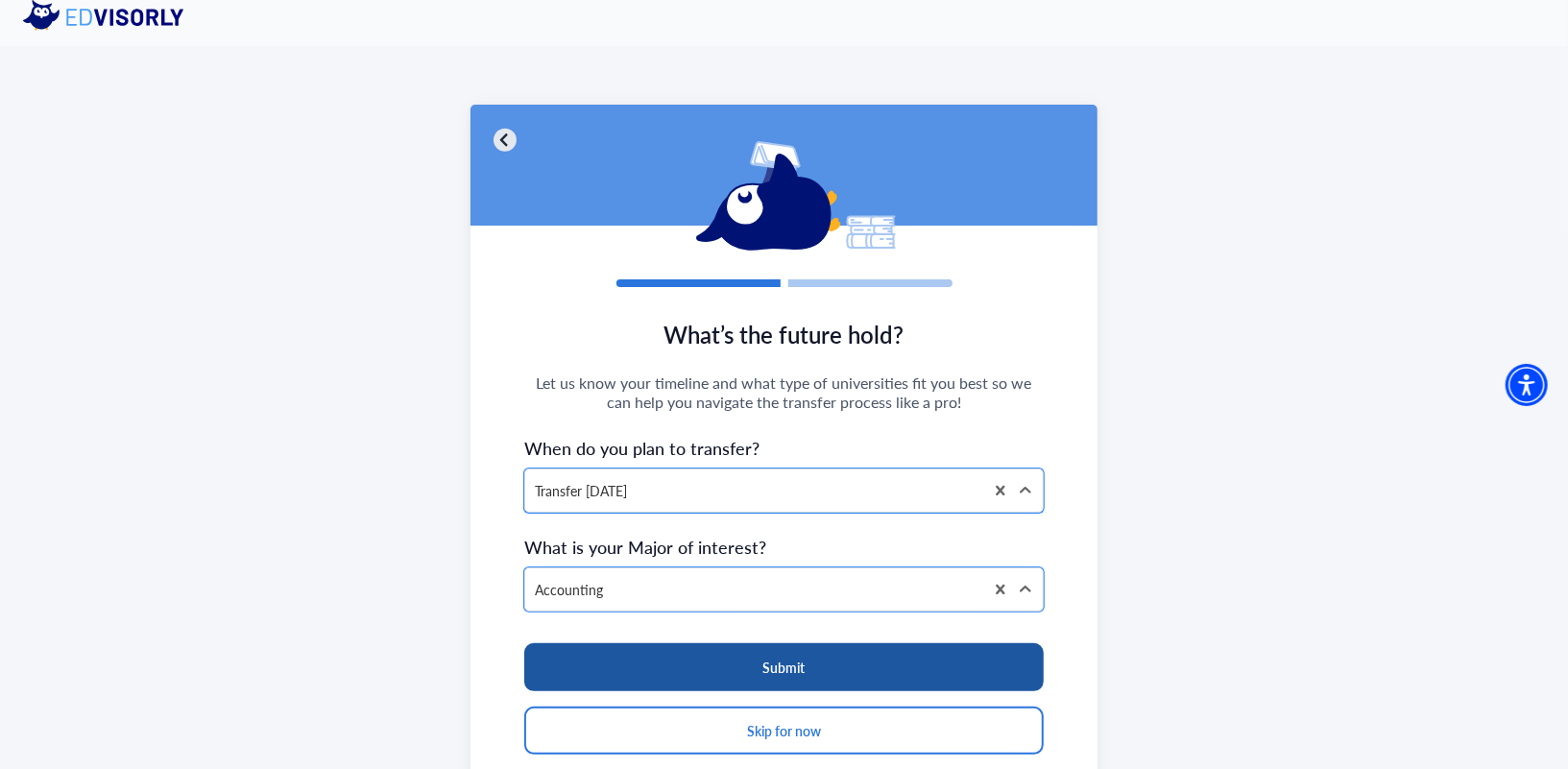 click on "Submit" at bounding box center [784, 667] 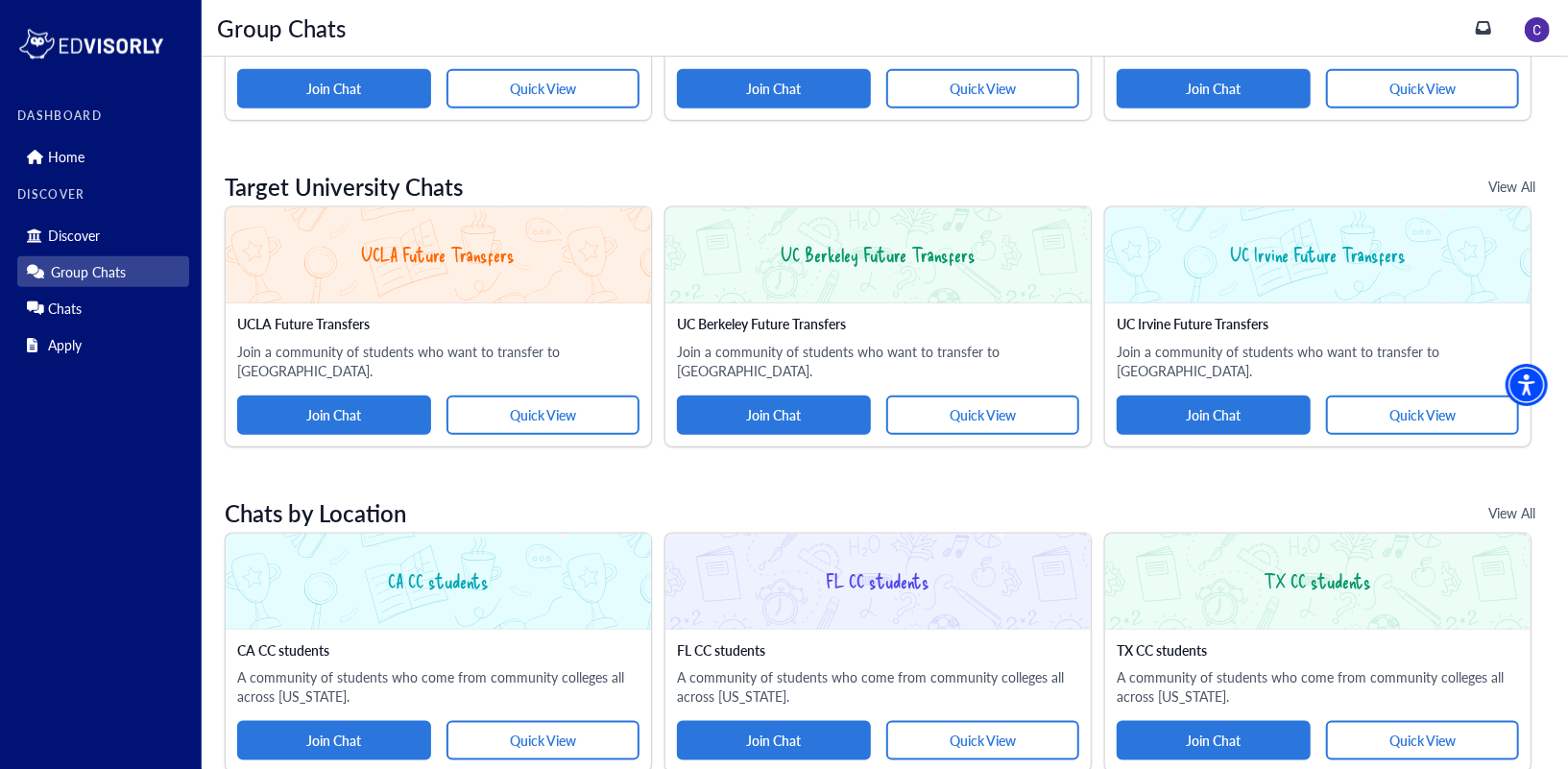 scroll, scrollTop: 0, scrollLeft: 0, axis: both 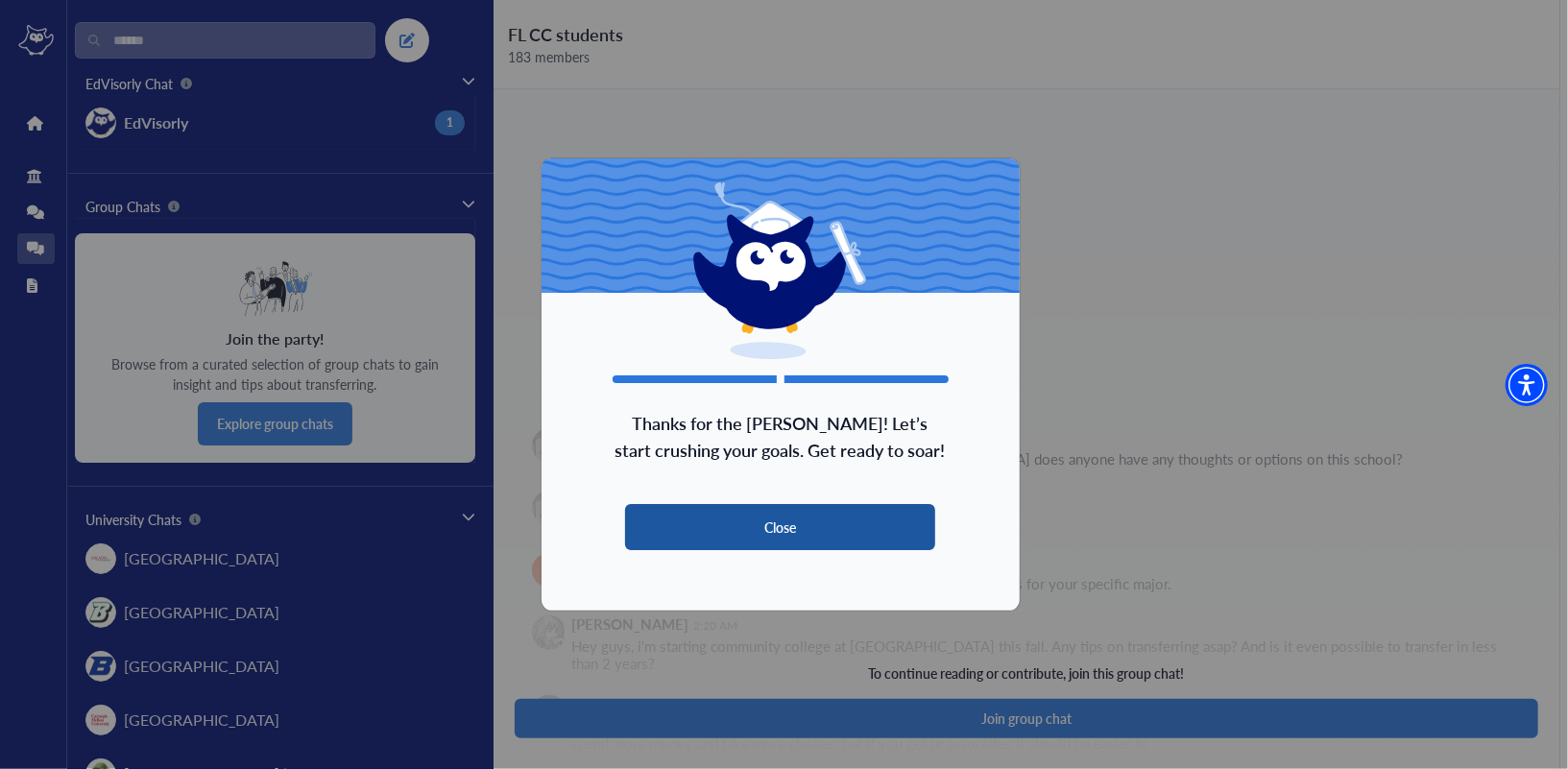 click on "Close" at bounding box center (781, 527) 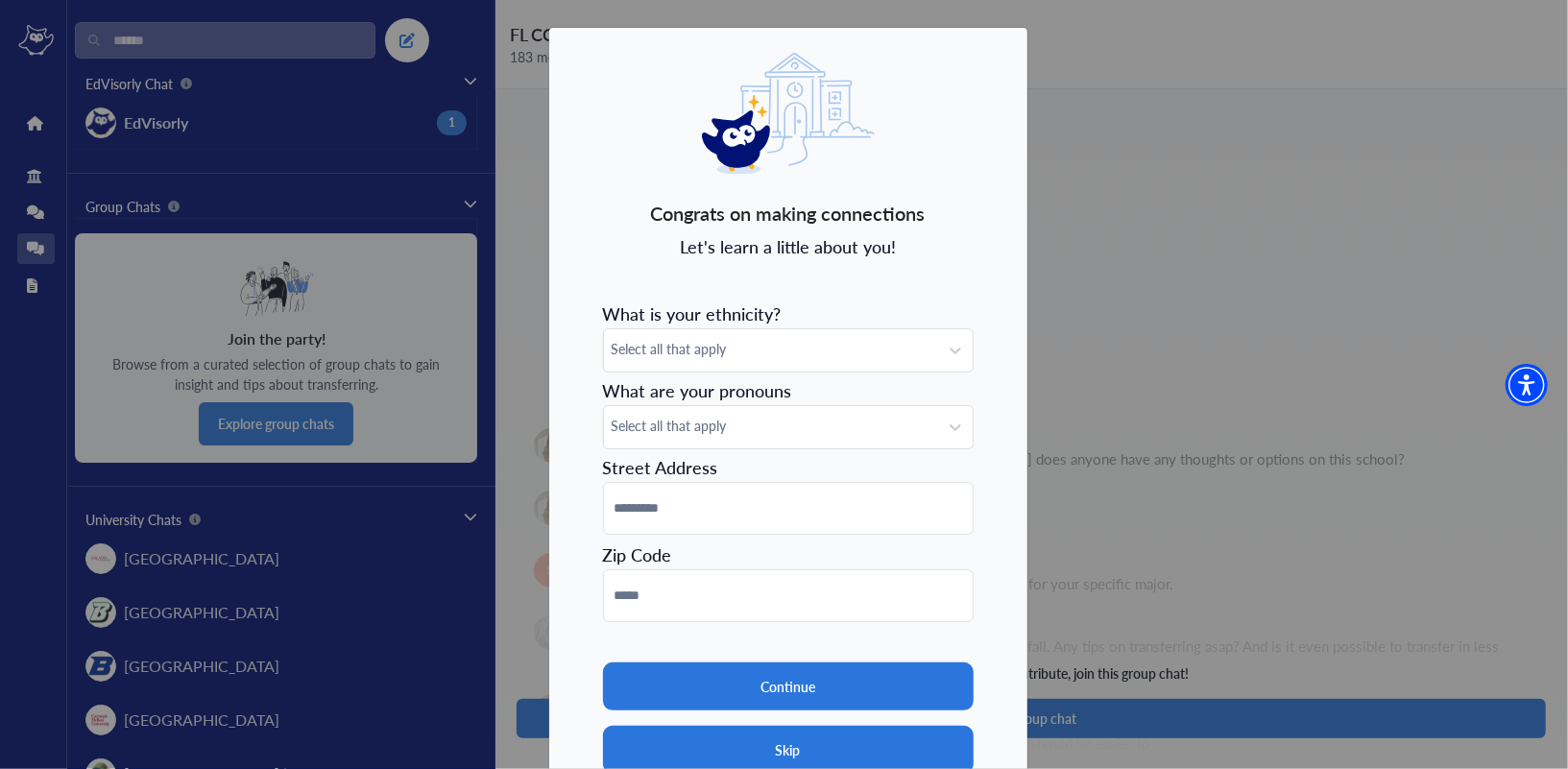click on "Skip" at bounding box center (788, 750) 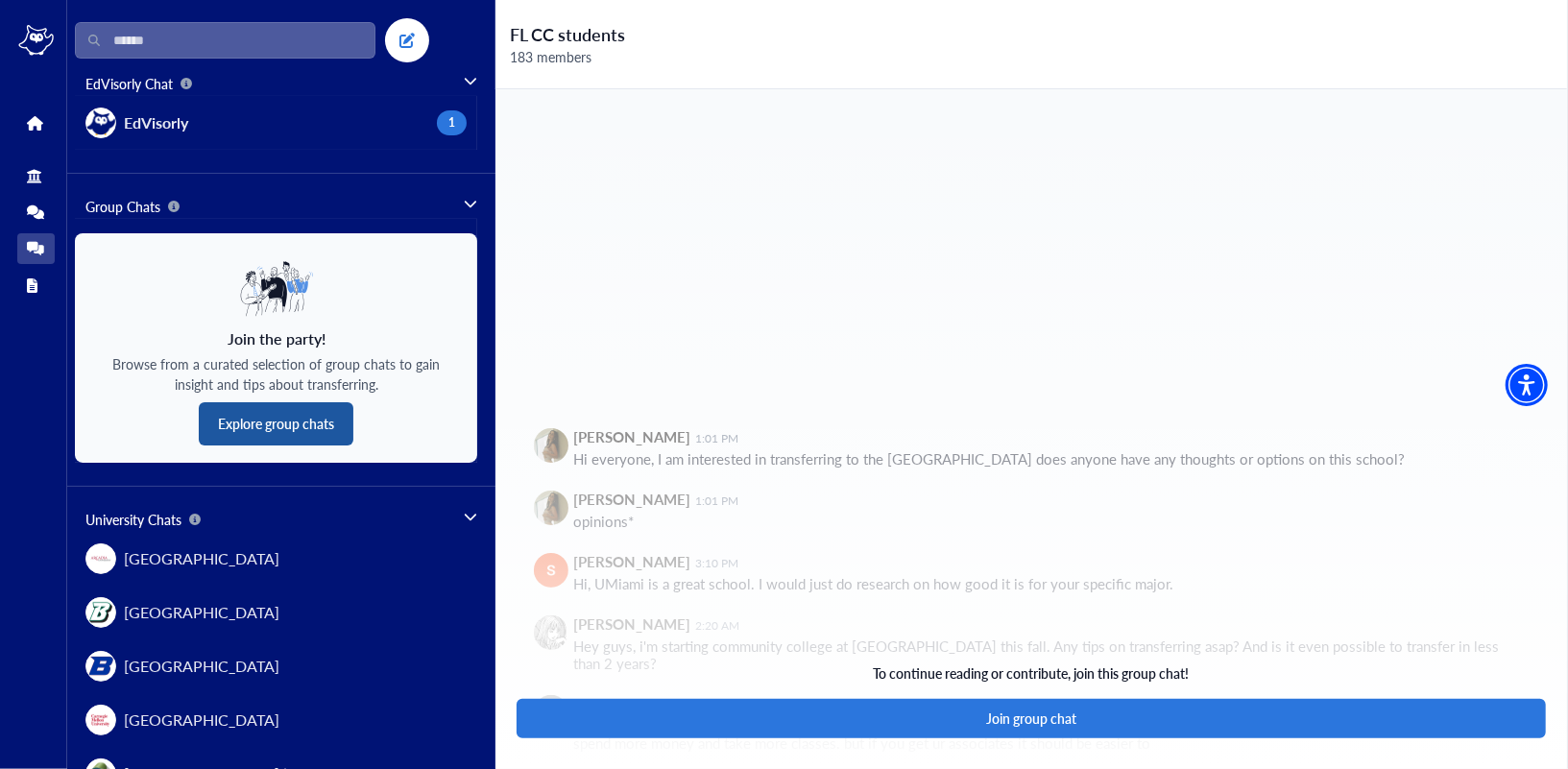 click on "Explore group chats" at bounding box center (276, 423) 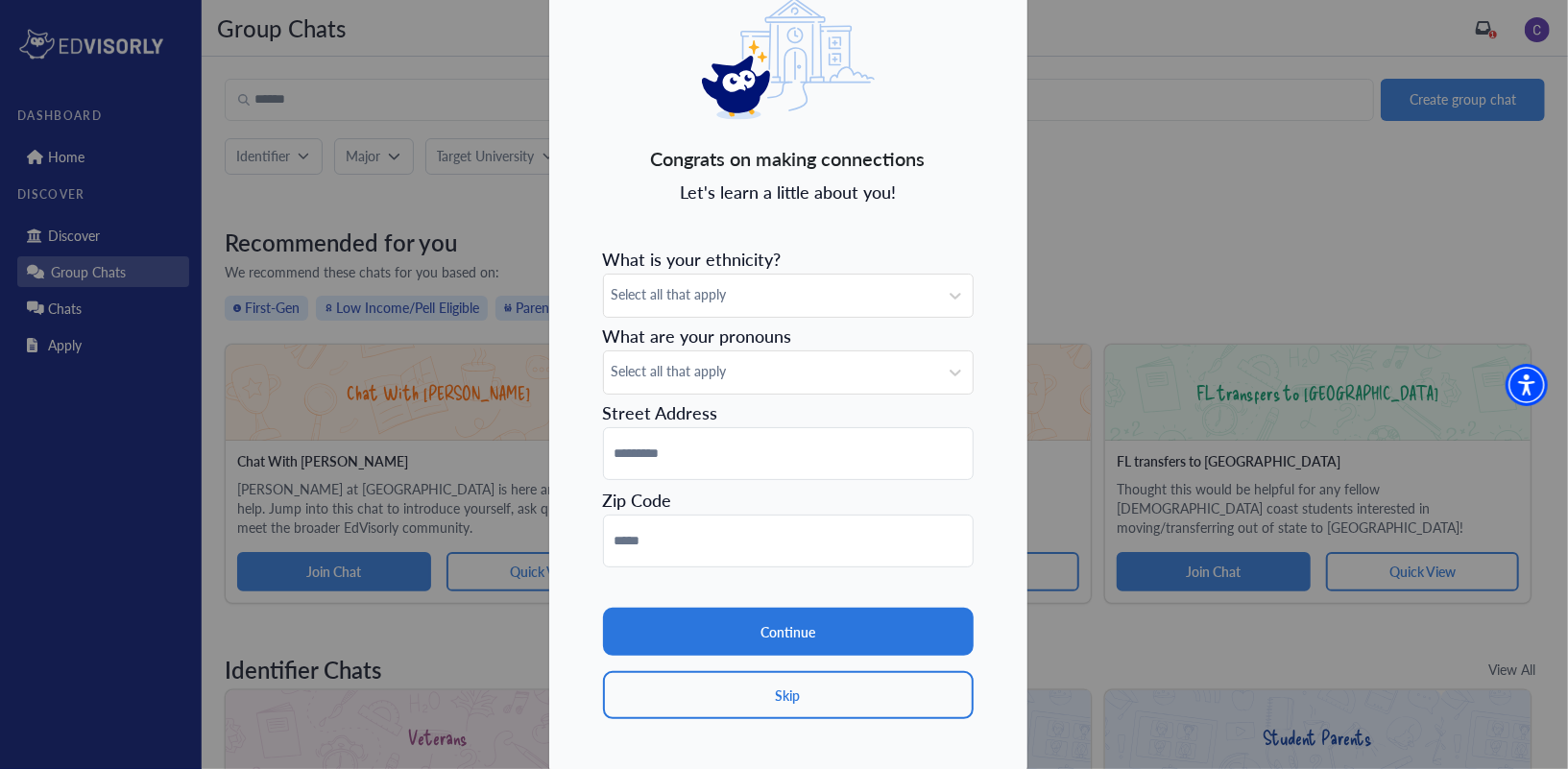 scroll, scrollTop: 84, scrollLeft: 0, axis: vertical 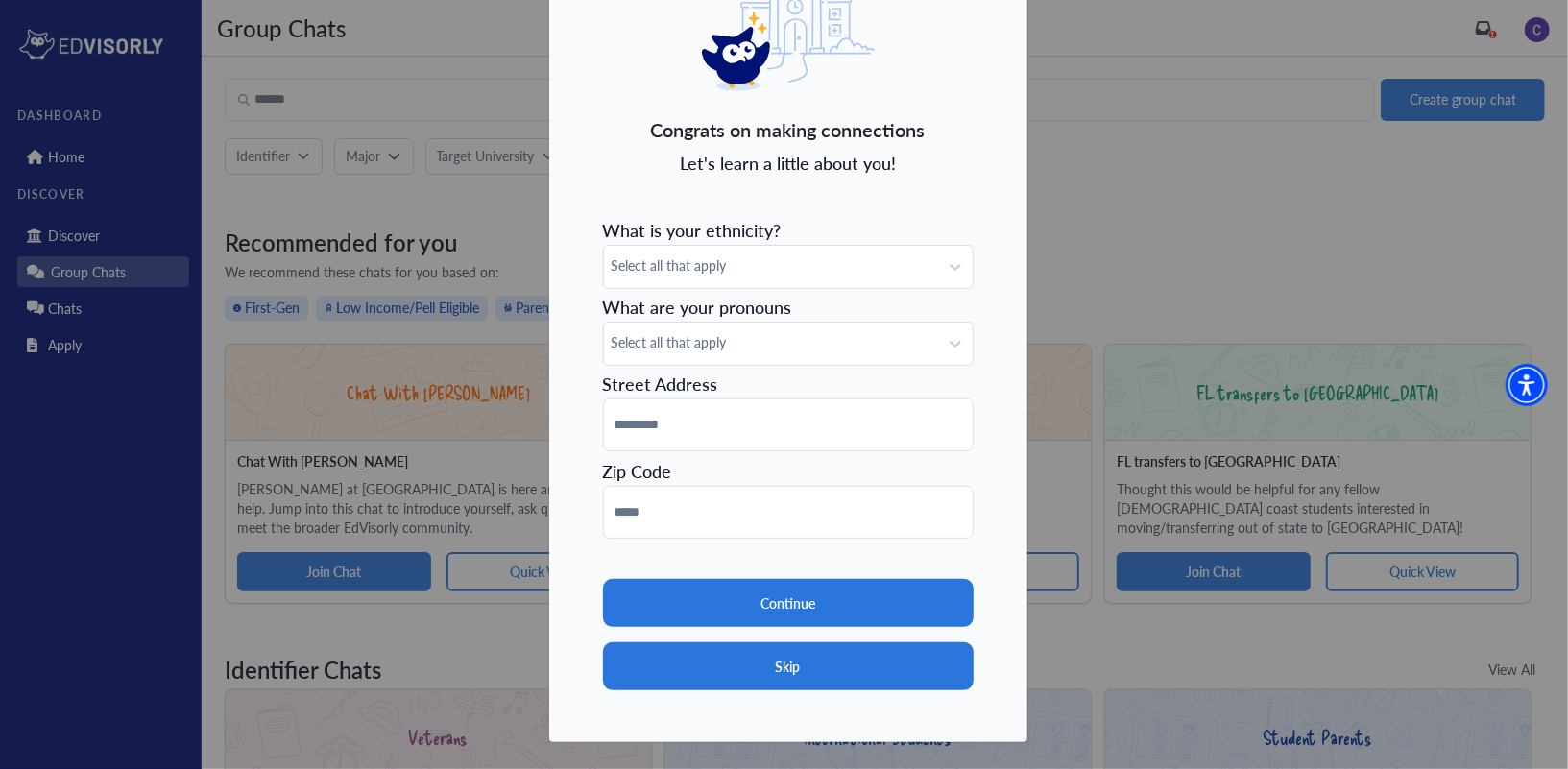 click on "Skip" at bounding box center (788, 666) 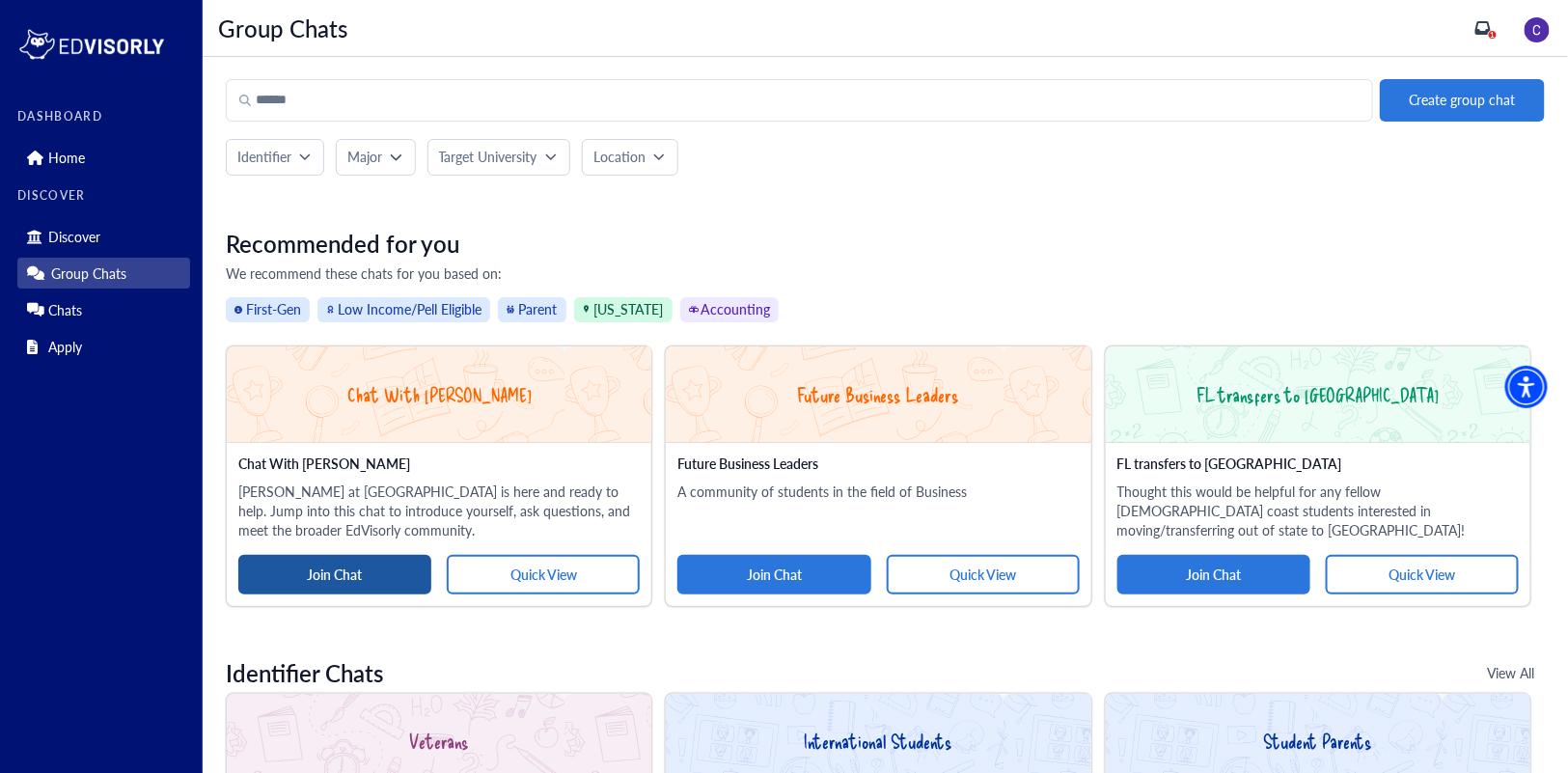 click on "Join Chat" at bounding box center [335, 574] 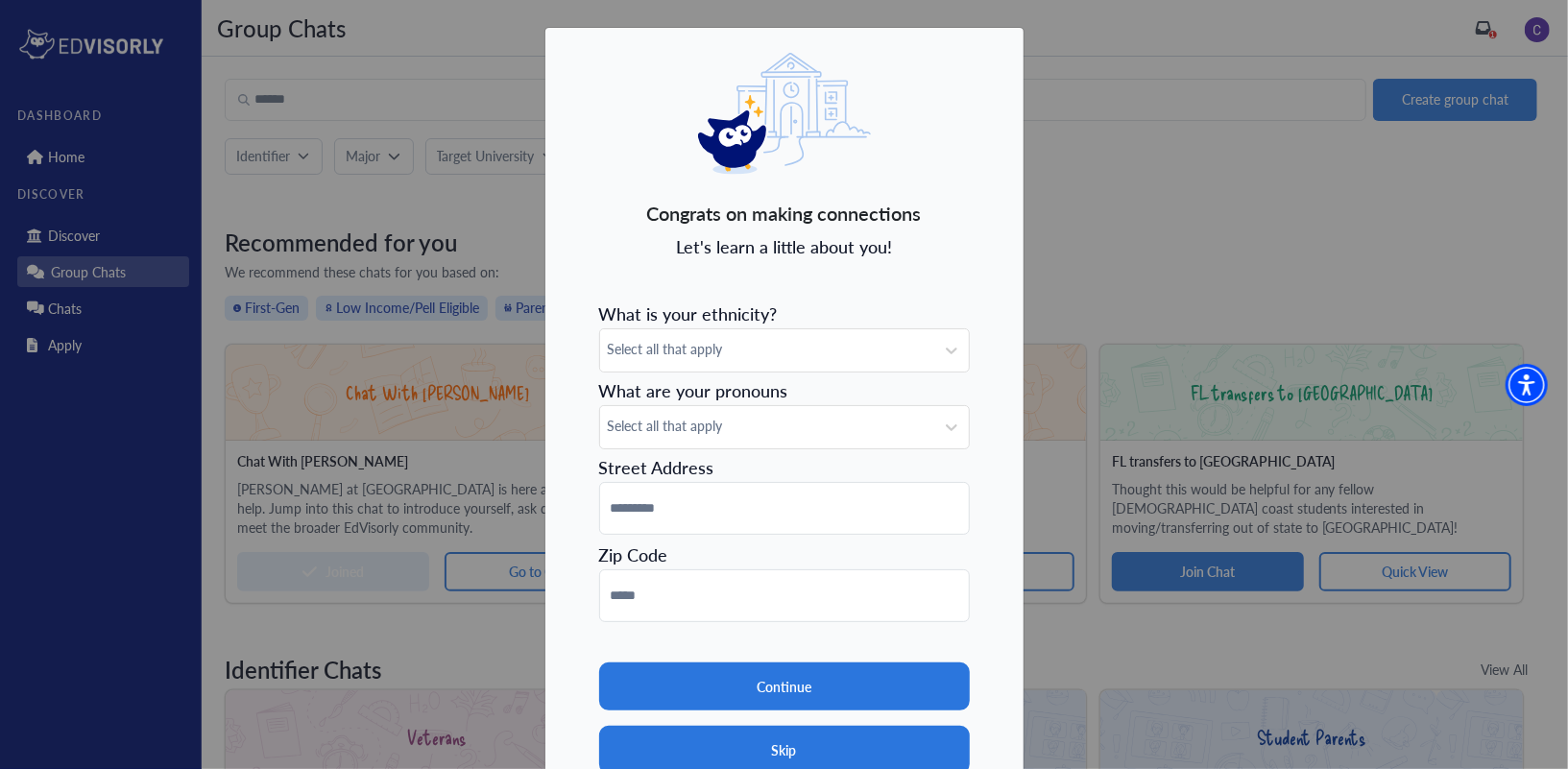click on "Skip" at bounding box center [784, 750] 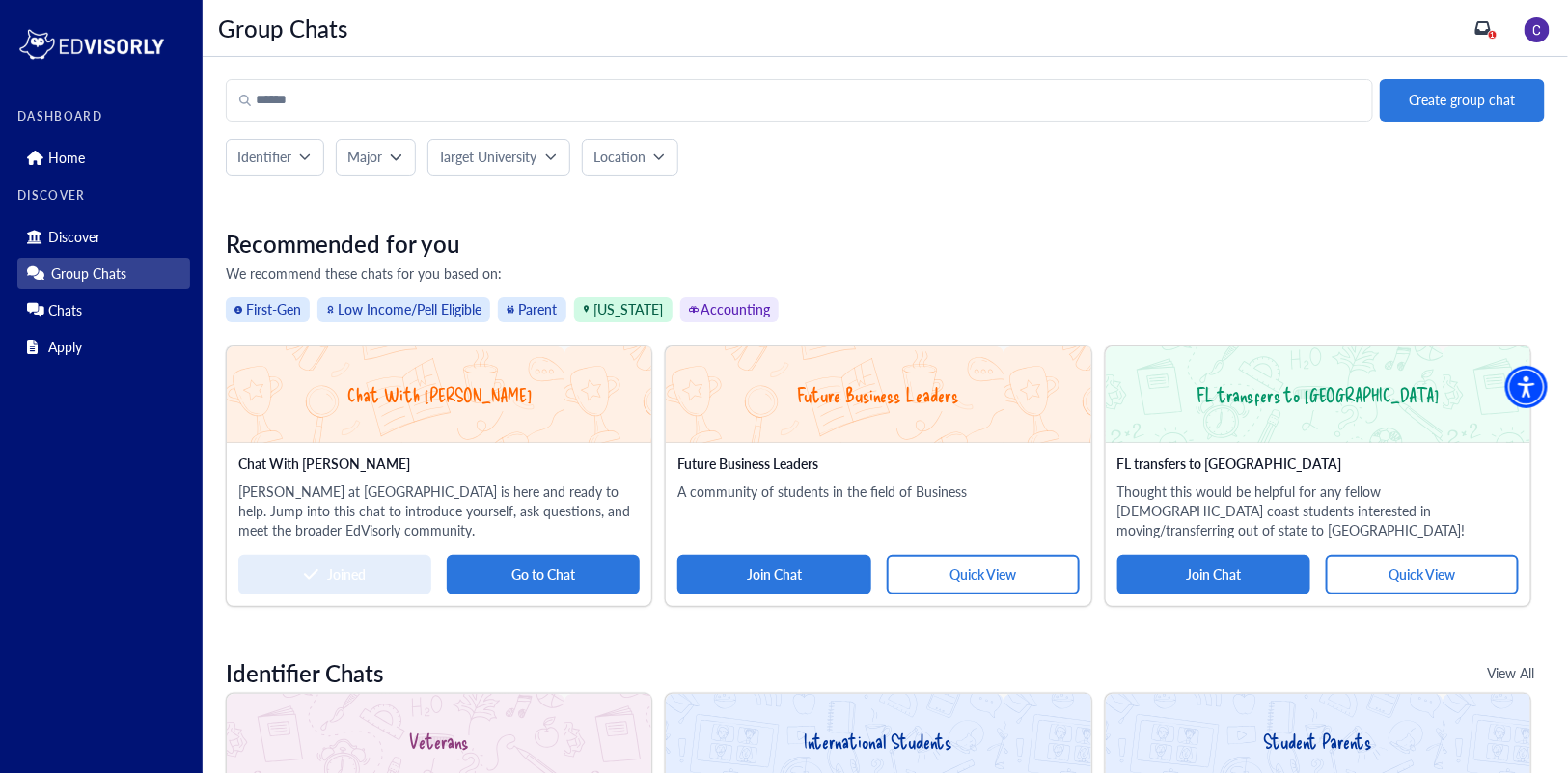 click on "Go to Chat" at bounding box center (543, 574) 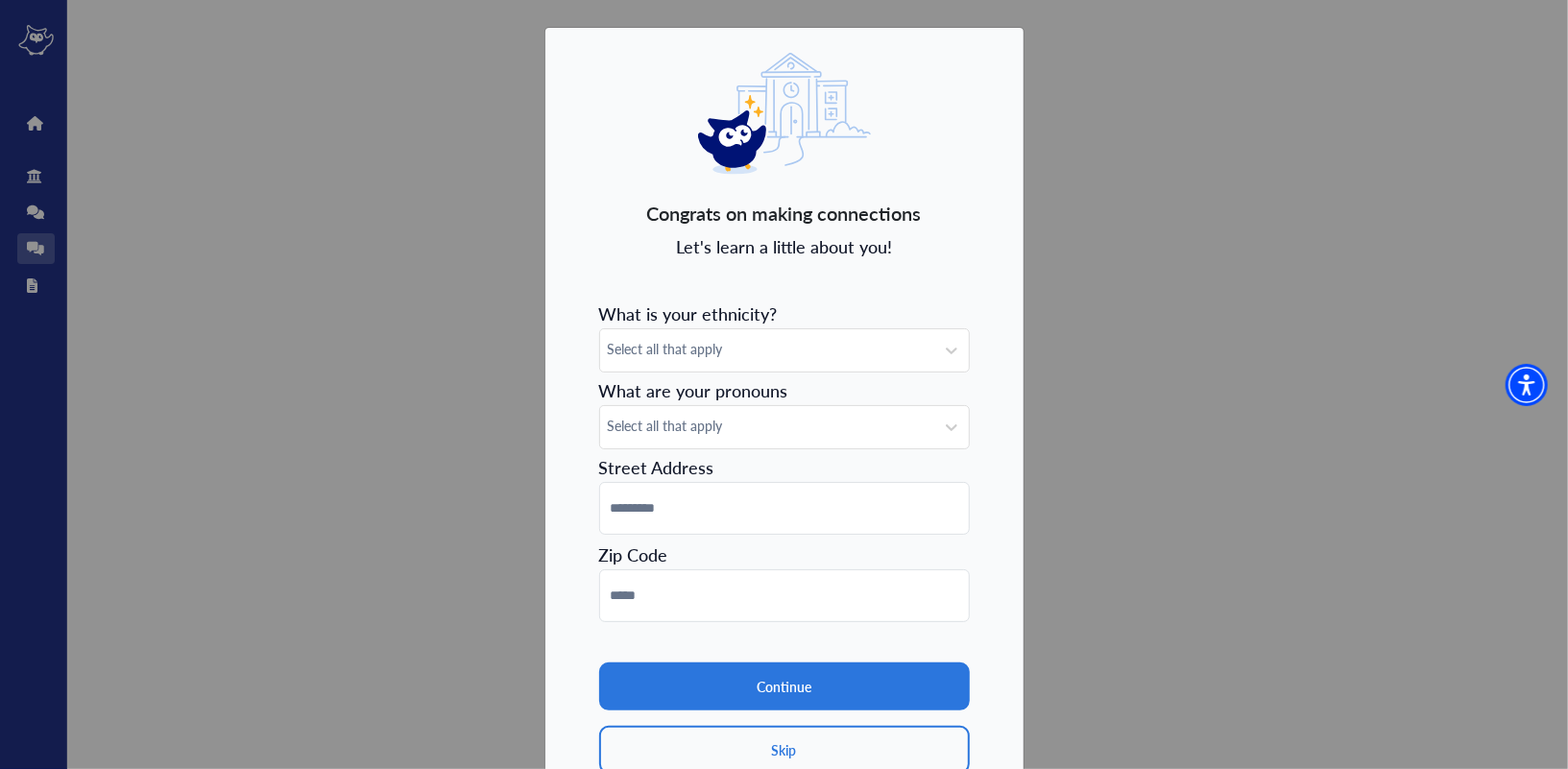 scroll, scrollTop: 2705, scrollLeft: 0, axis: vertical 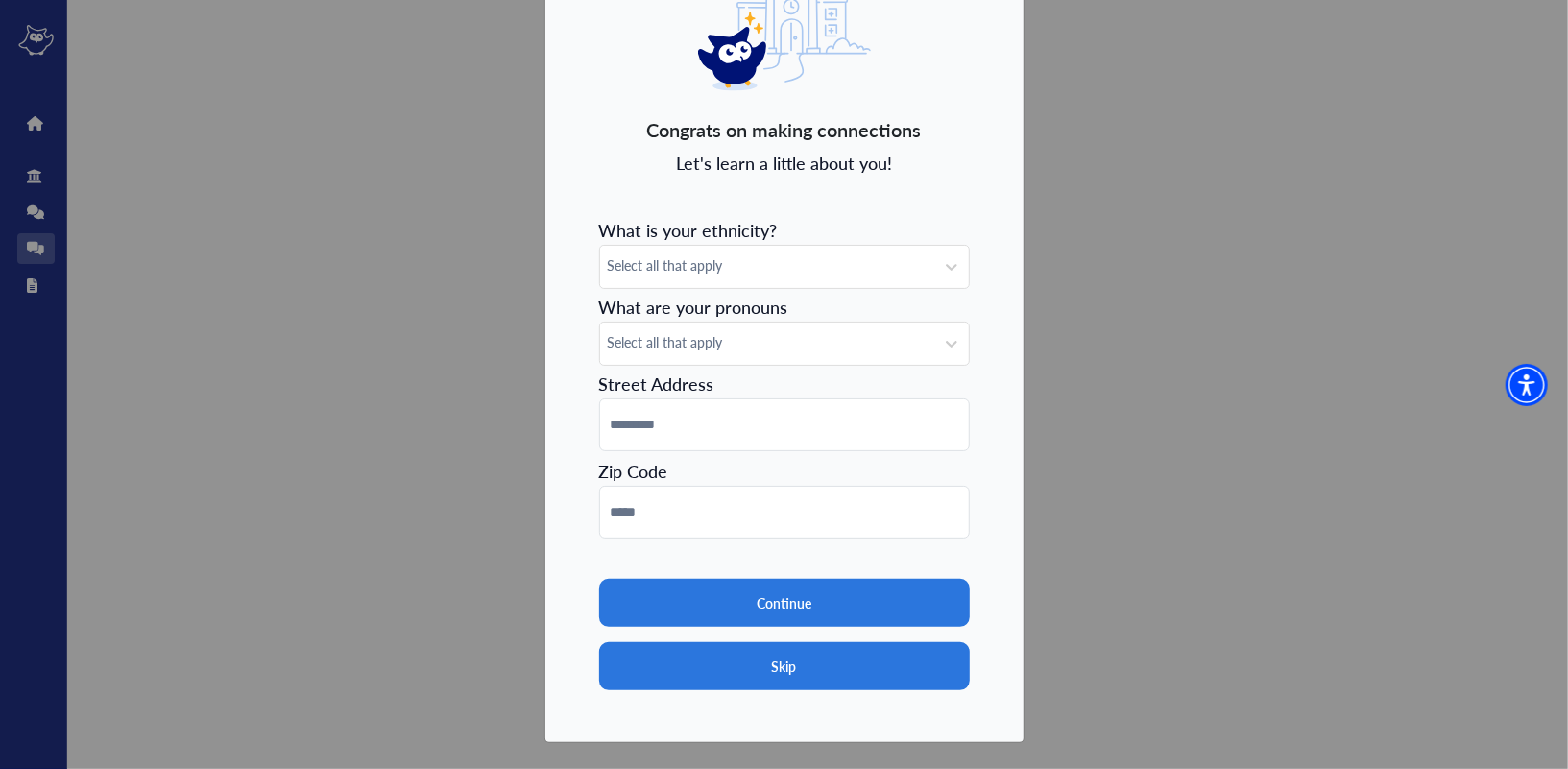 click on "Skip" at bounding box center (784, 666) 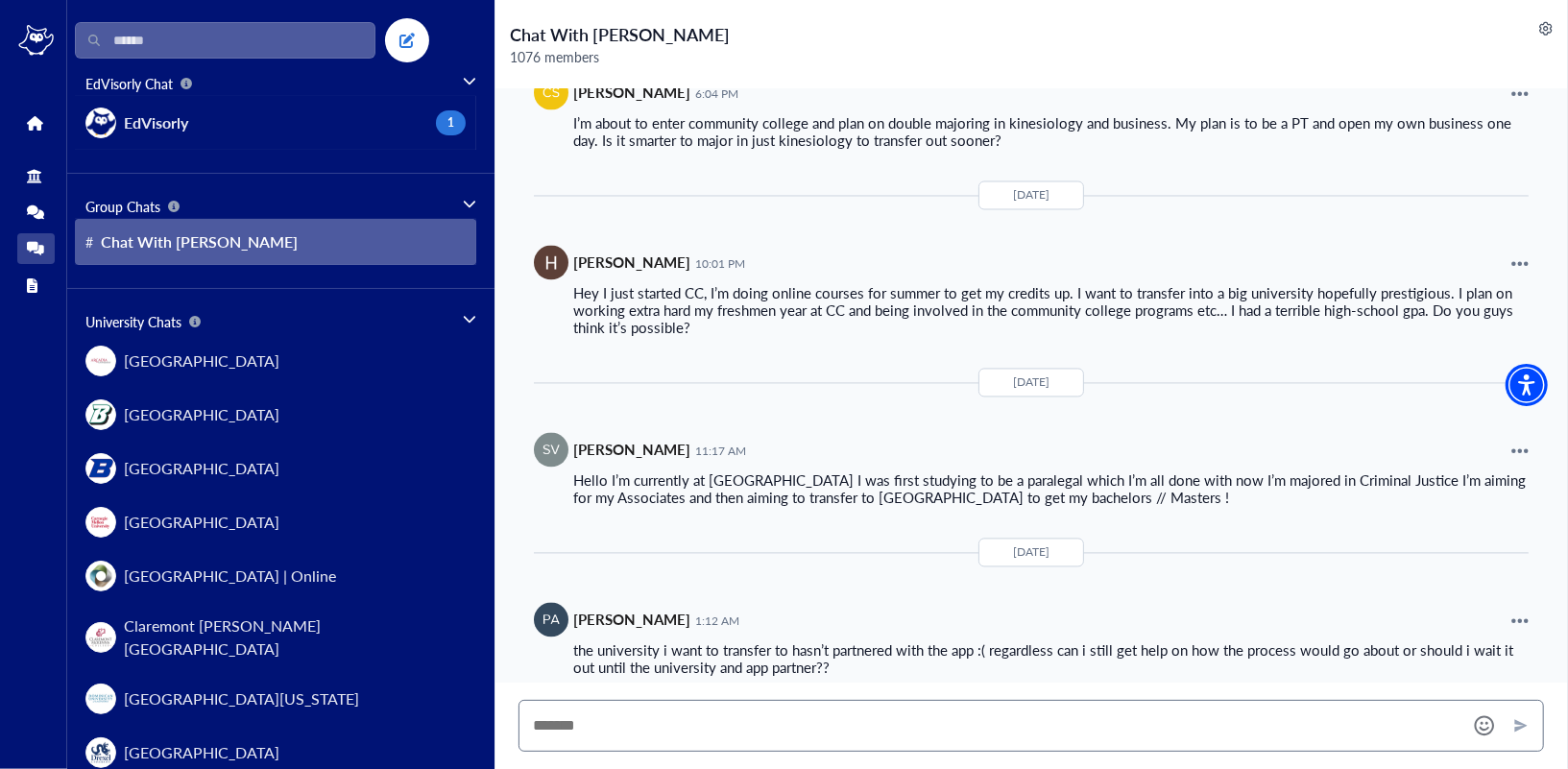 scroll, scrollTop: 2354, scrollLeft: 0, axis: vertical 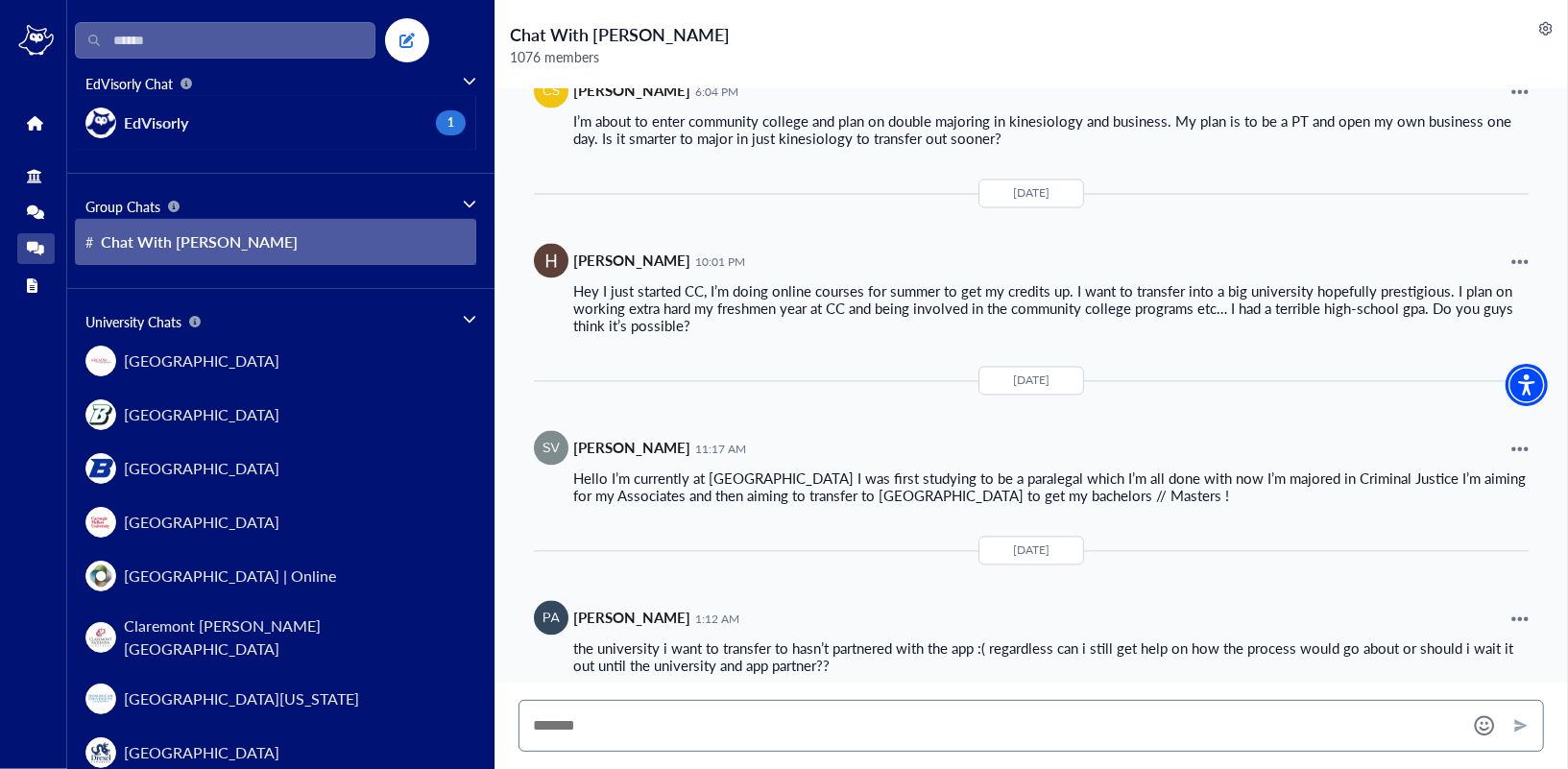click 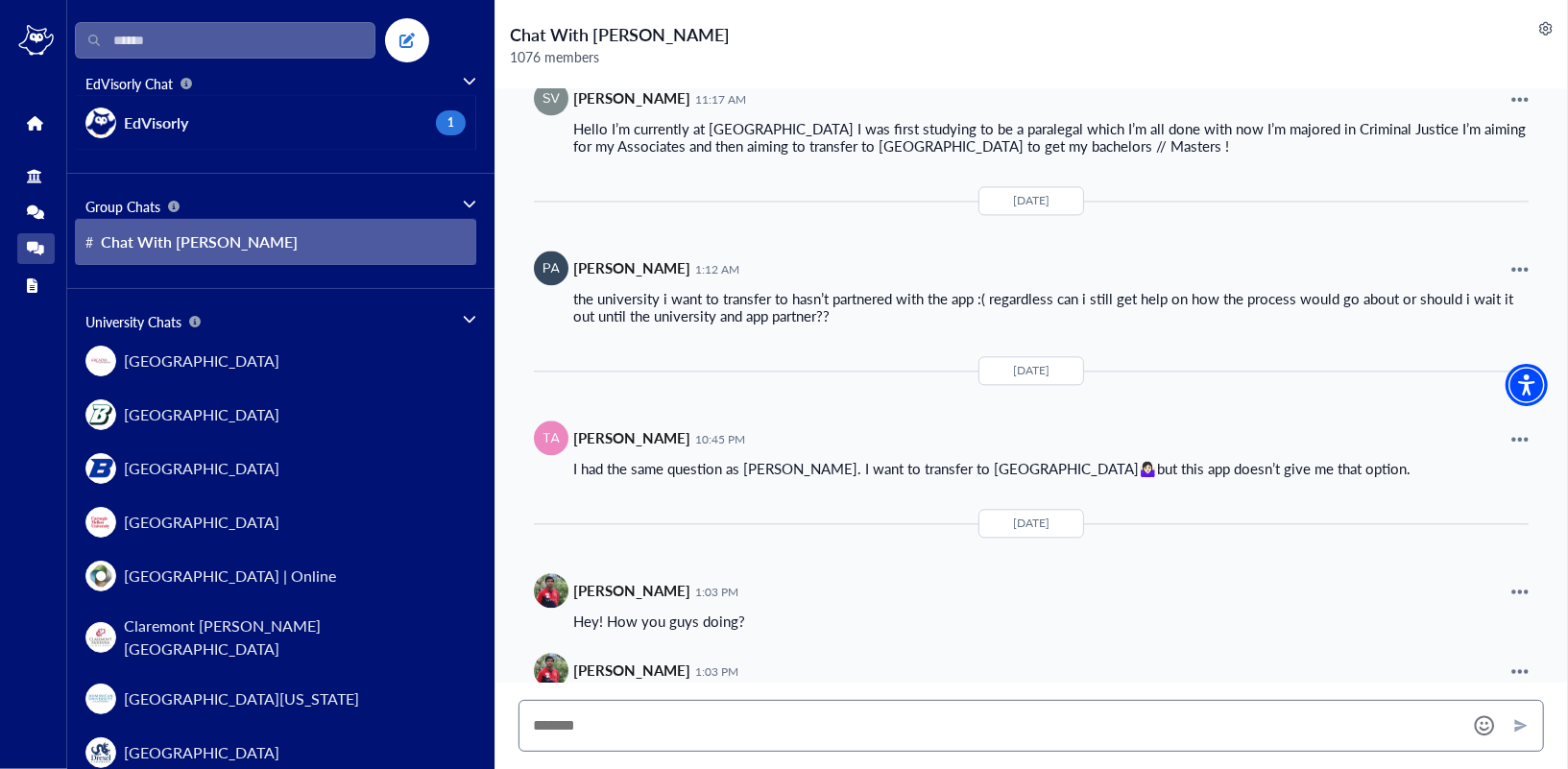 scroll, scrollTop: 2705, scrollLeft: 0, axis: vertical 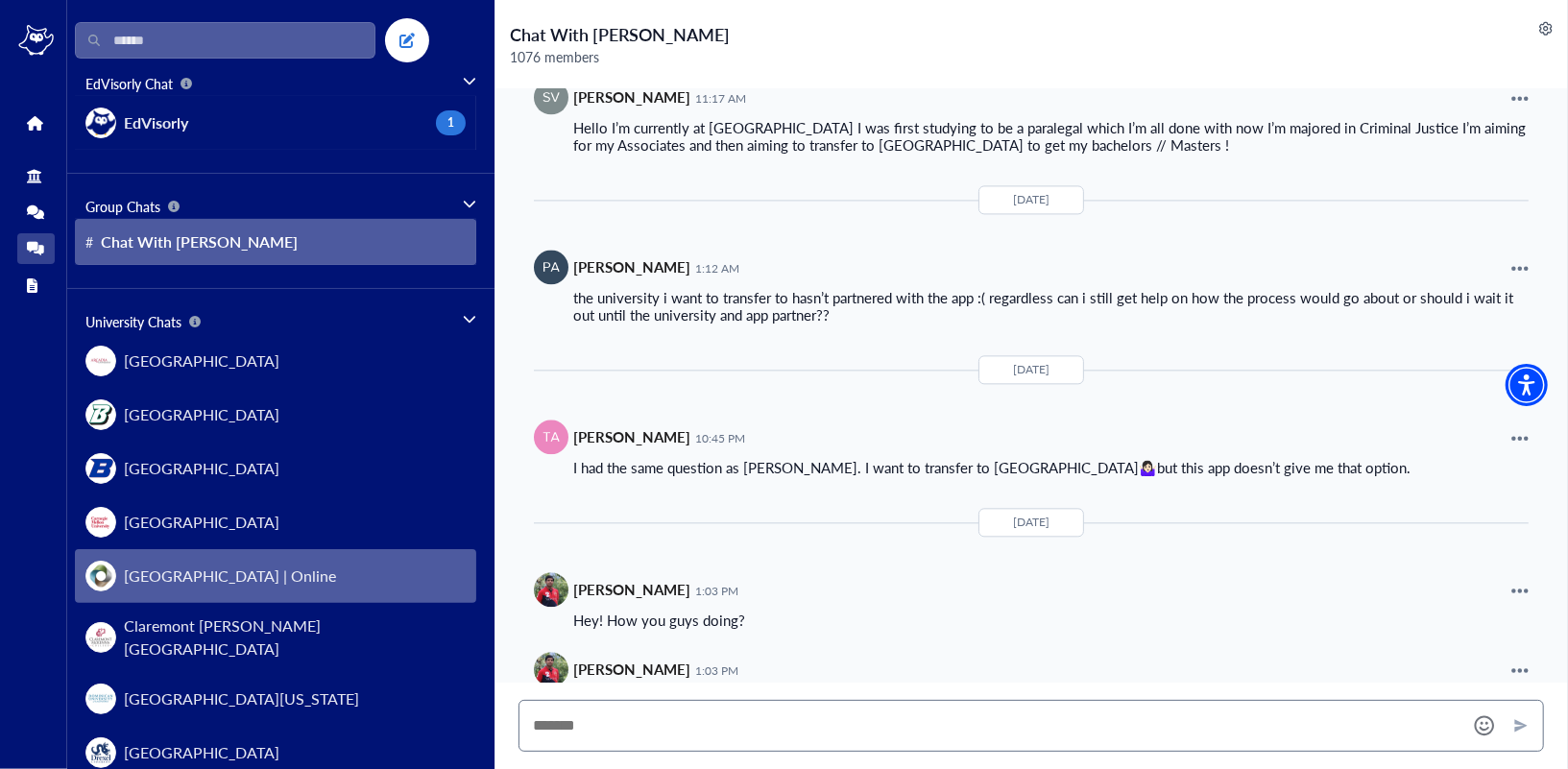 click on "[GEOGRAPHIC_DATA] | Online" at bounding box center [229, 576] 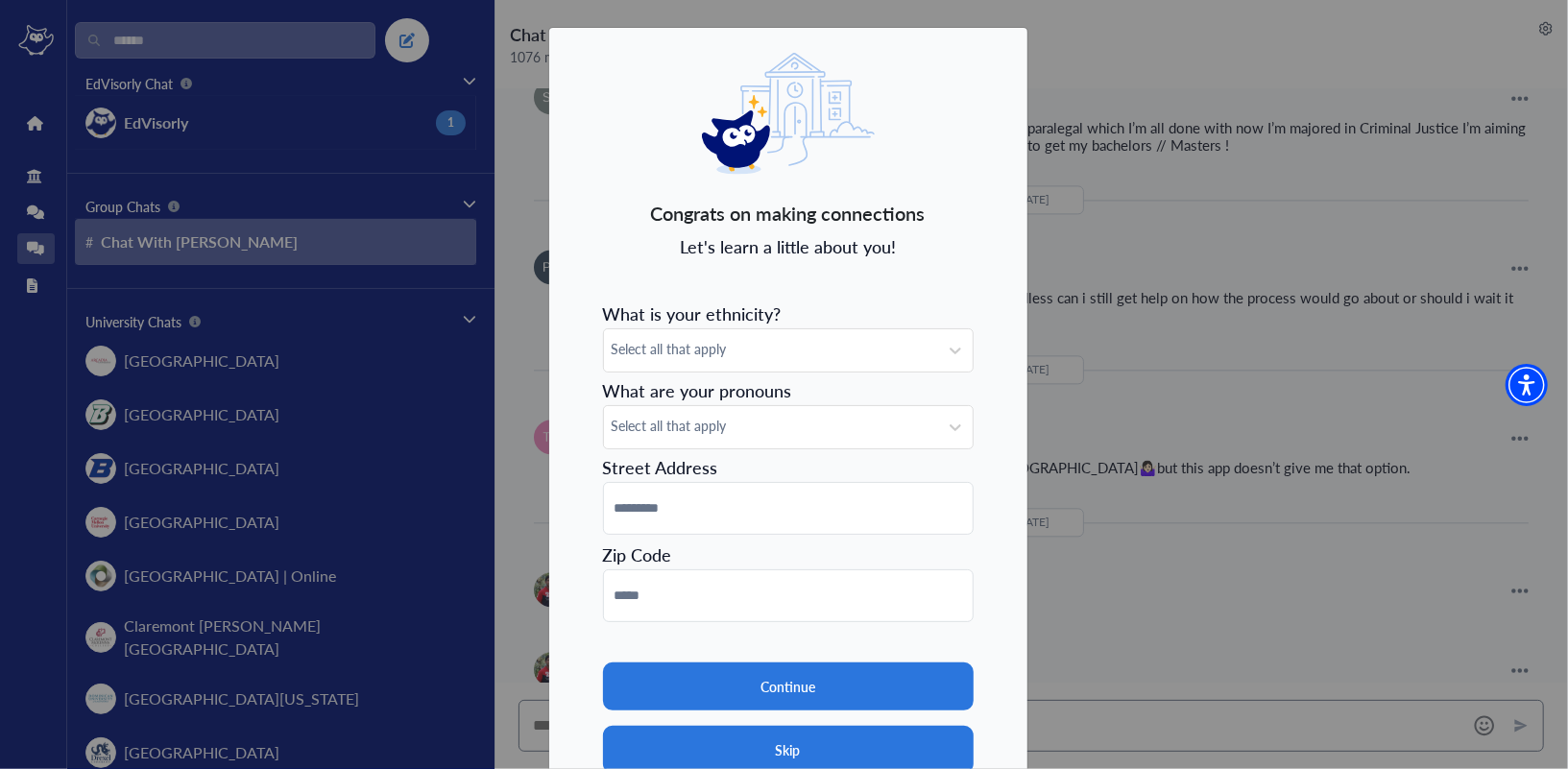 click on "Skip" at bounding box center [788, 750] 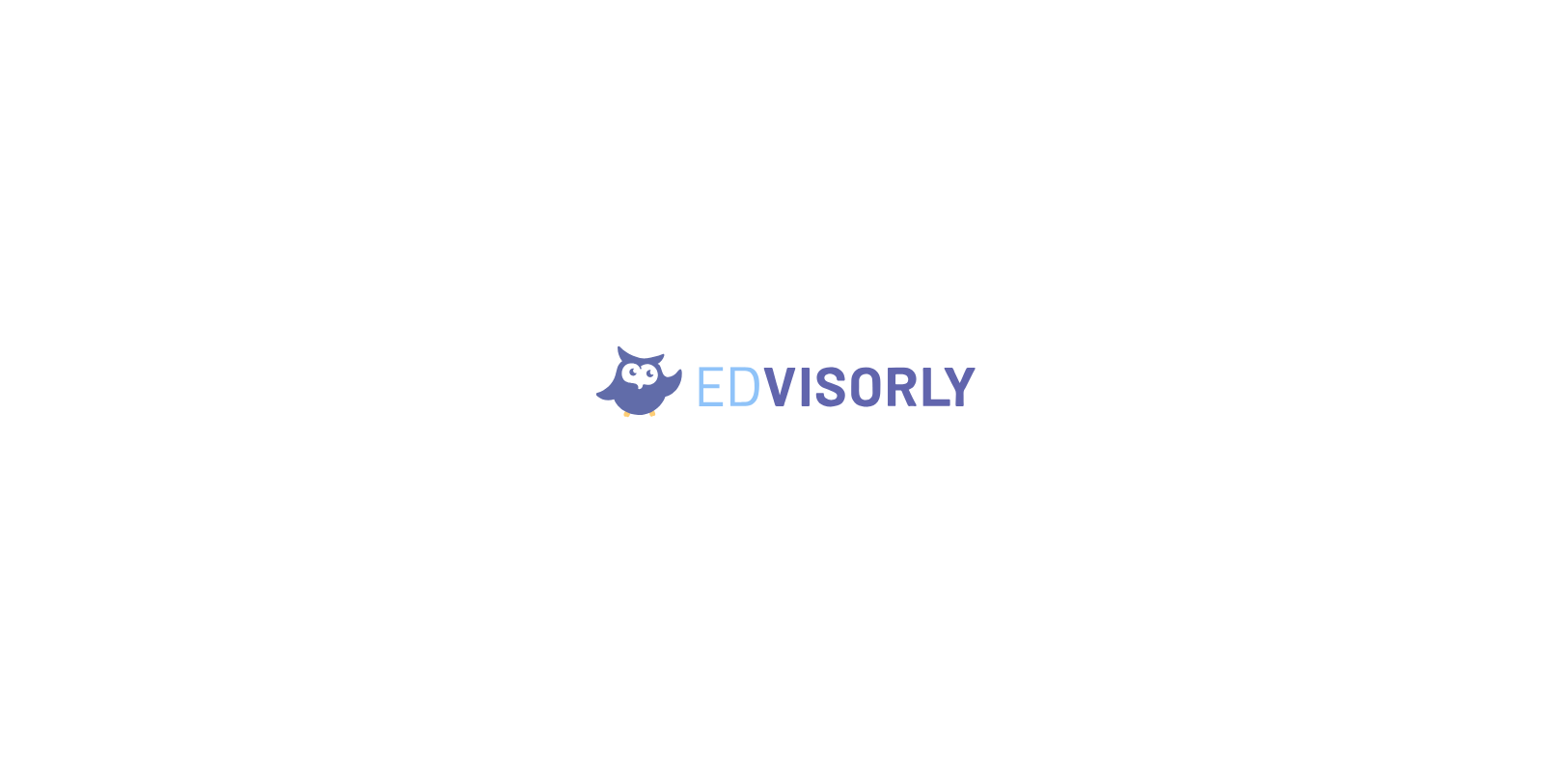 scroll, scrollTop: 0, scrollLeft: 0, axis: both 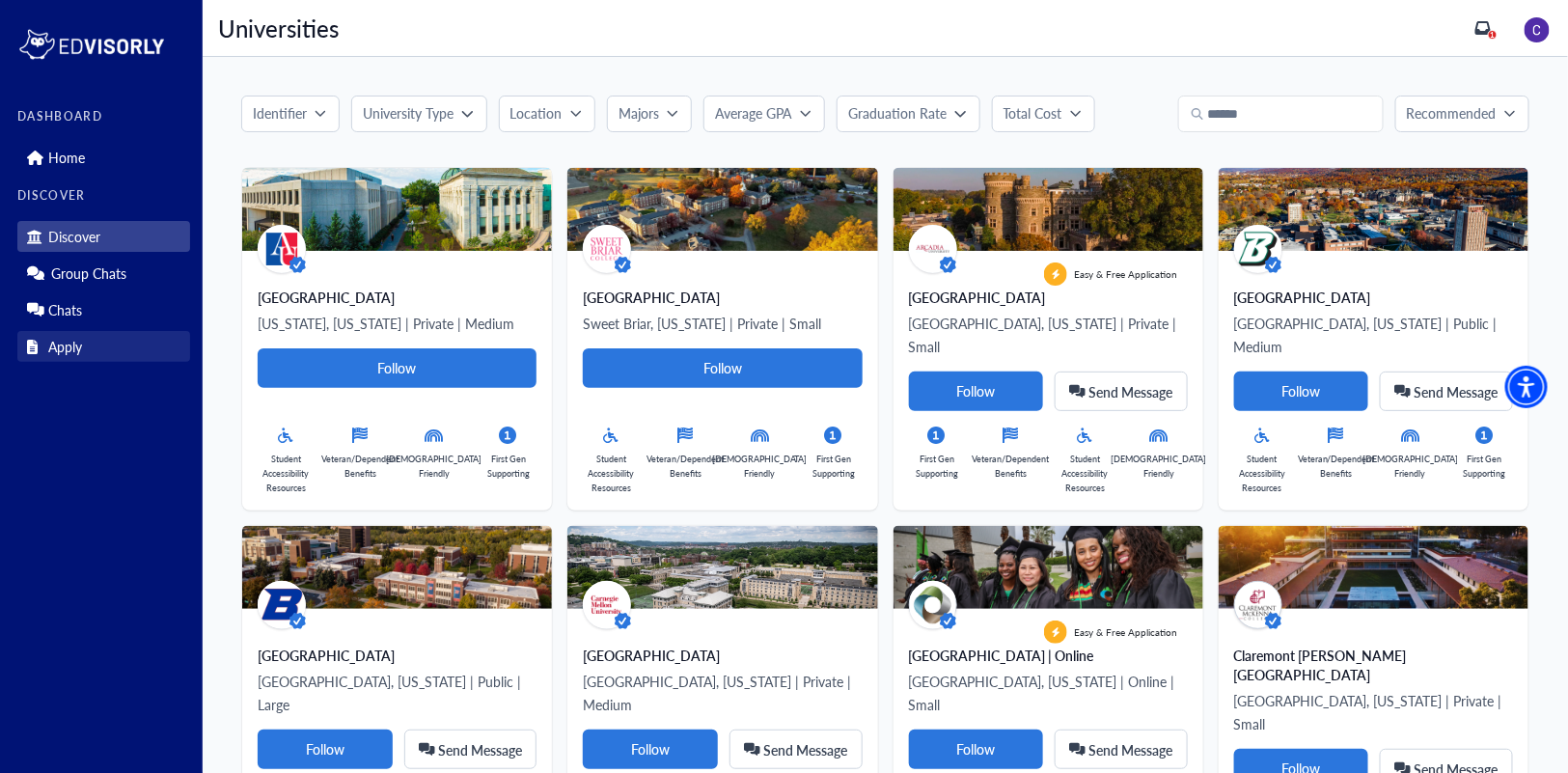 click on "Apply" at bounding box center [65, 346] 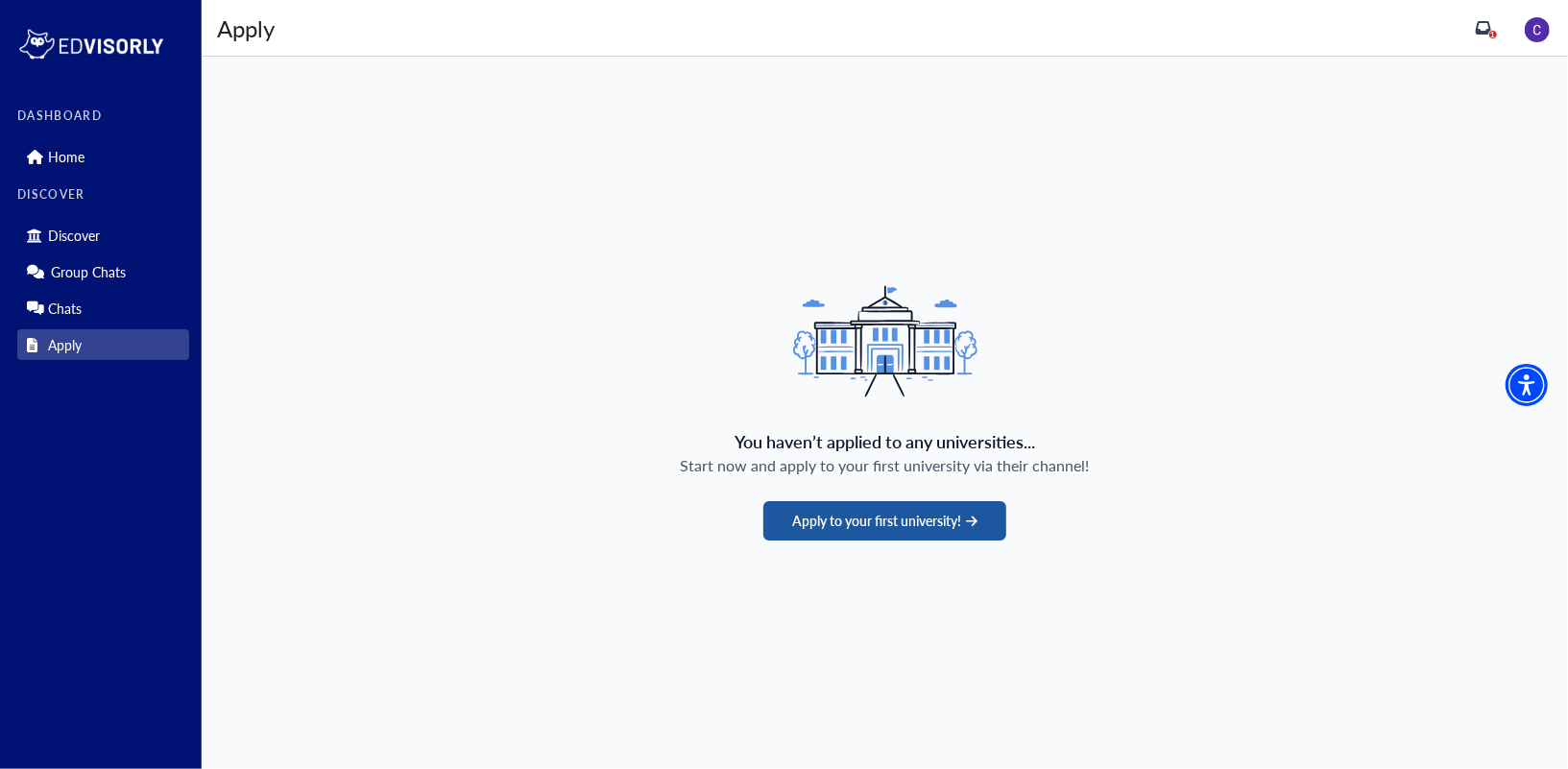 click on "Apply to your first university!" at bounding box center (884, 520) 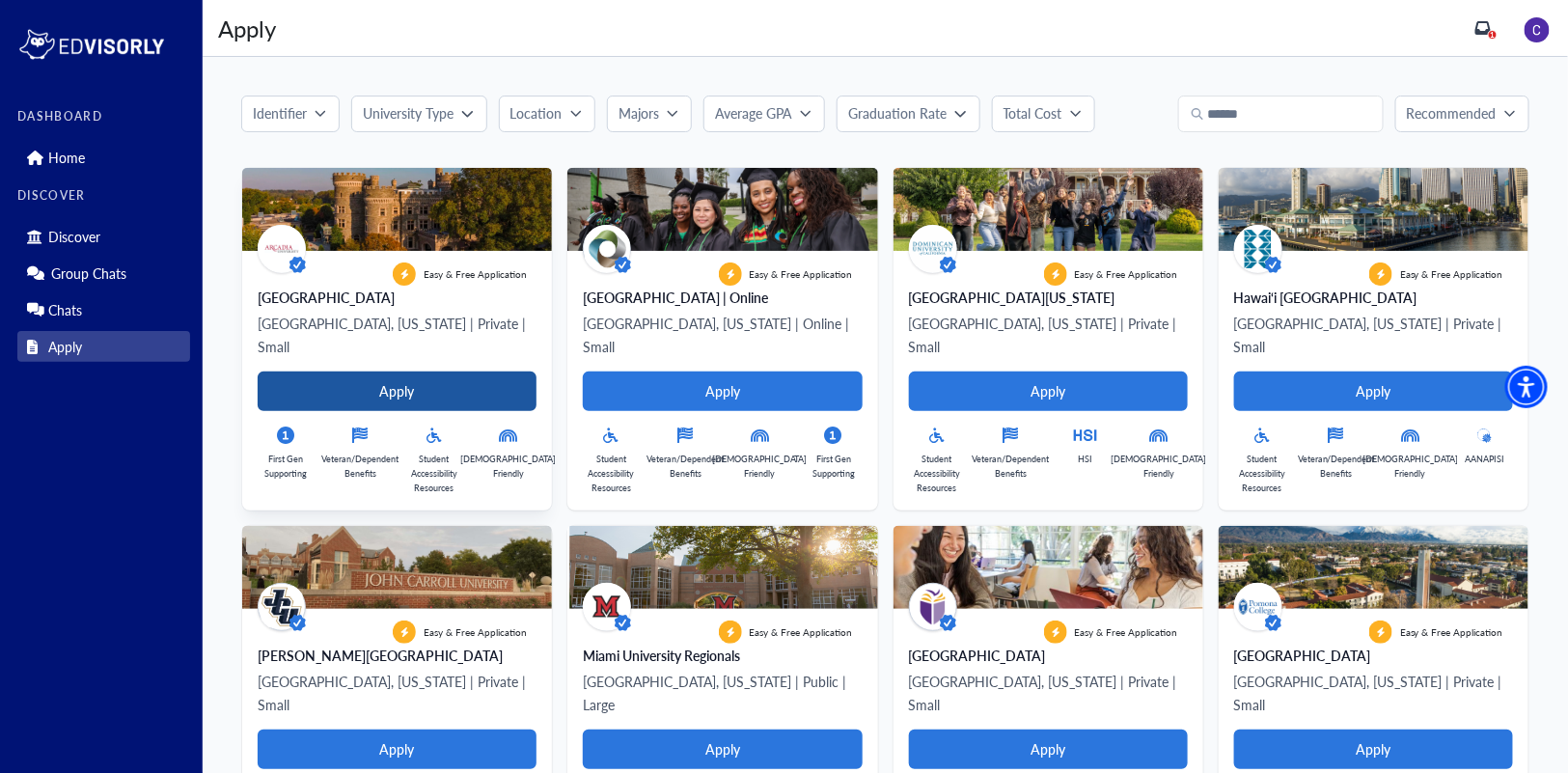 click on "Apply" at bounding box center [397, 391] 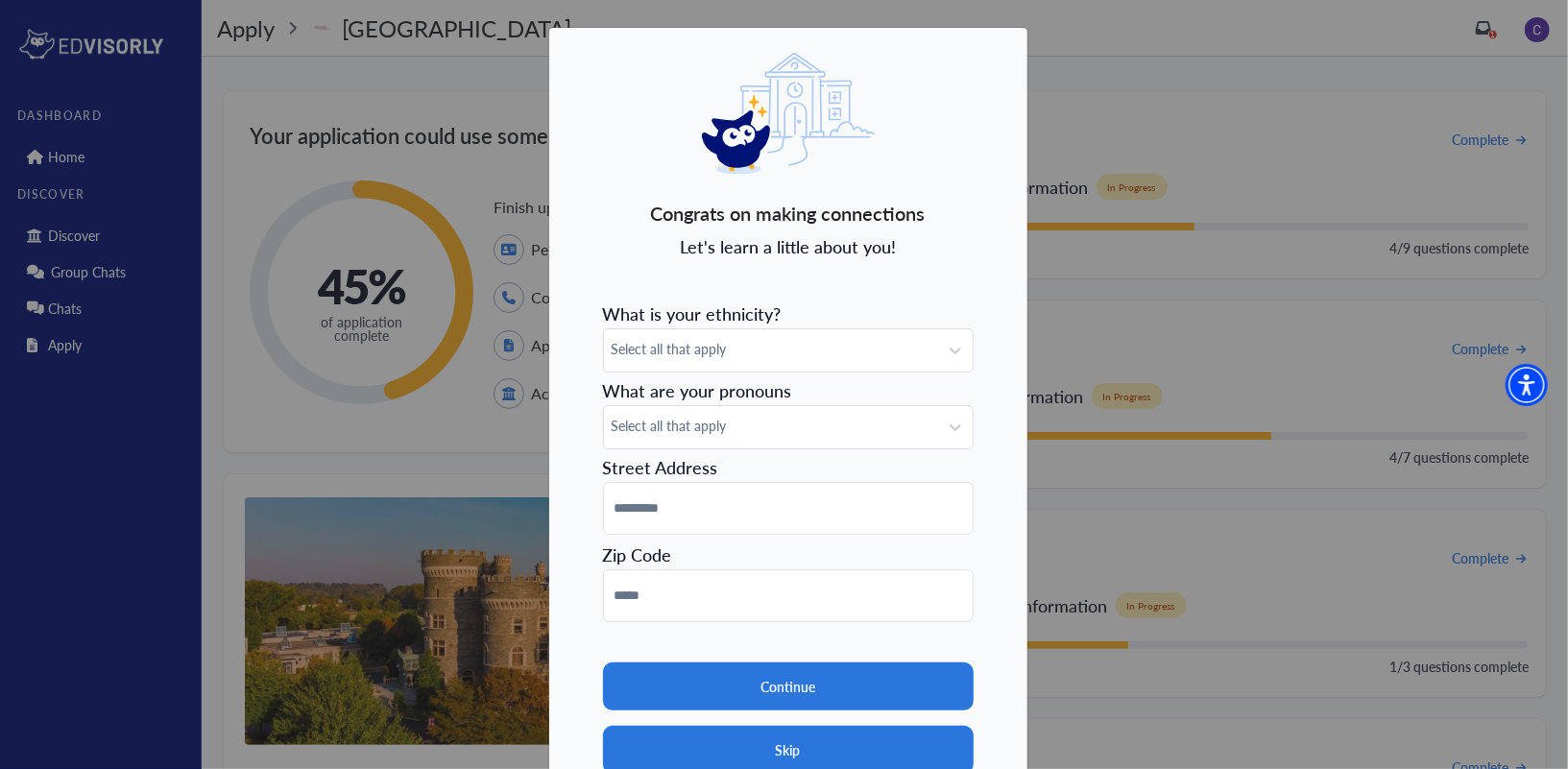 click on "Skip" at bounding box center (788, 750) 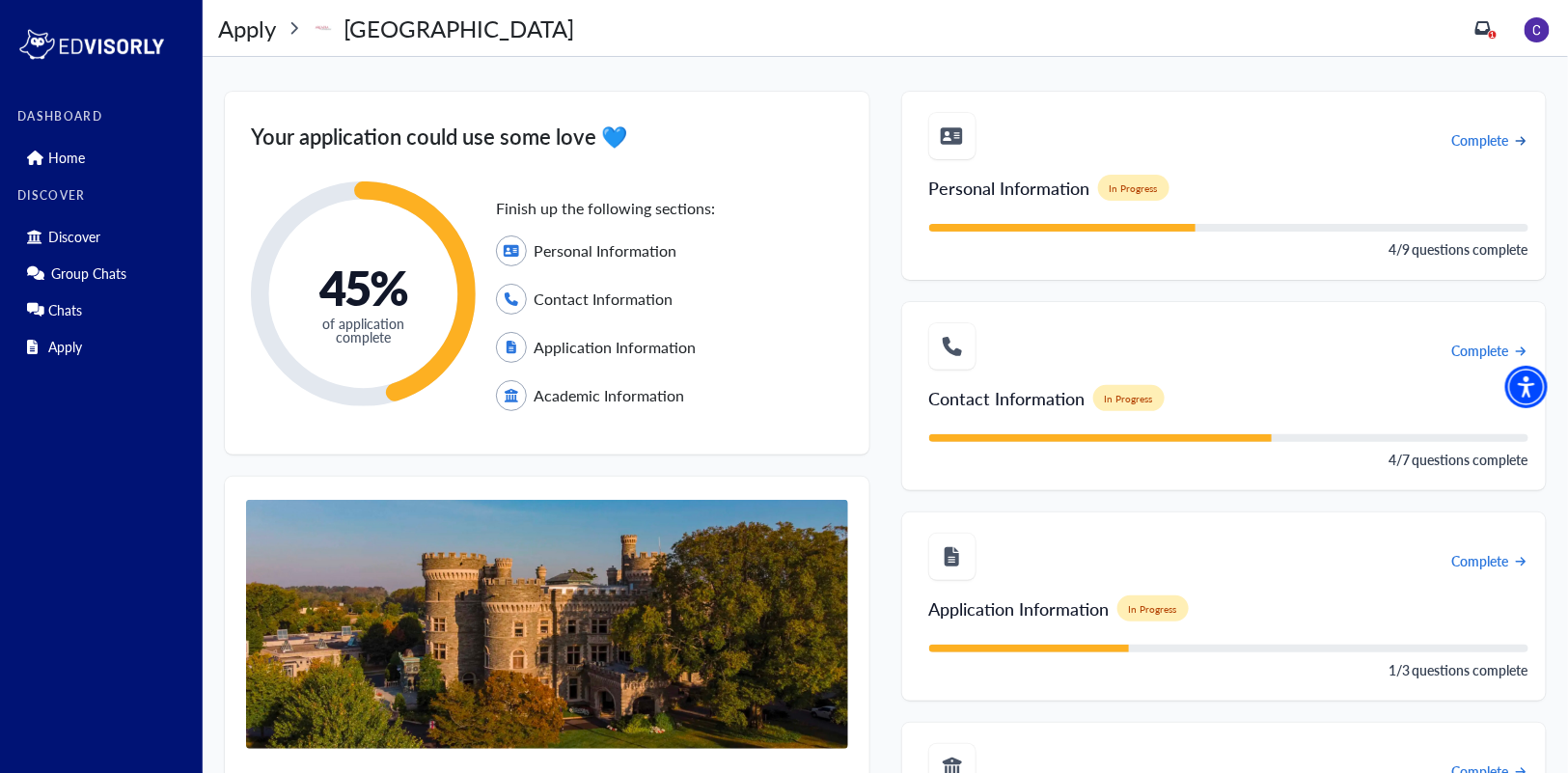 click on "Complete" at bounding box center (1479, 140) 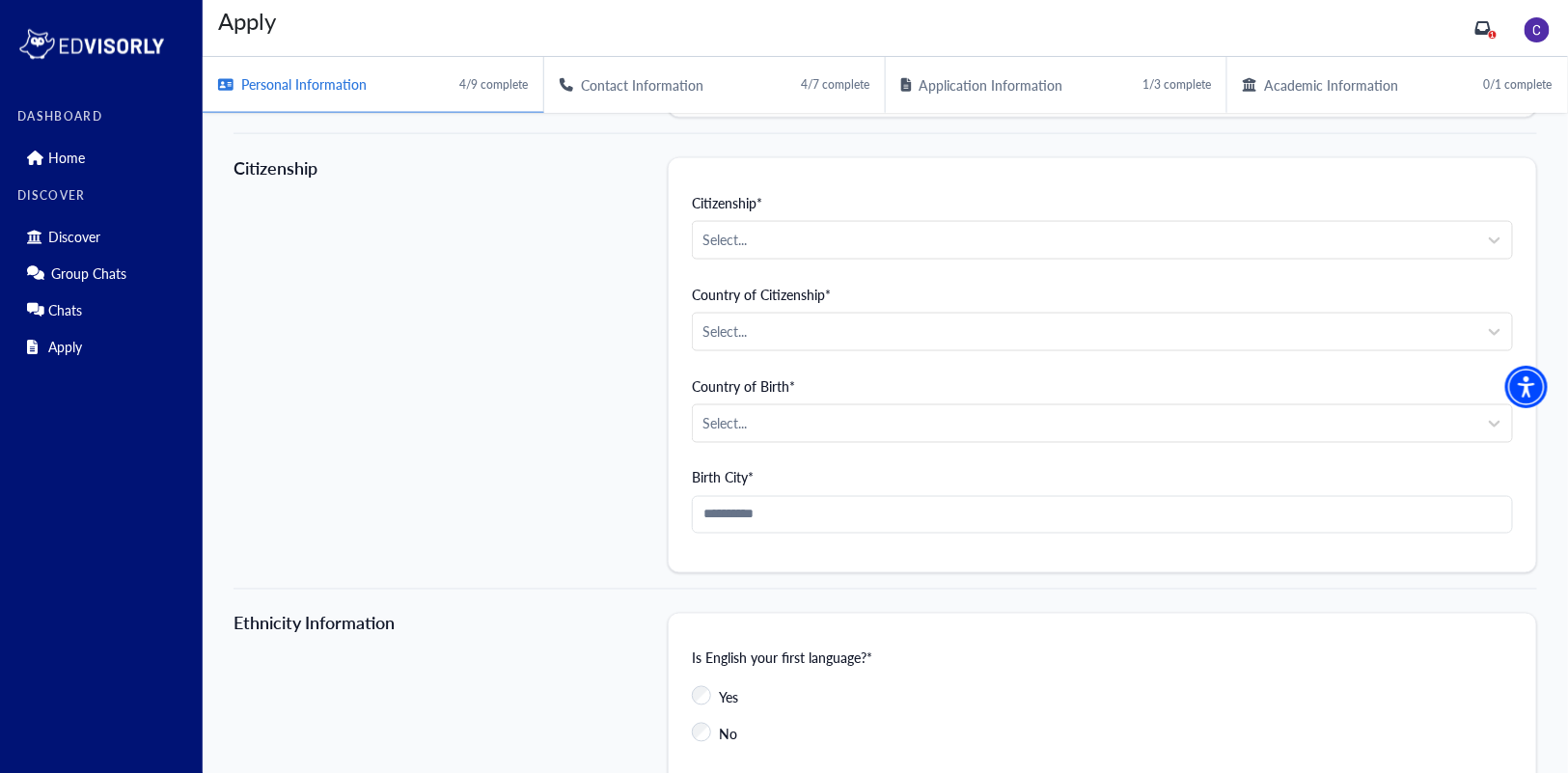 scroll, scrollTop: 1030, scrollLeft: 0, axis: vertical 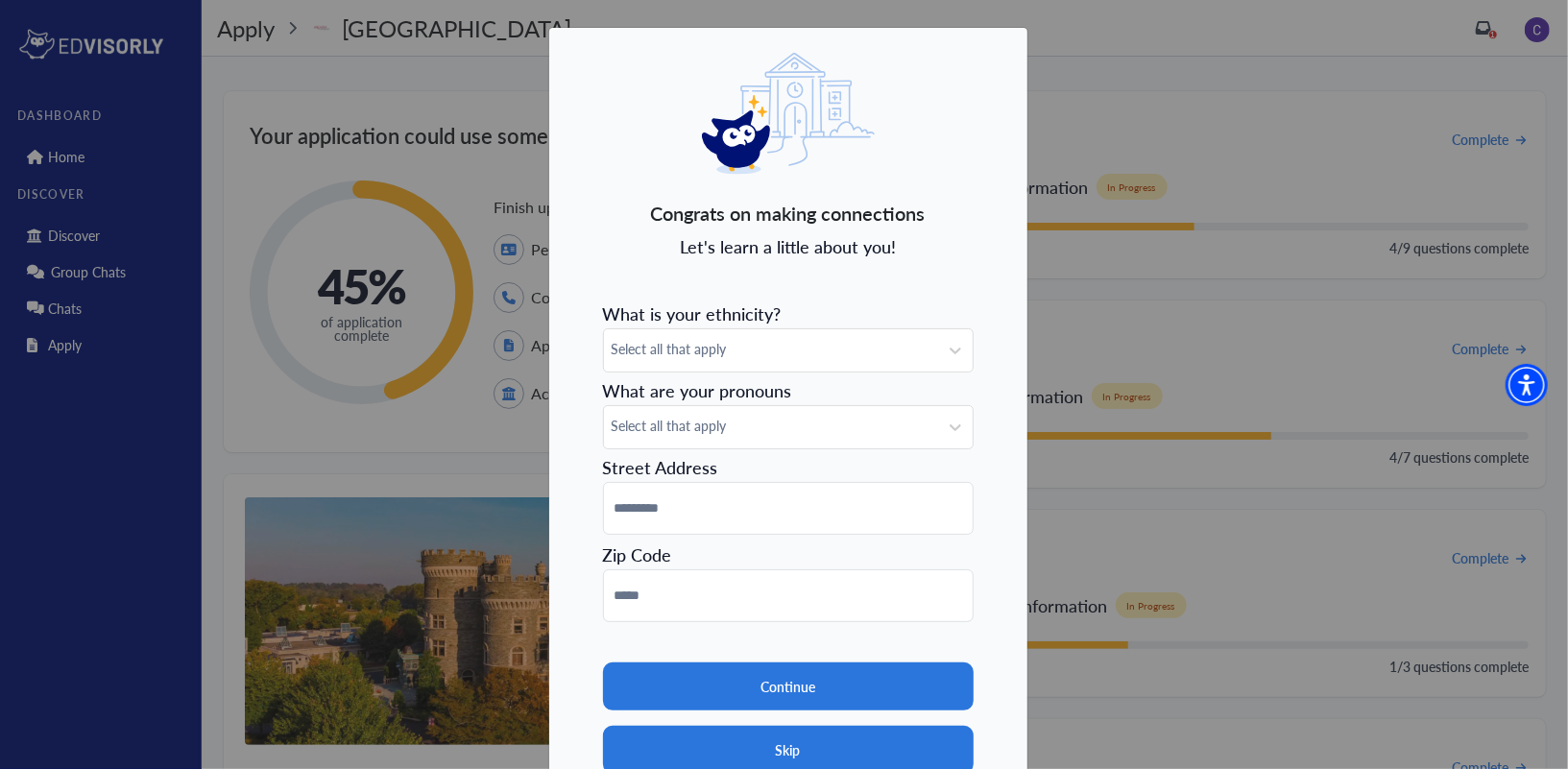 click on "Skip" at bounding box center (788, 750) 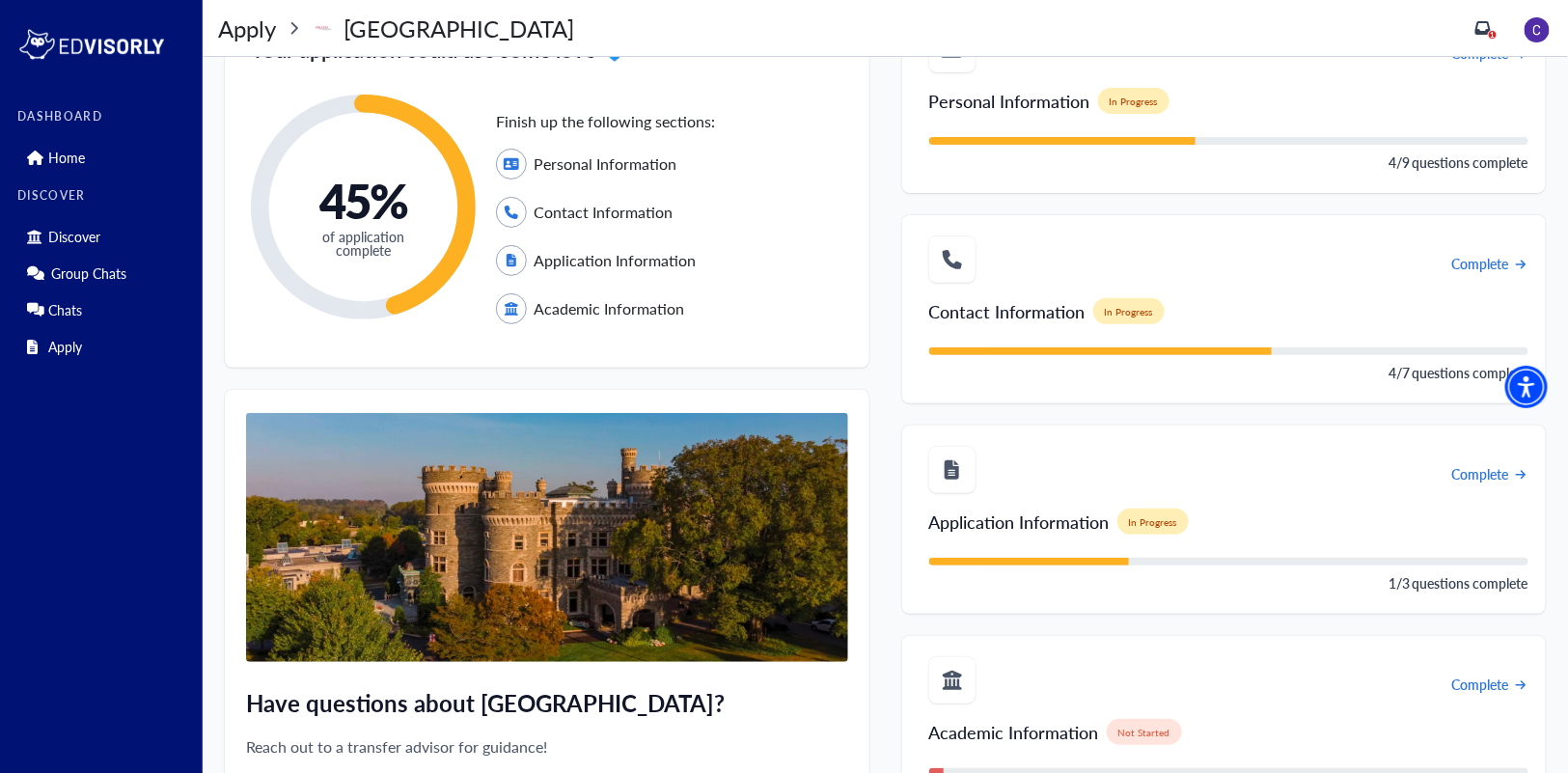 scroll, scrollTop: 175, scrollLeft: 0, axis: vertical 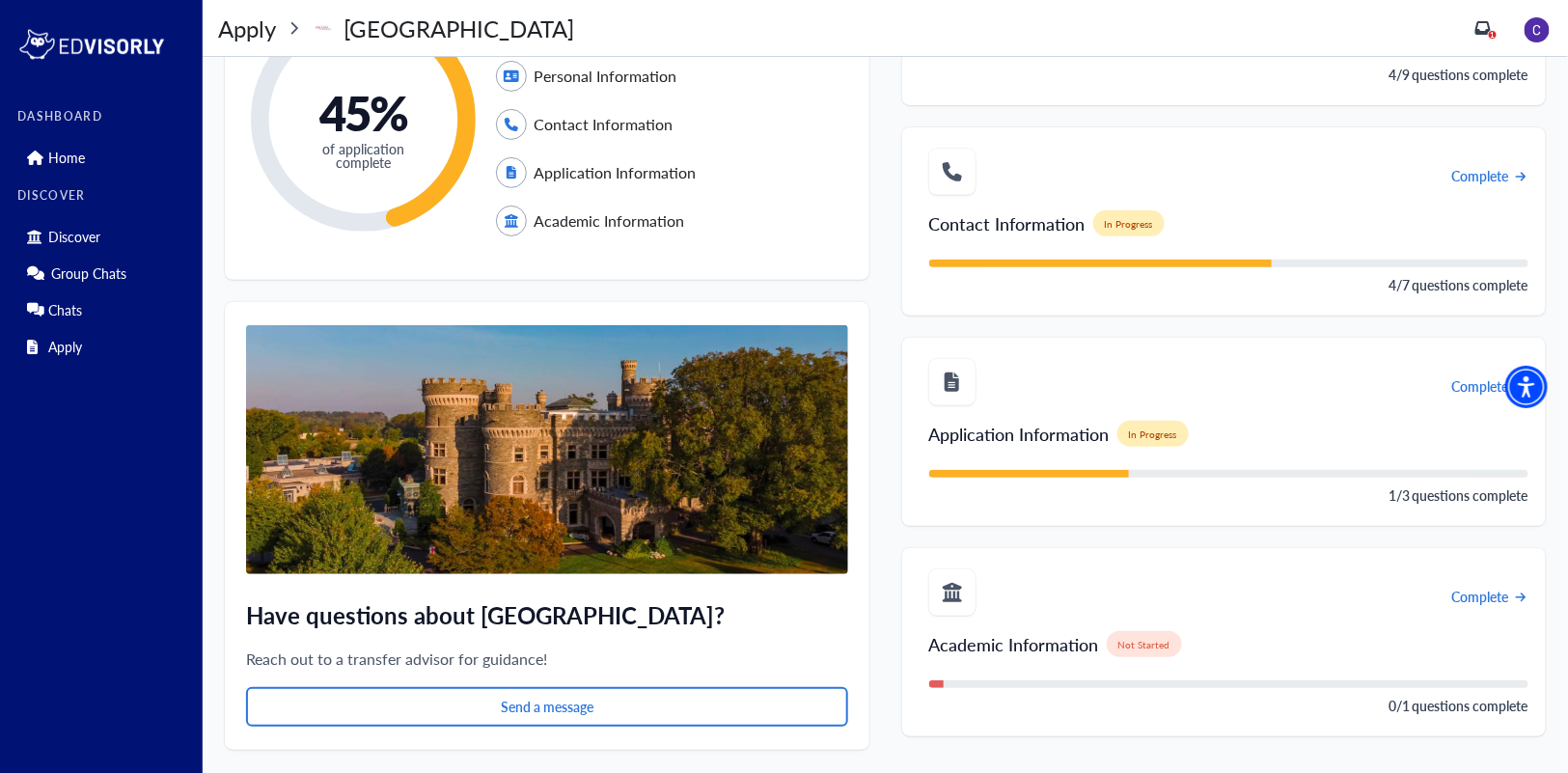 click on "Complete" at bounding box center (1479, 386) 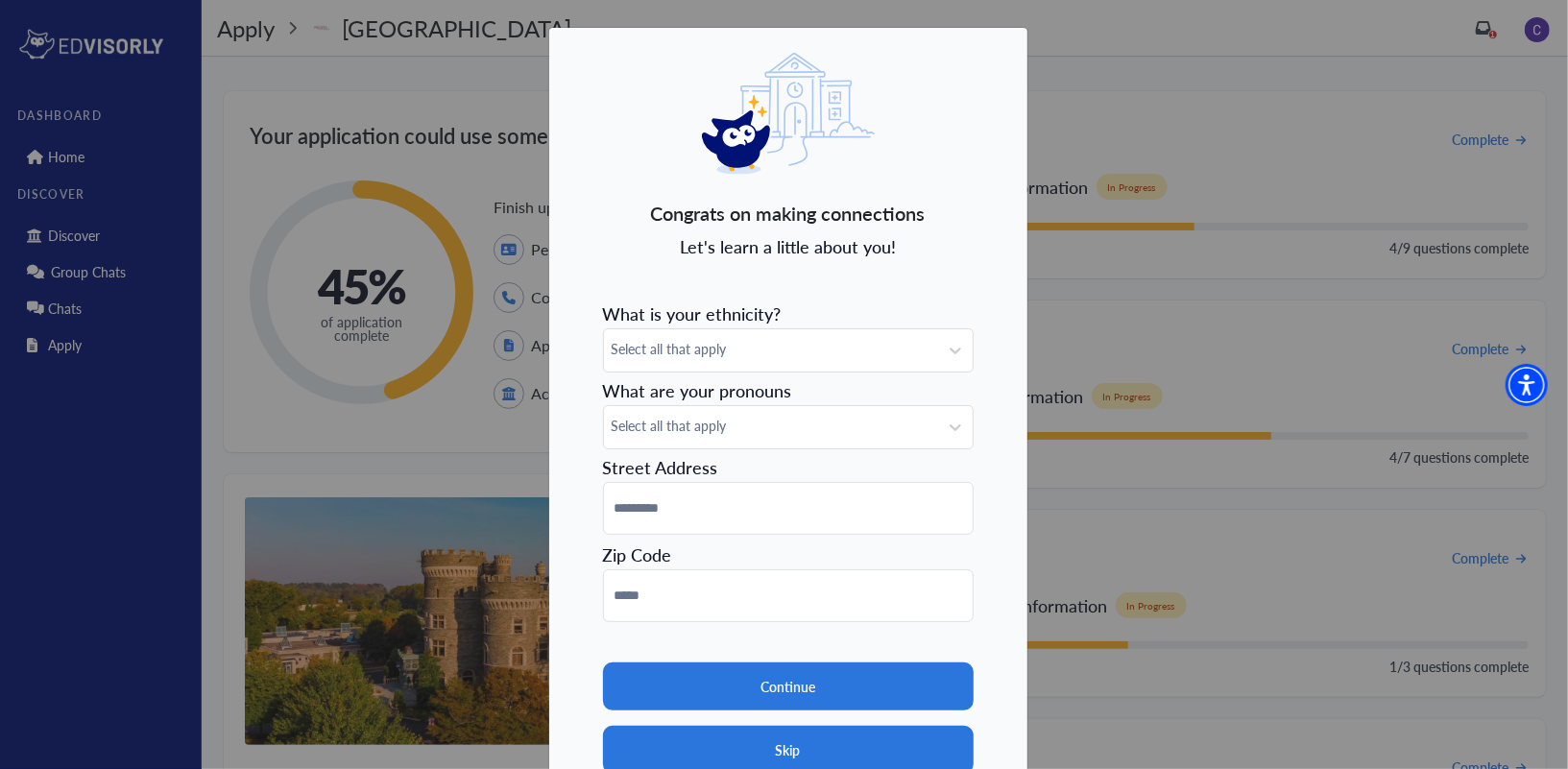 click on "Skip" at bounding box center [788, 750] 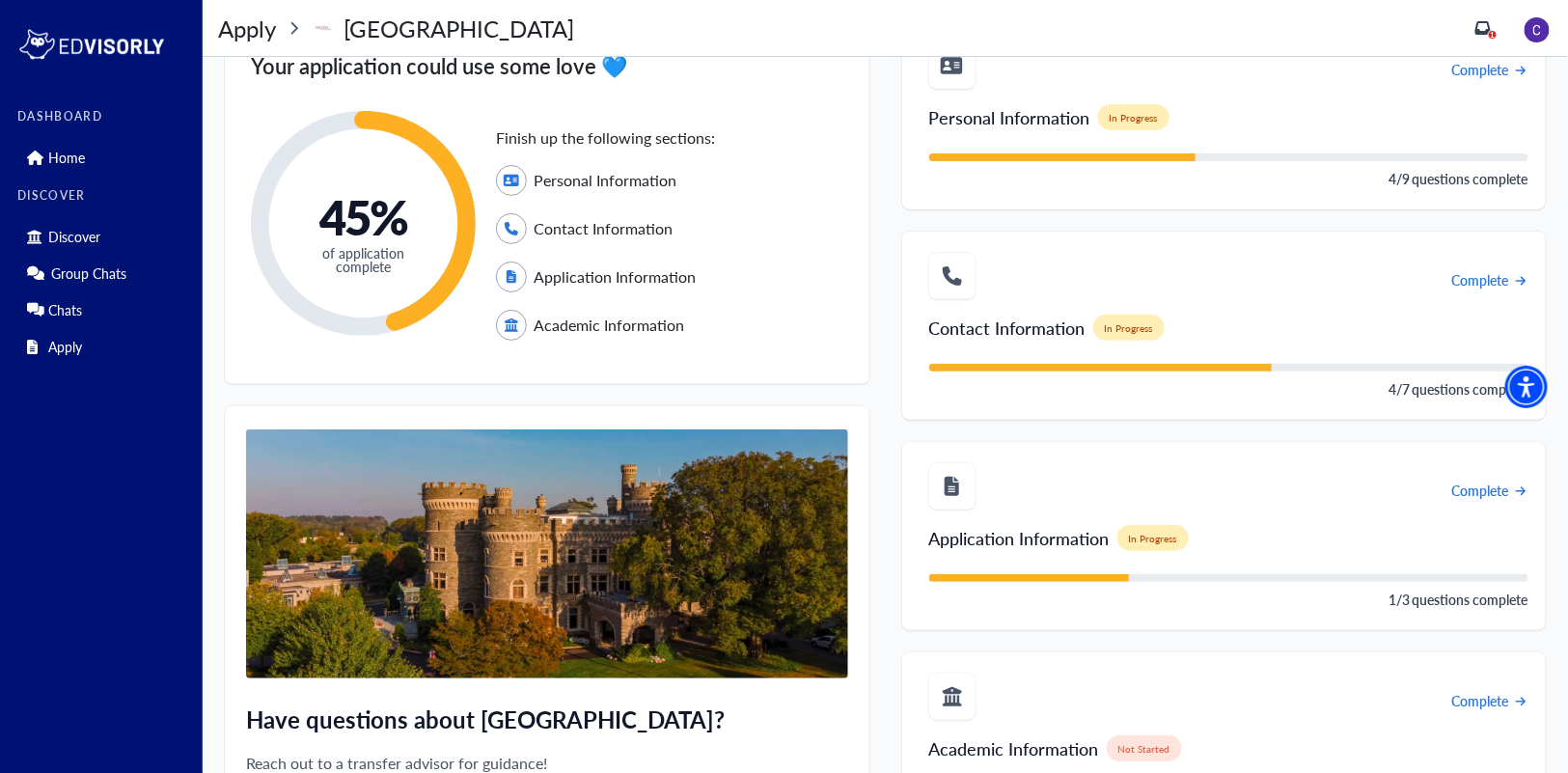 scroll, scrollTop: 175, scrollLeft: 0, axis: vertical 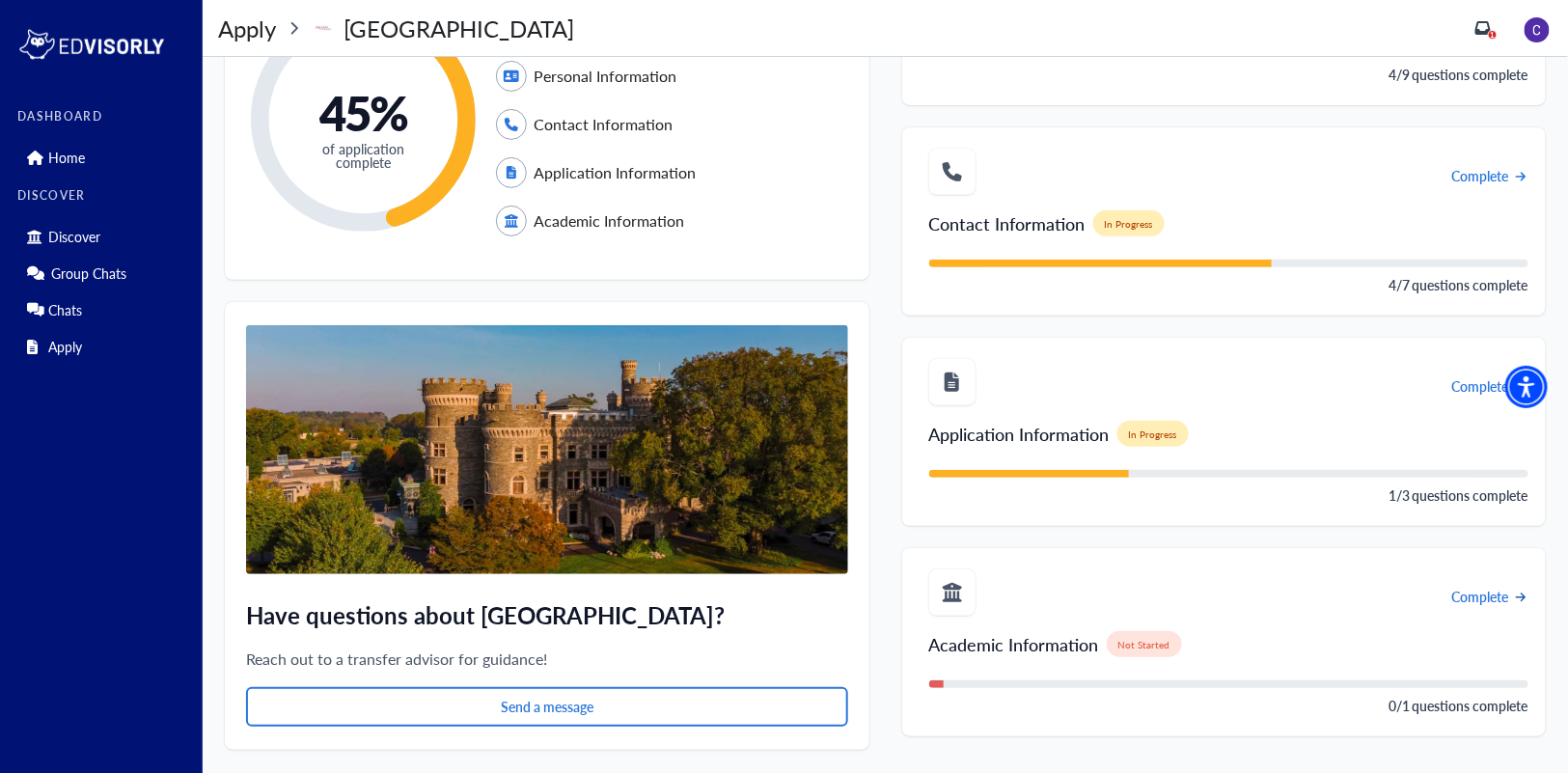 click on "Complete" at bounding box center (1479, 596) 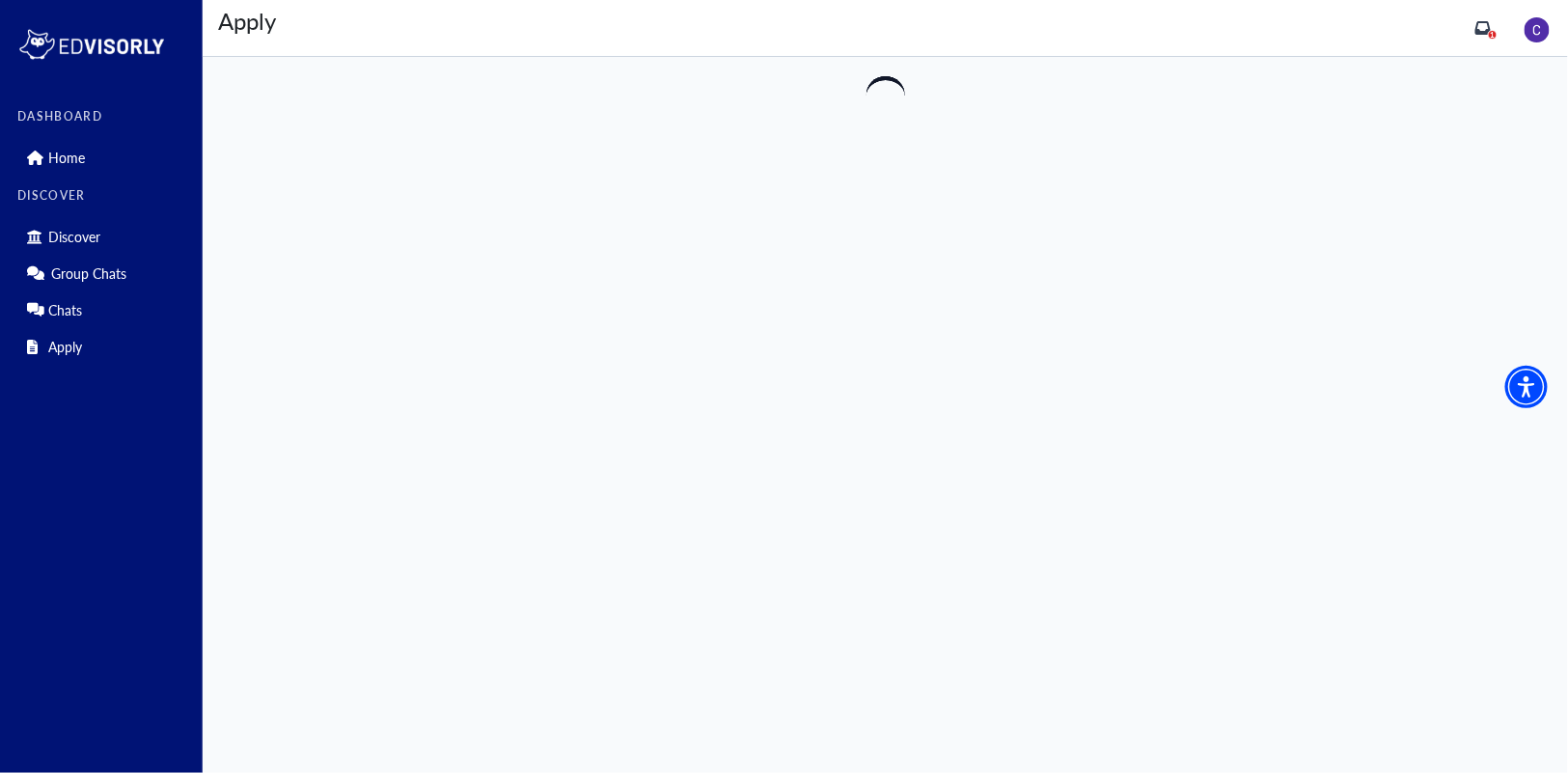 scroll, scrollTop: 0, scrollLeft: 0, axis: both 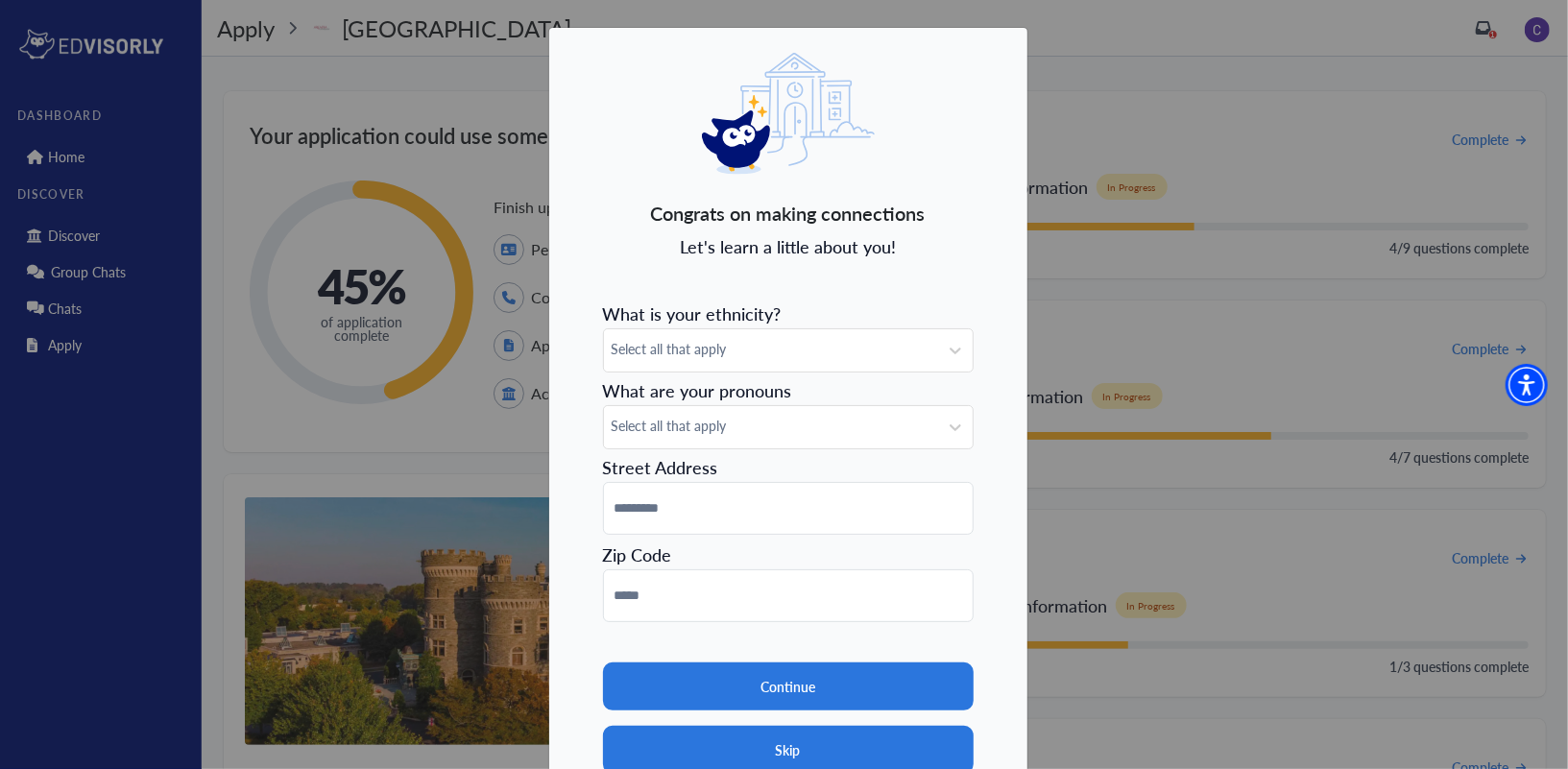 click on "Skip" at bounding box center [788, 750] 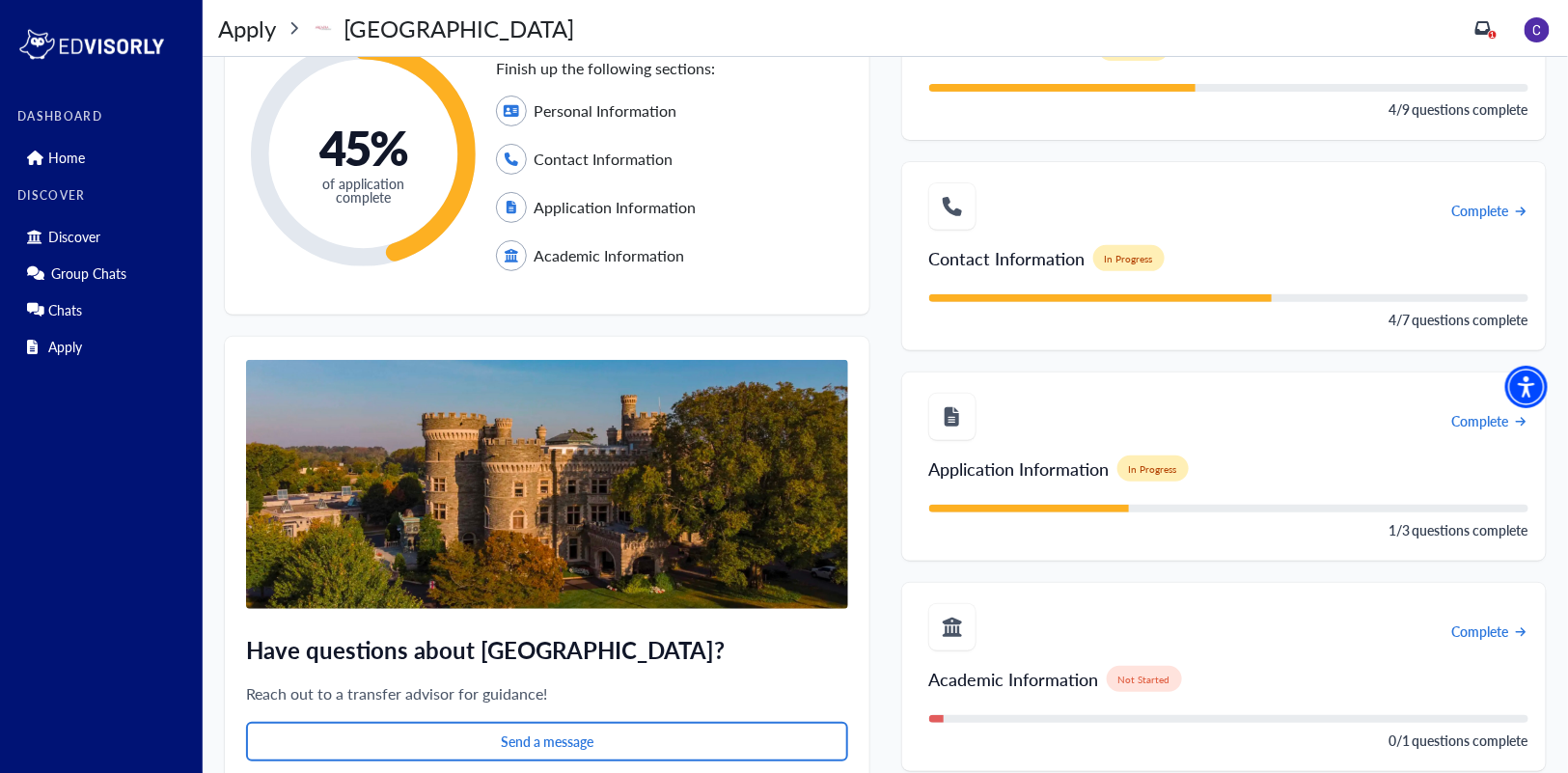 scroll, scrollTop: 175, scrollLeft: 0, axis: vertical 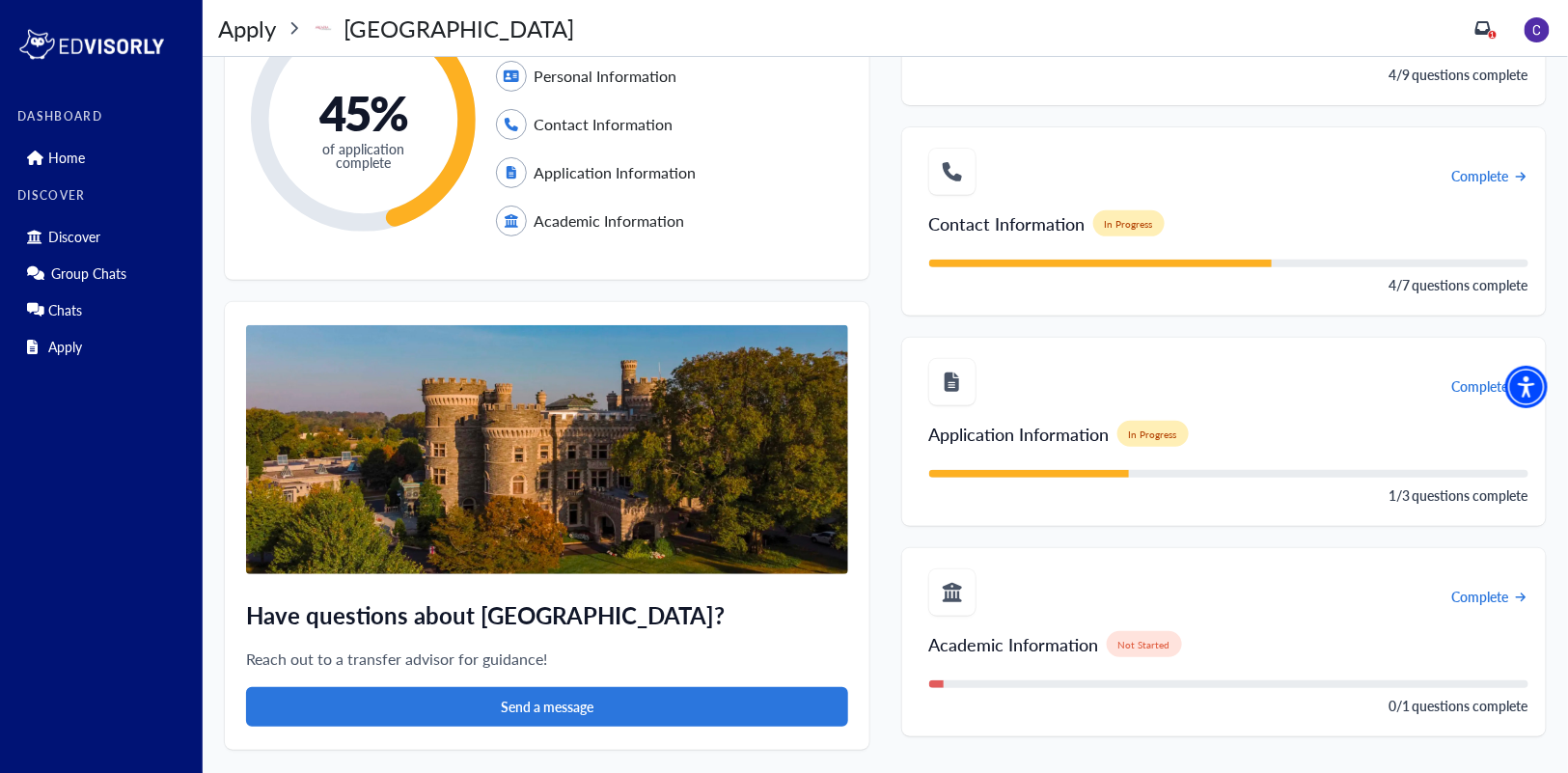 click on "Send a message" at bounding box center [547, 706] 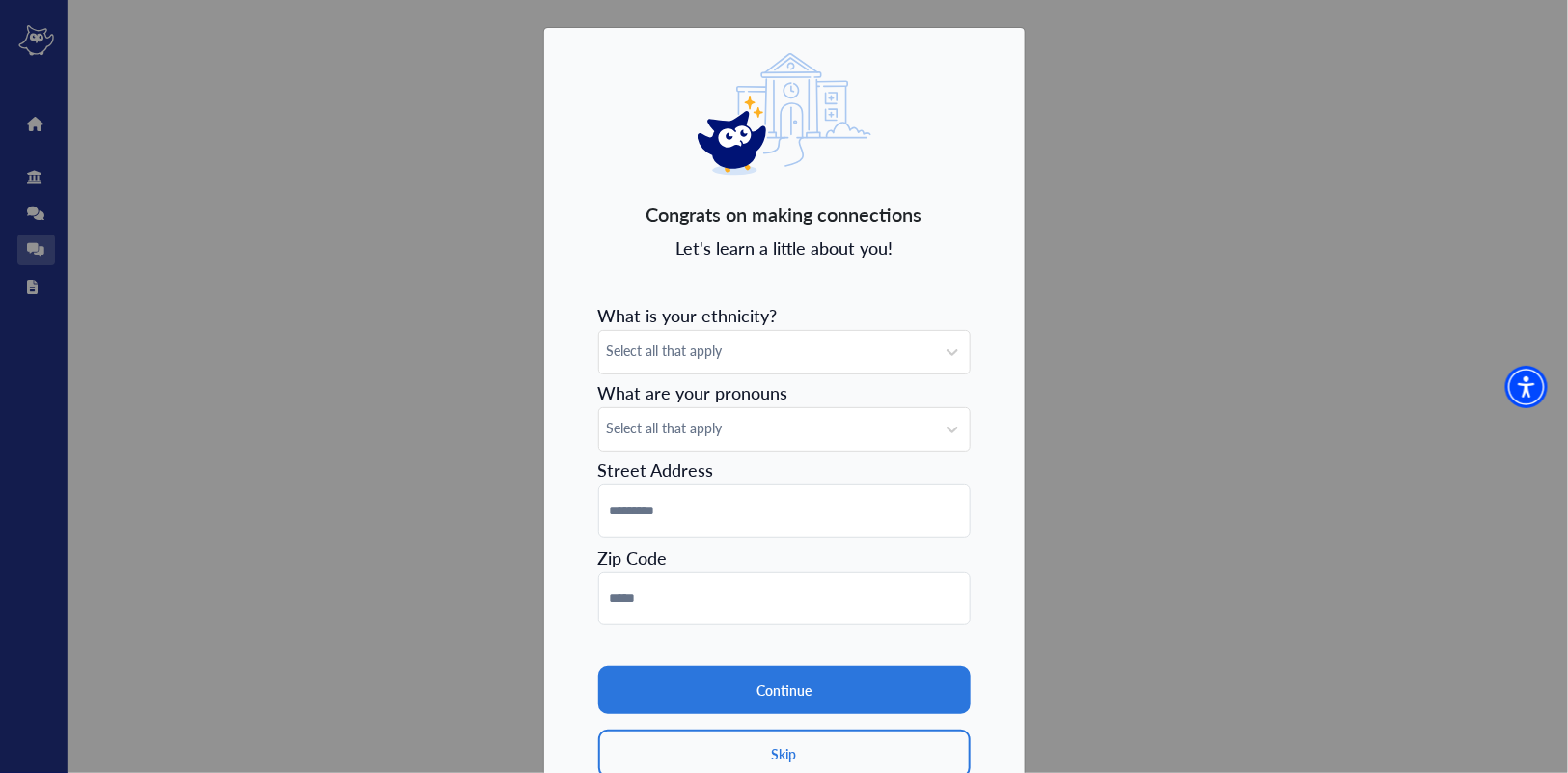 scroll, scrollTop: 0, scrollLeft: 0, axis: both 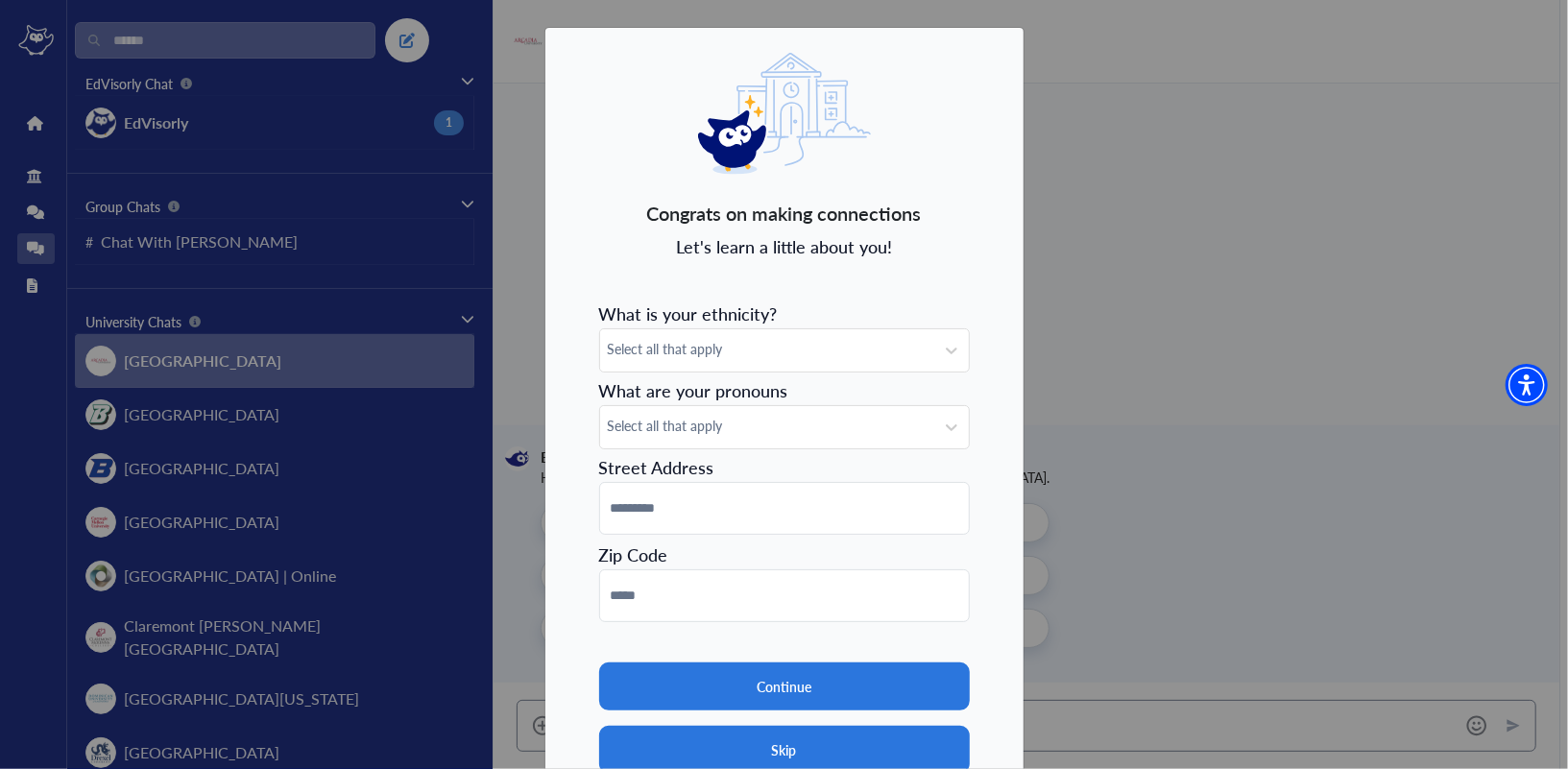 click on "Skip" at bounding box center (784, 750) 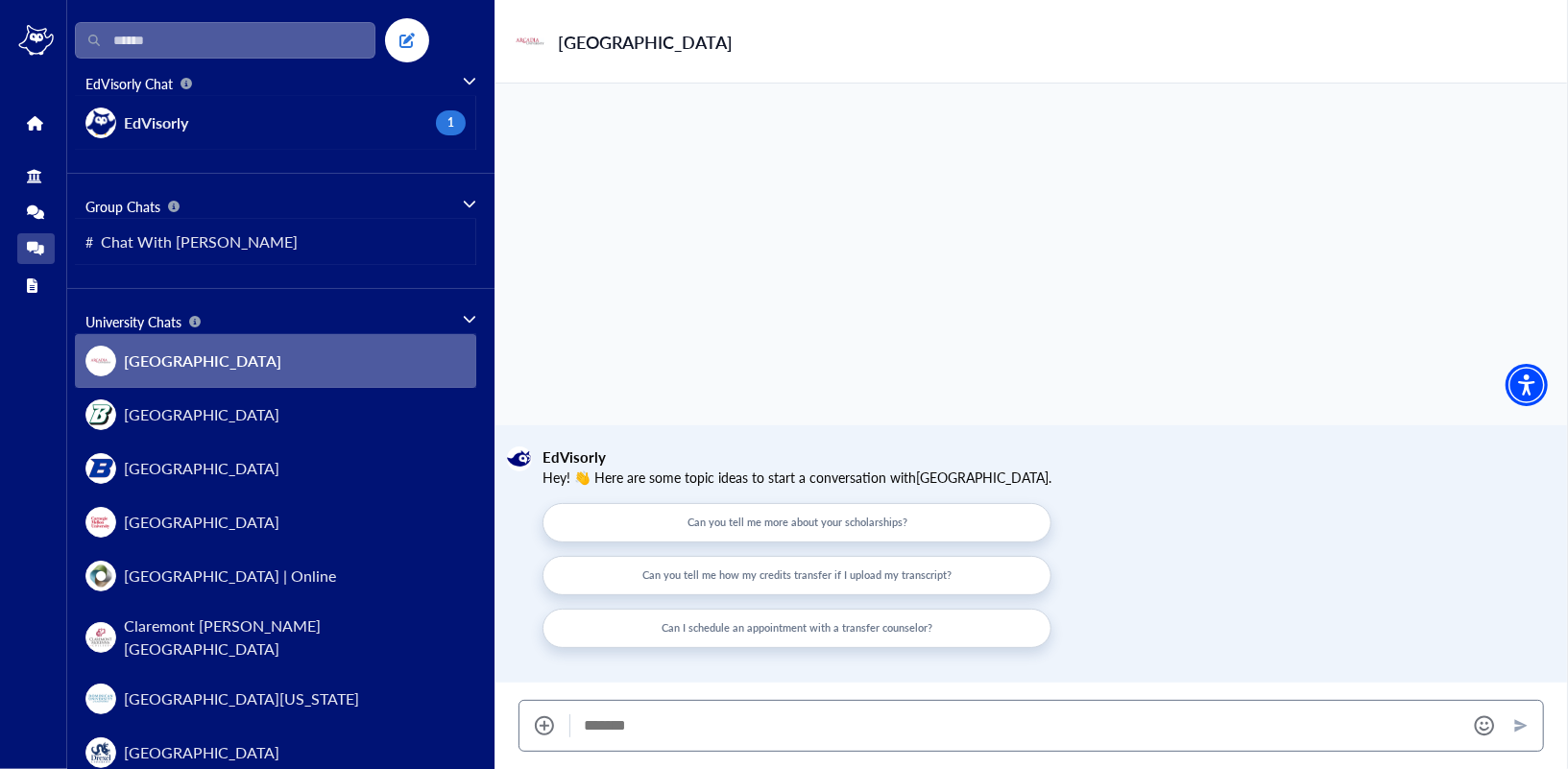 click on "Can you tell me how my credits transfer if I upload my transcript?" at bounding box center (797, 575) 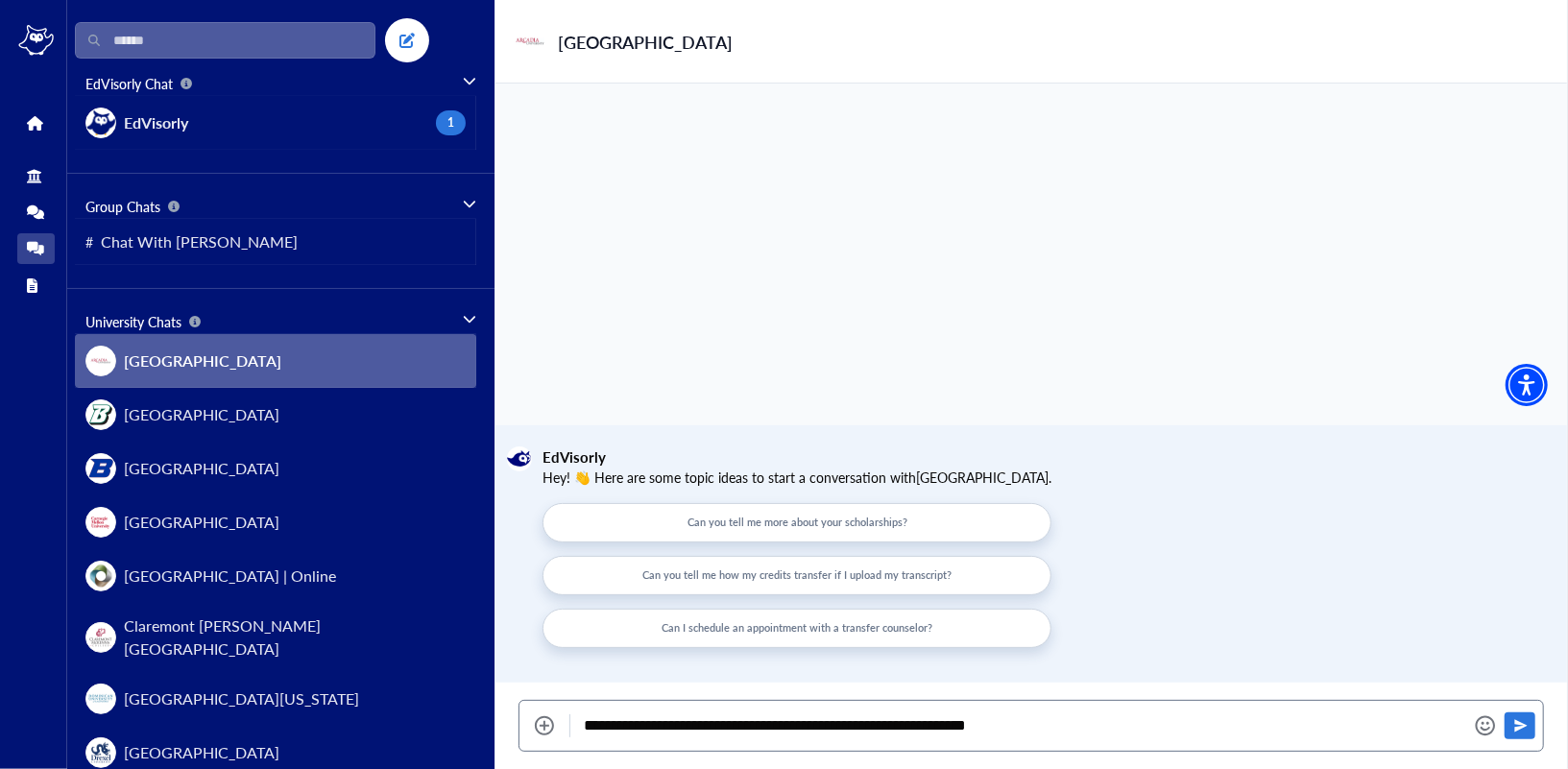 click on "Send" 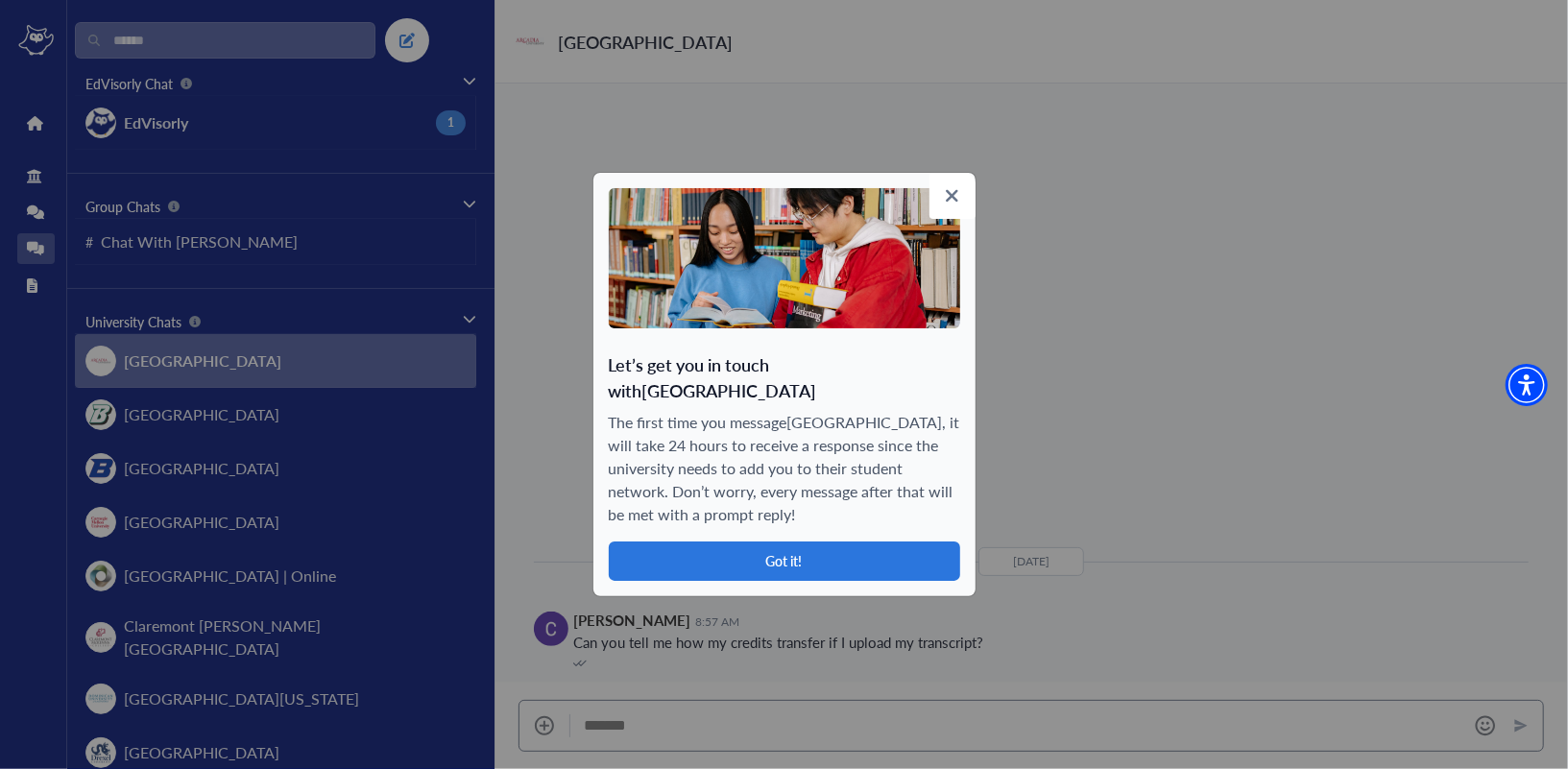 click 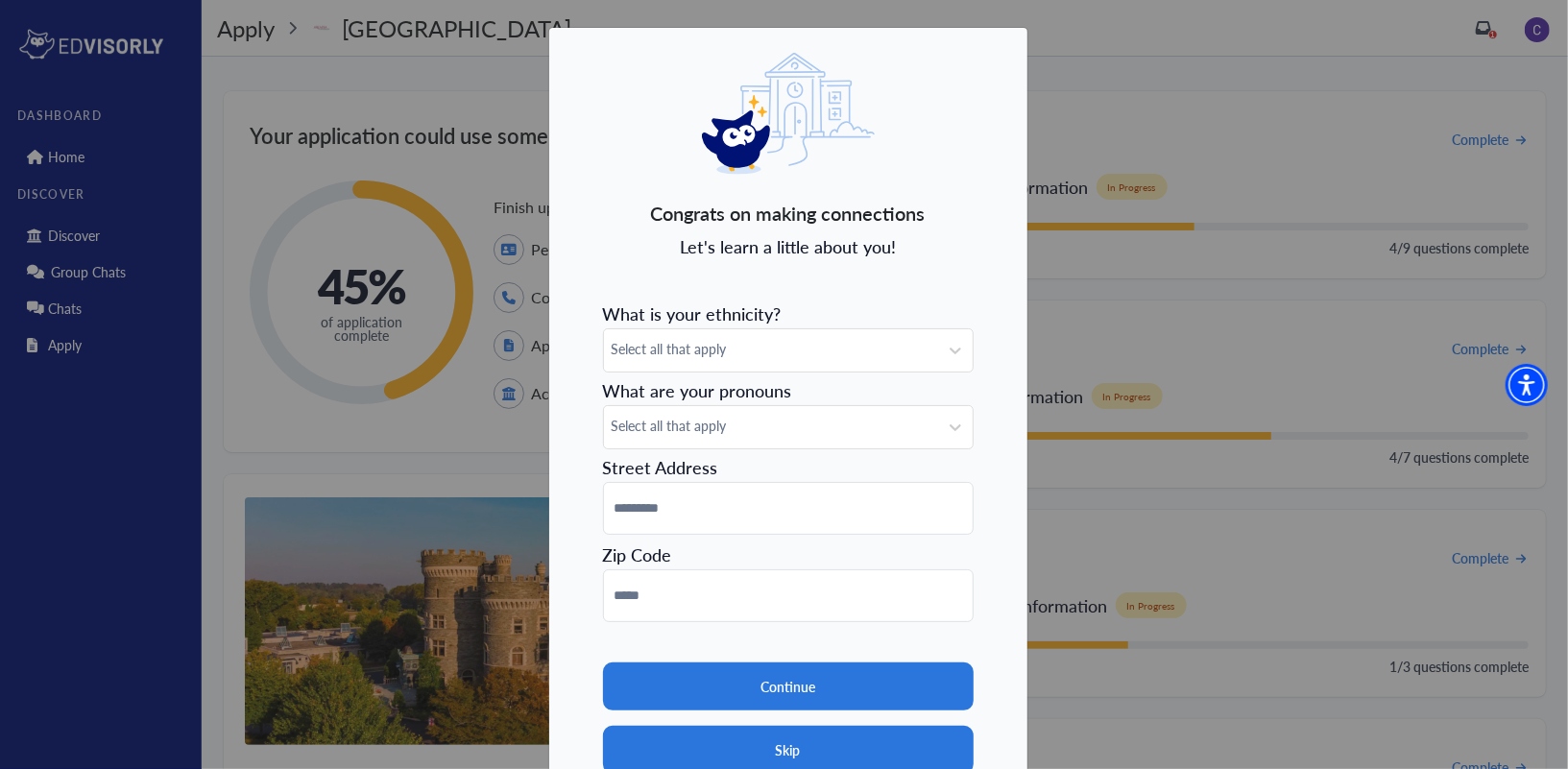 click on "Skip" at bounding box center [788, 750] 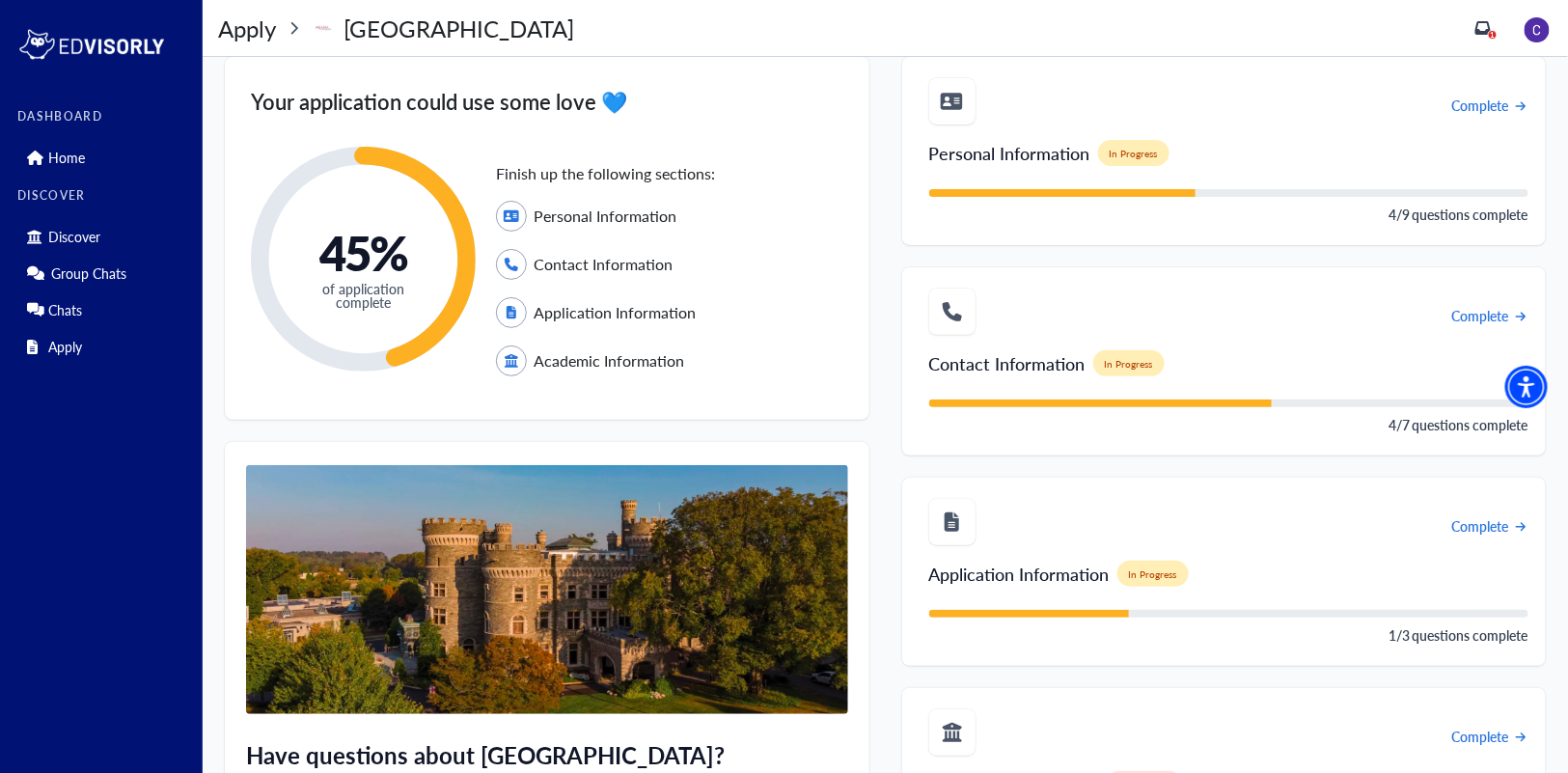 scroll, scrollTop: 0, scrollLeft: 0, axis: both 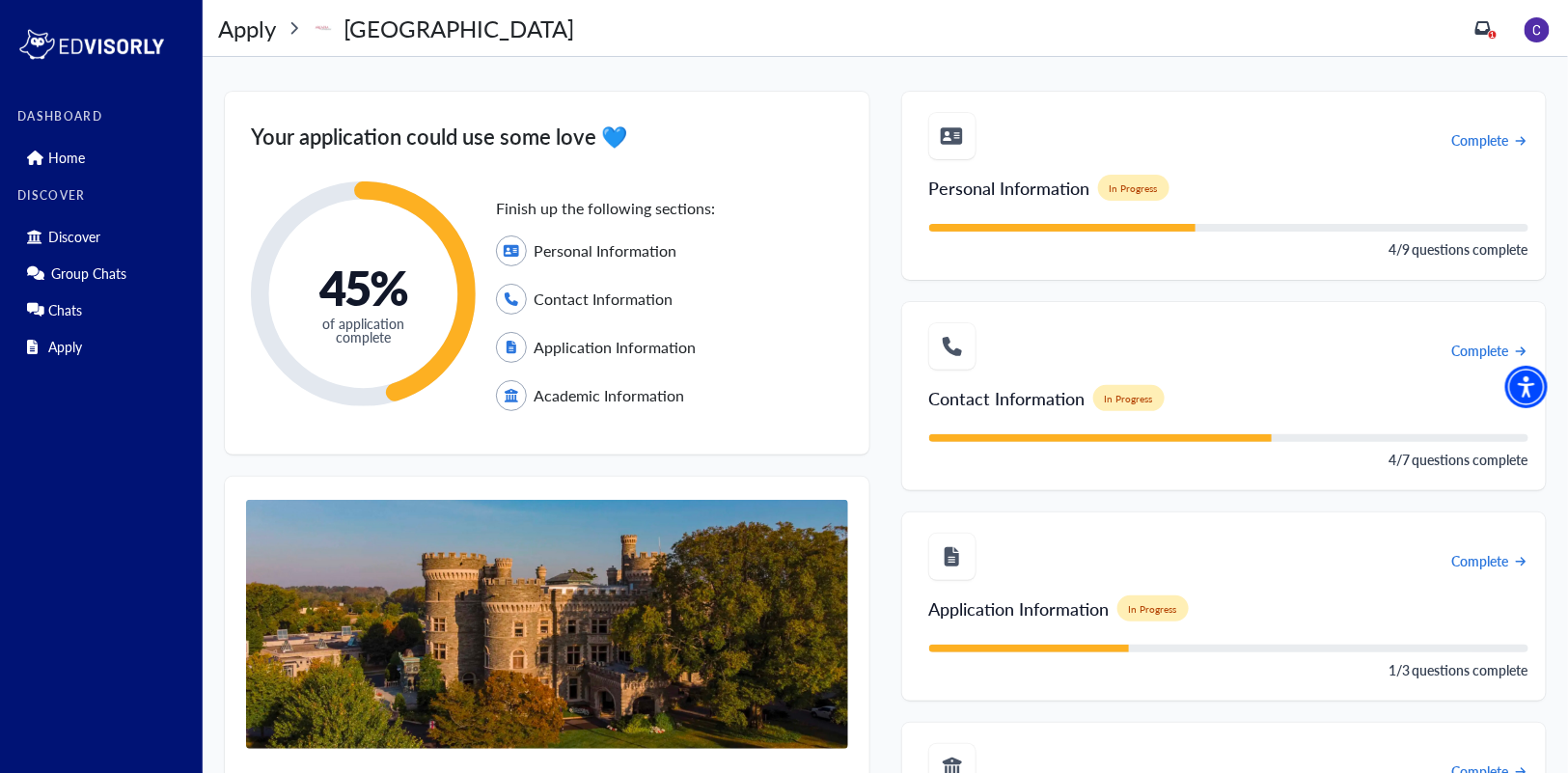 click on "Apply Arcadia University" at bounding box center (396, 28) 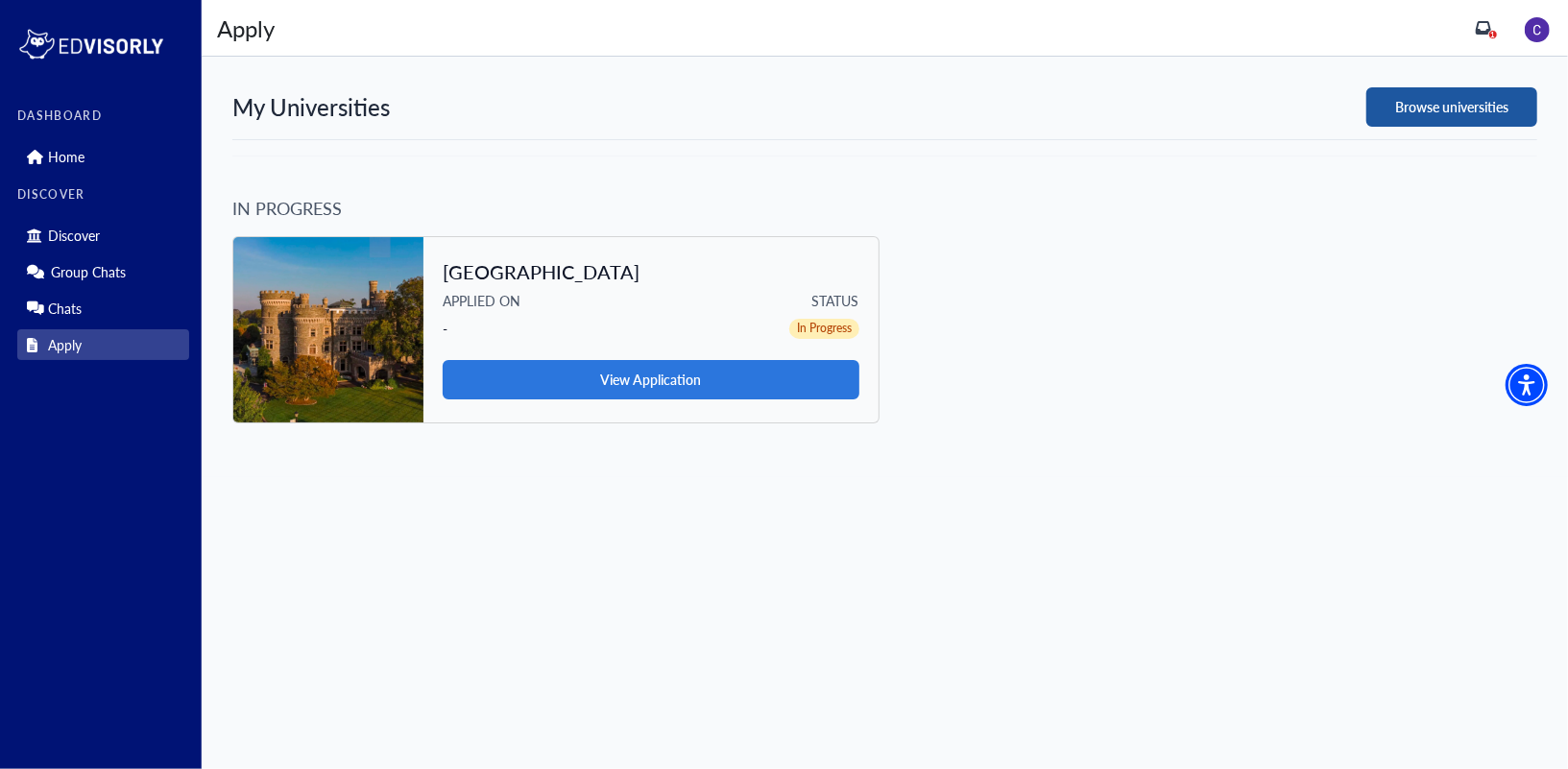 click on "Browse universities" at bounding box center [1452, 107] 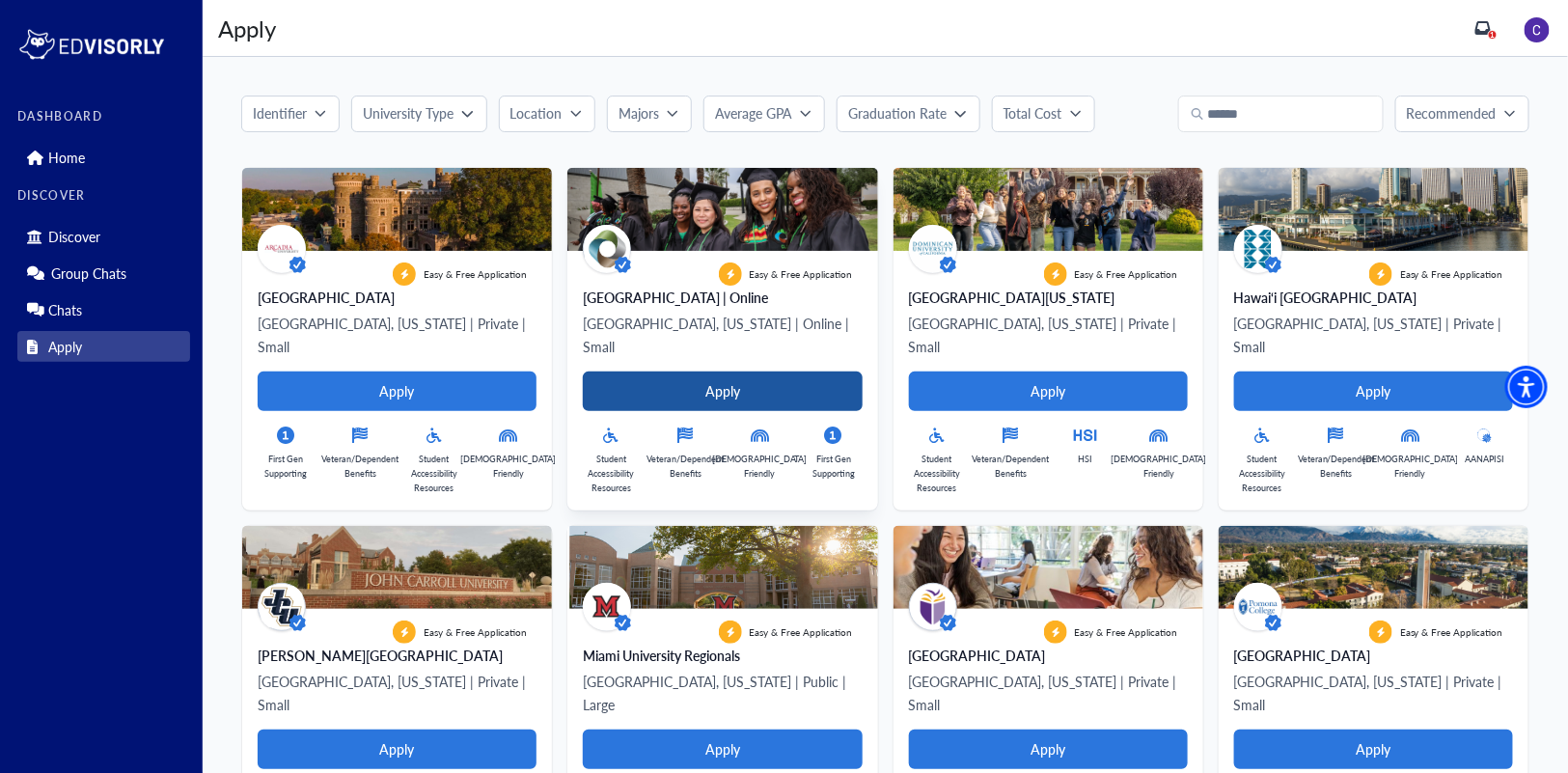 click on "Apply" at bounding box center [722, 391] 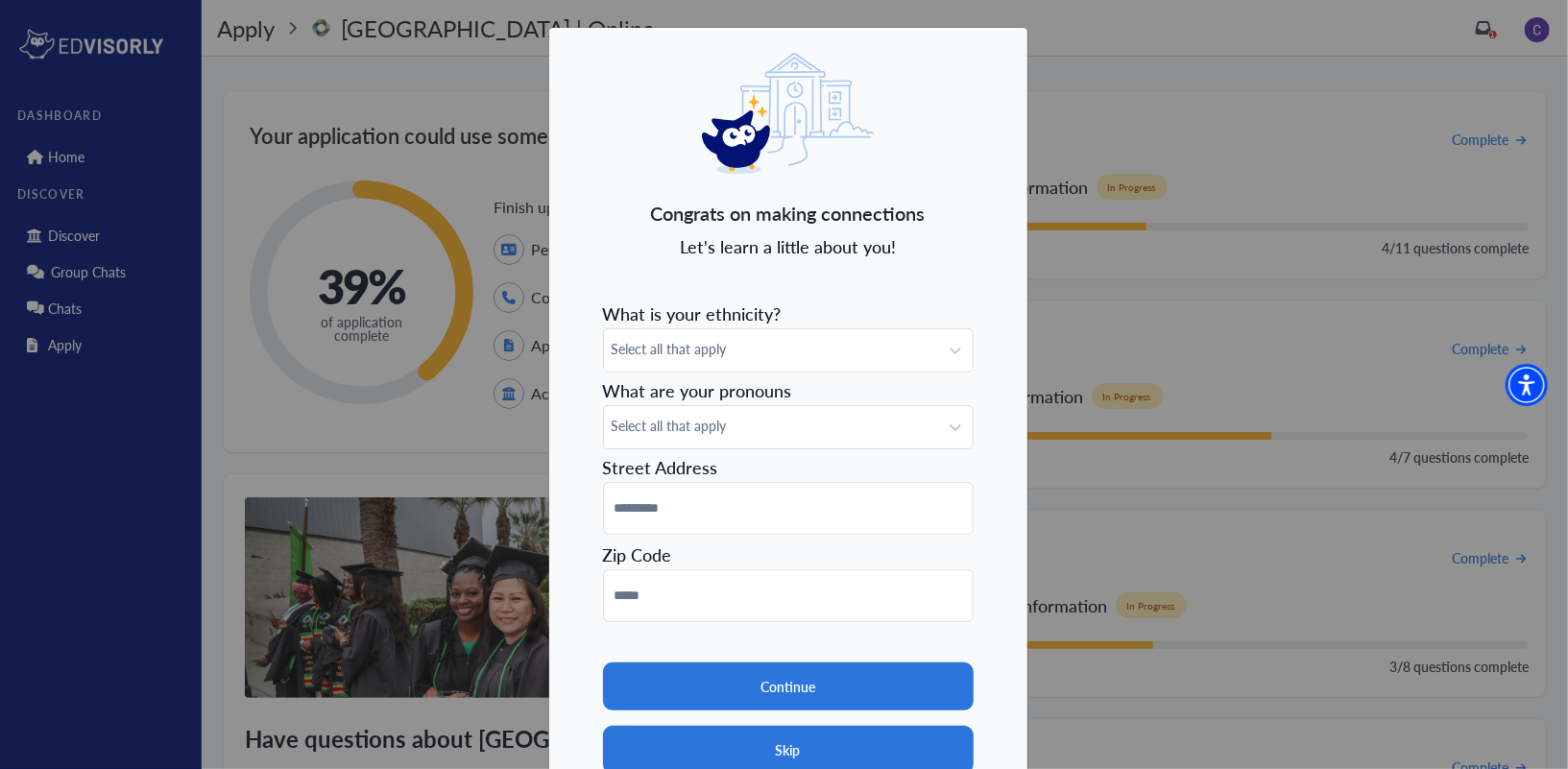 click on "Skip" at bounding box center (788, 750) 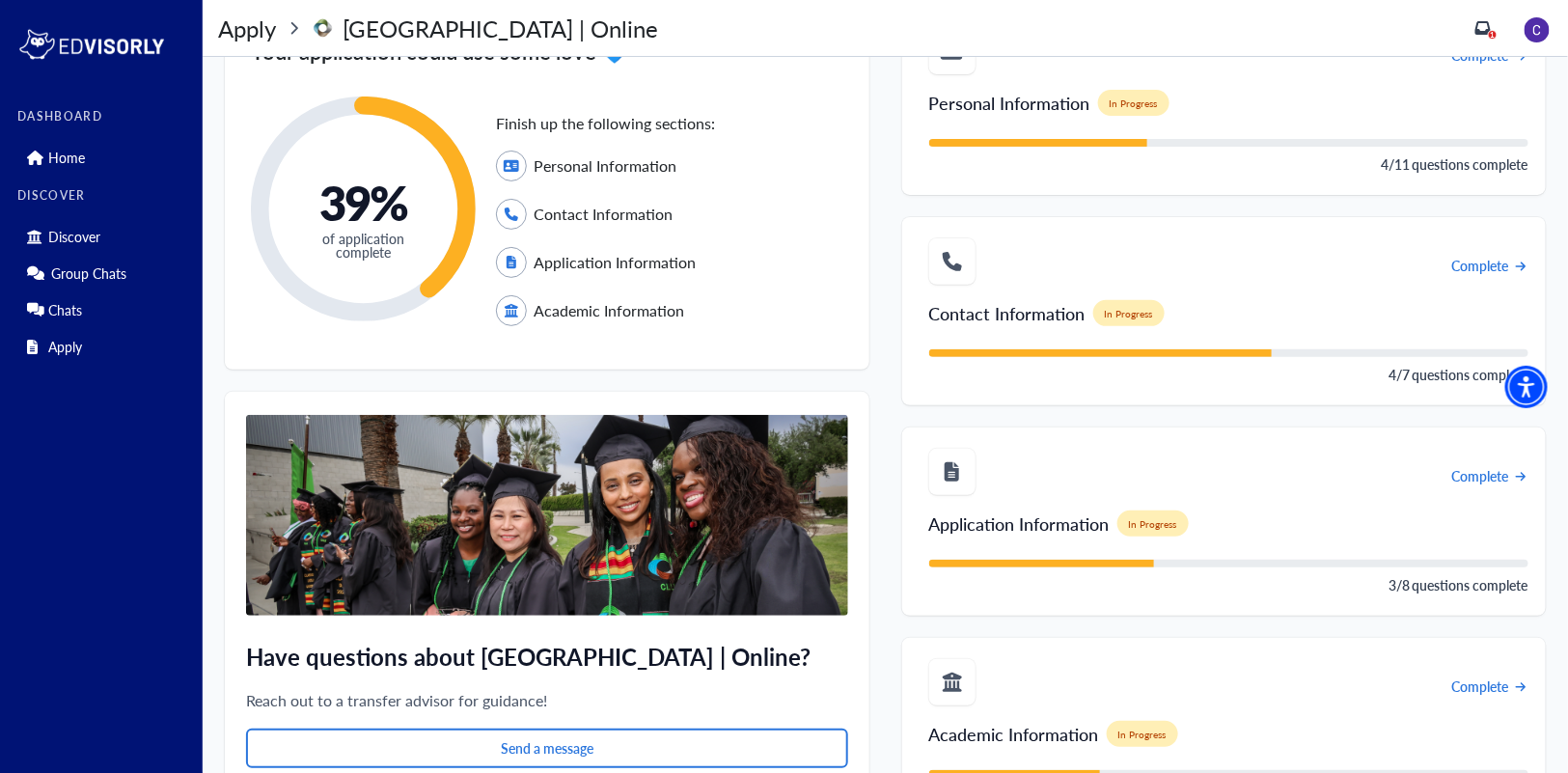 scroll, scrollTop: 175, scrollLeft: 0, axis: vertical 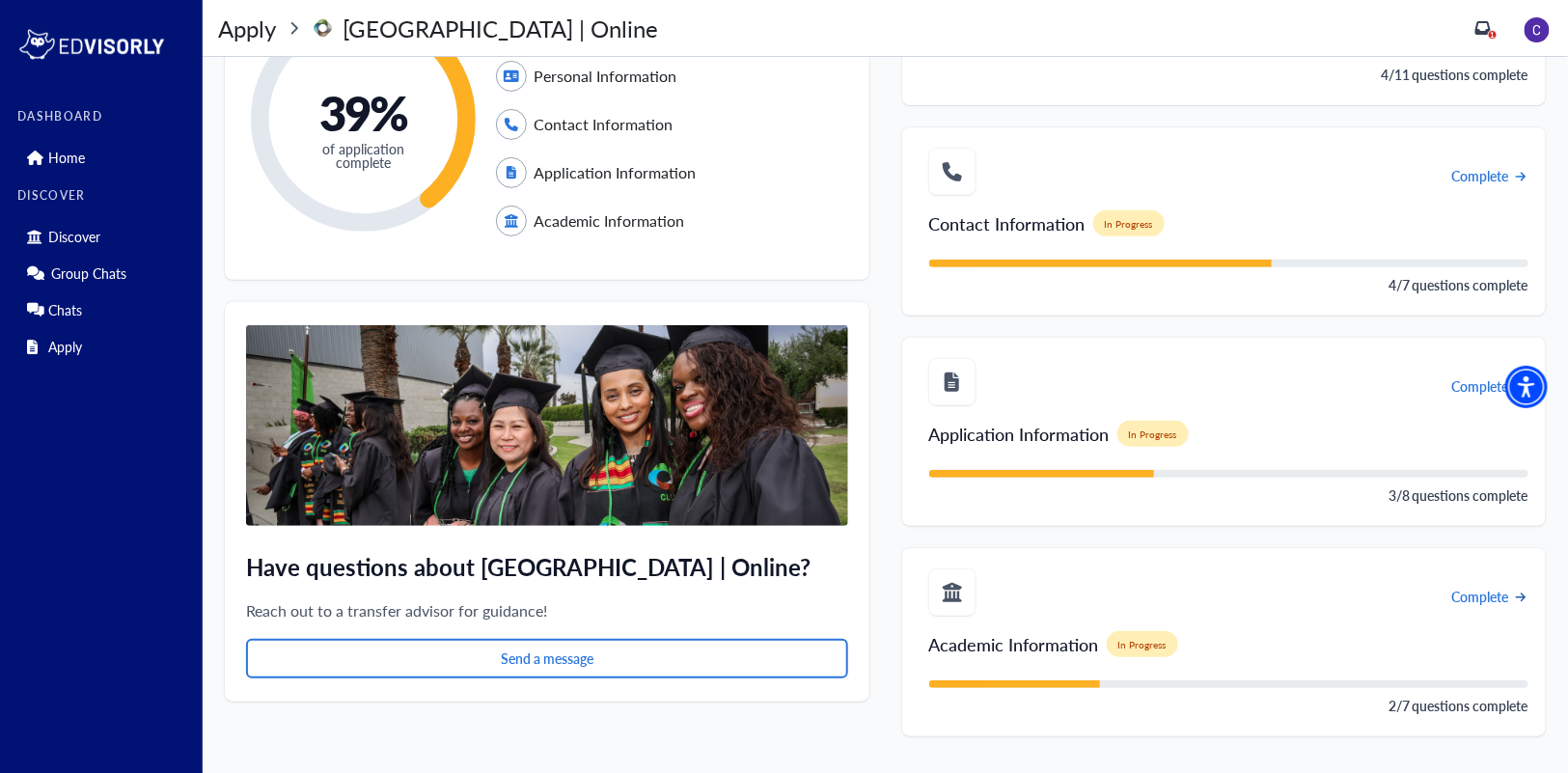 click on "Complete" at bounding box center (1479, 596) 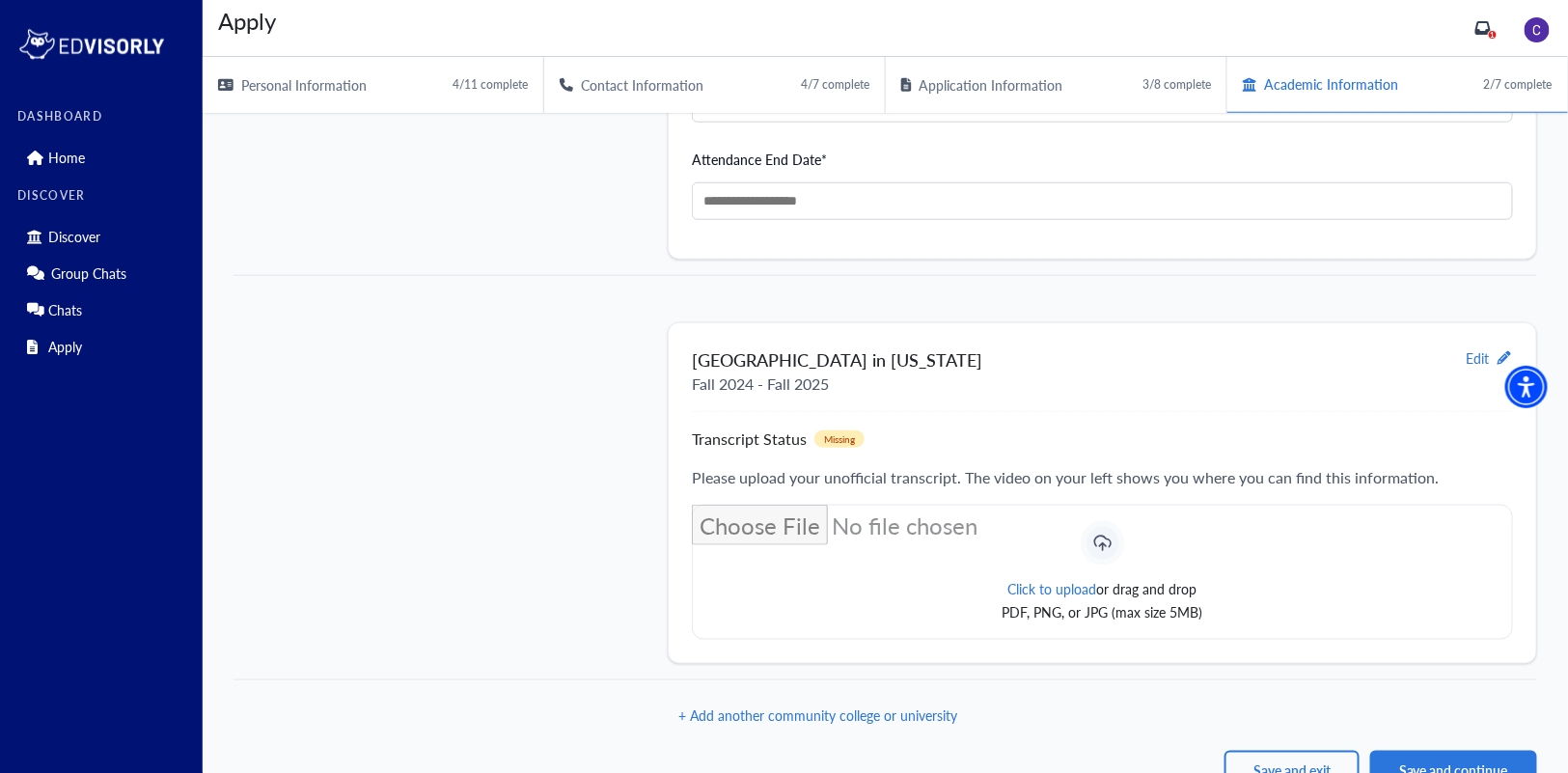 scroll, scrollTop: 633, scrollLeft: 0, axis: vertical 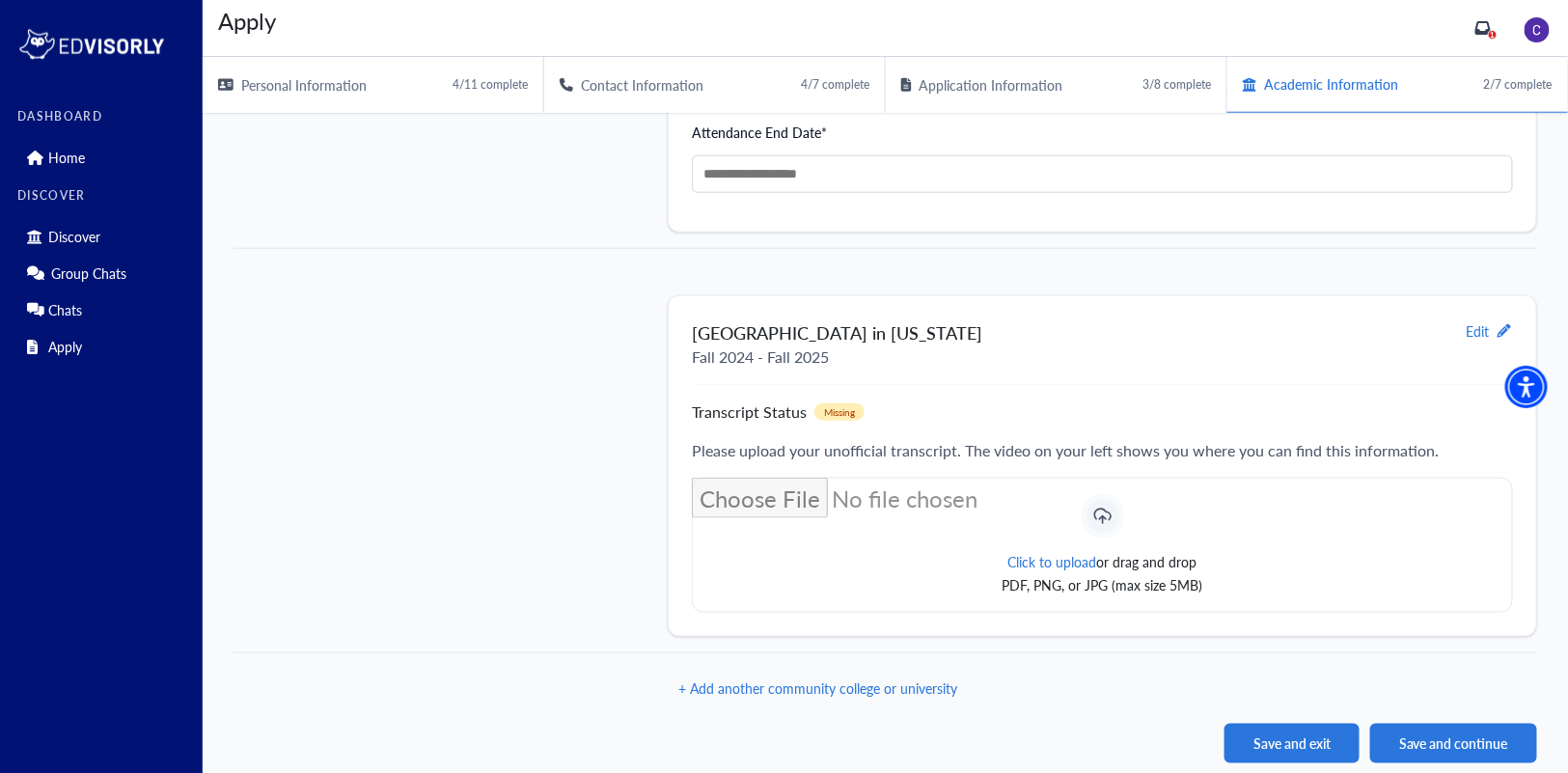 click on "Save and exit" at bounding box center (1292, 743) 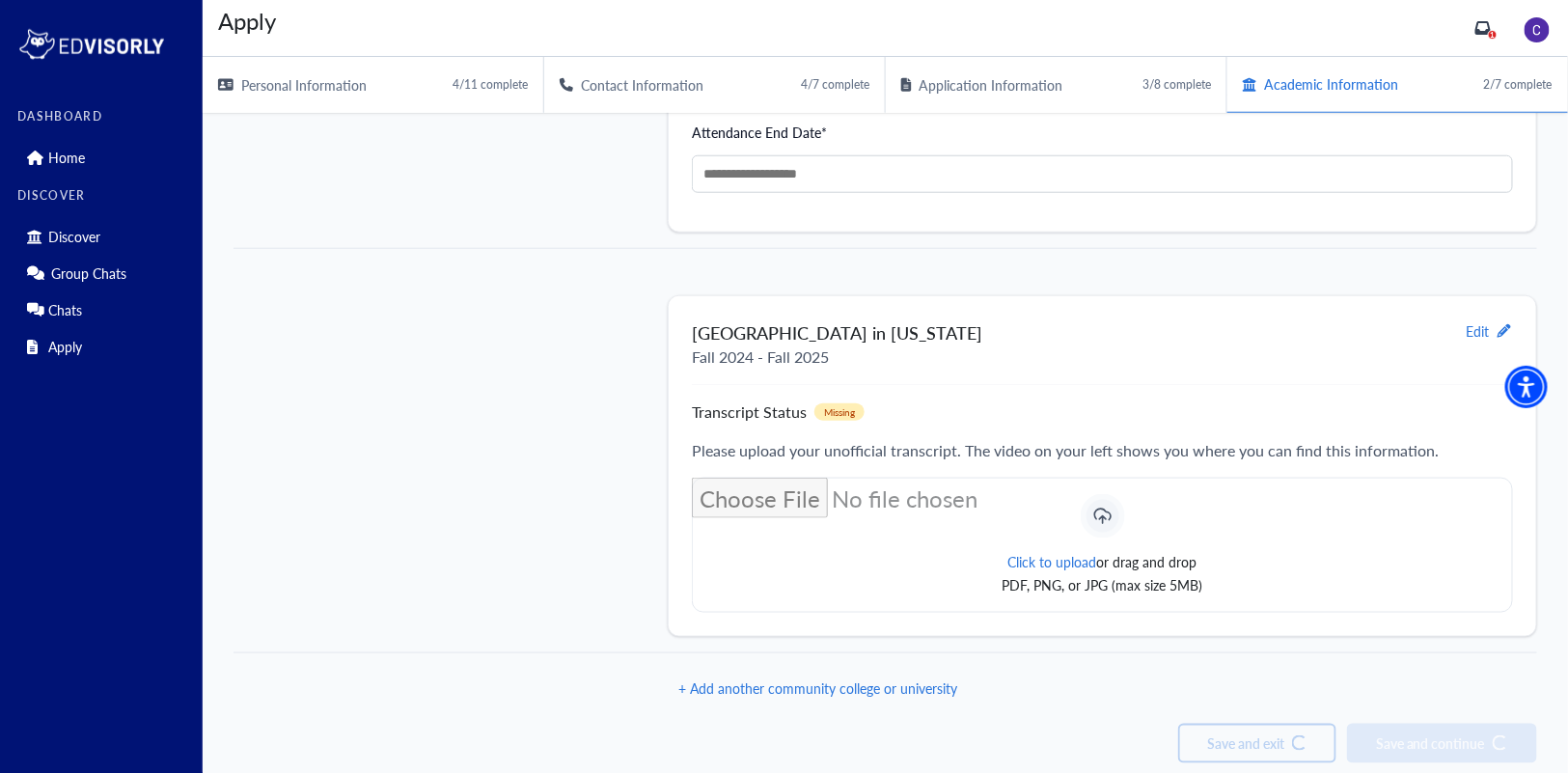 scroll, scrollTop: 0, scrollLeft: 0, axis: both 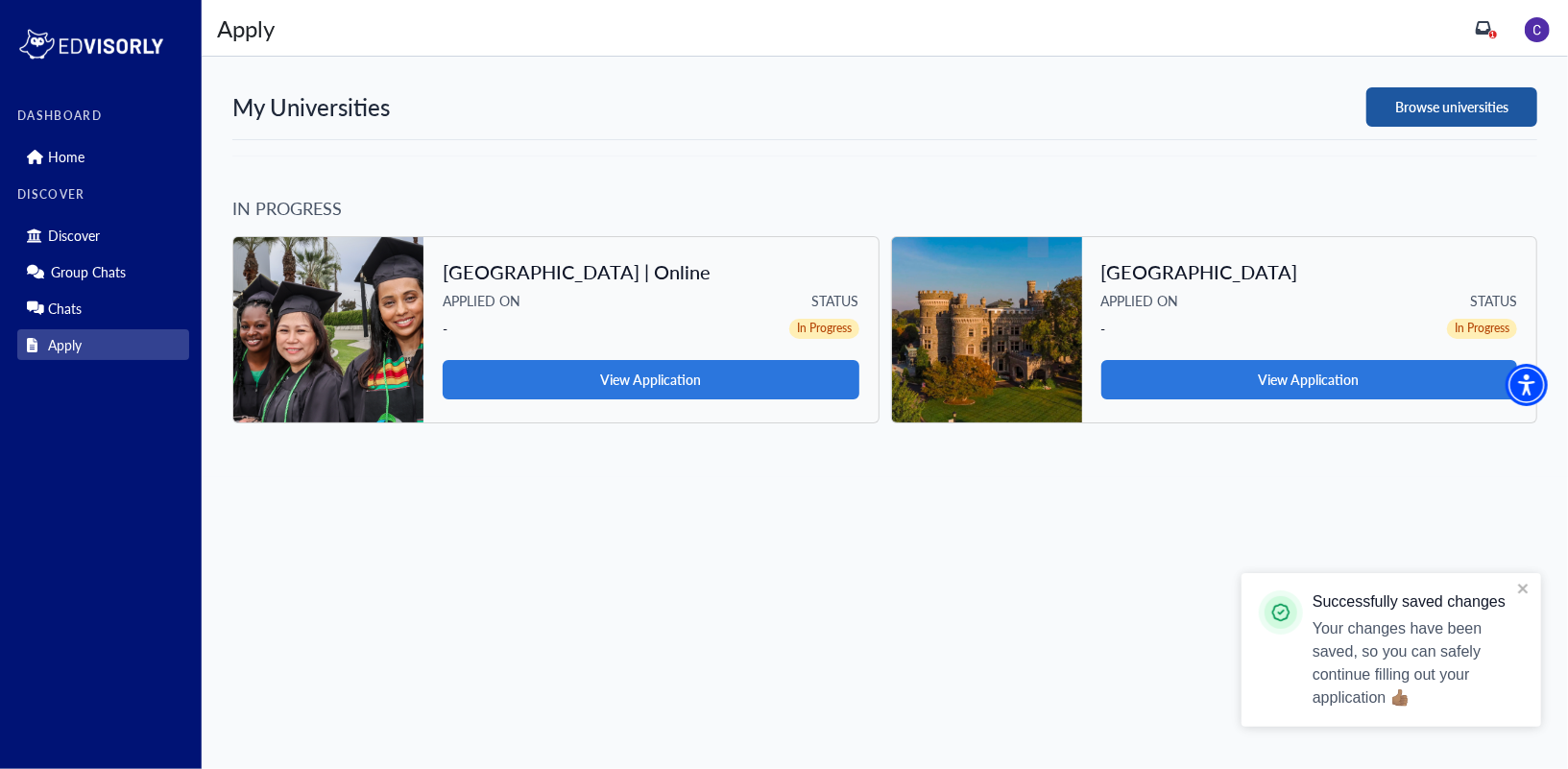 click on "Browse universities" at bounding box center (1452, 107) 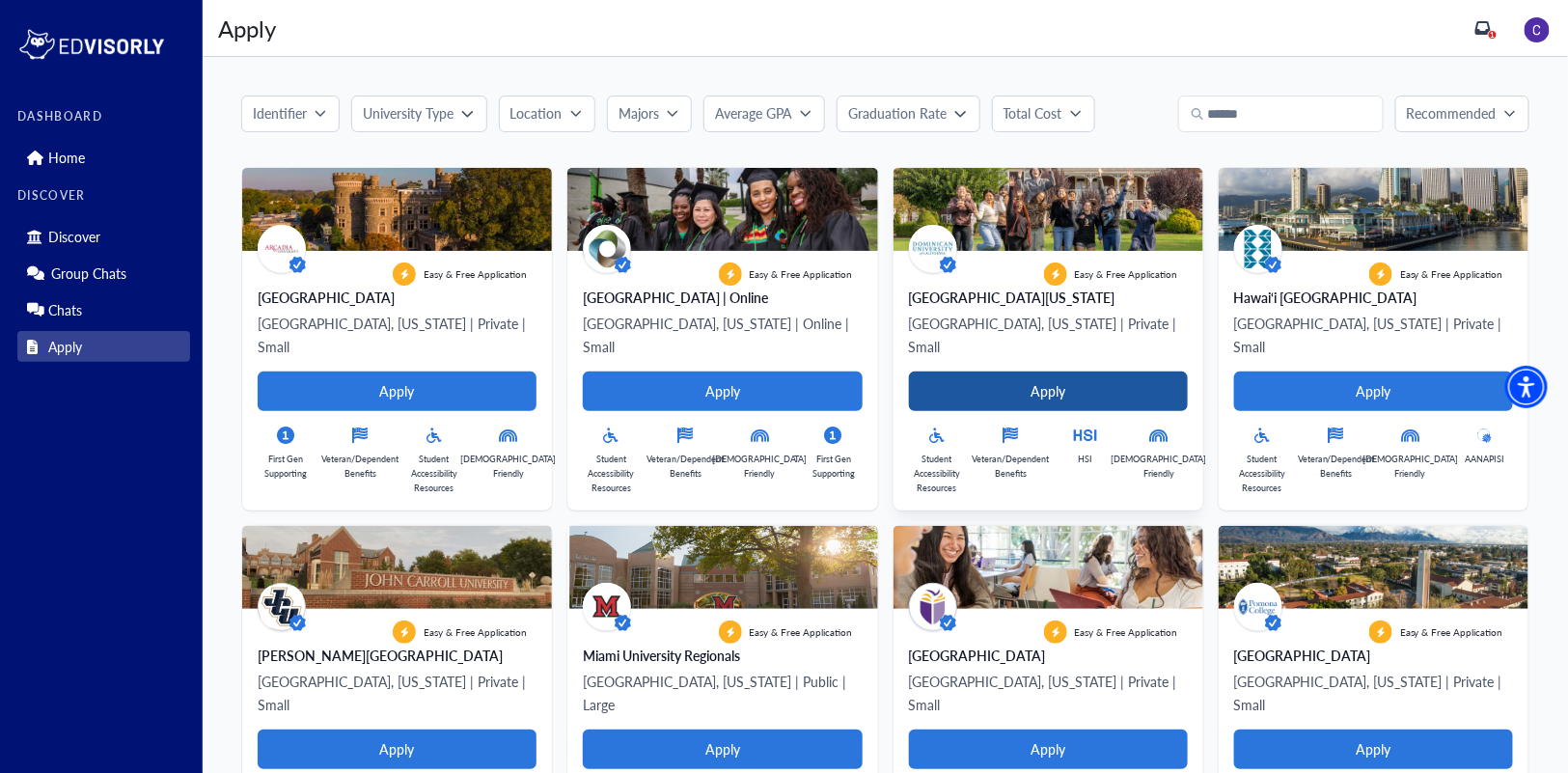 click on "Apply" at bounding box center (1048, 391) 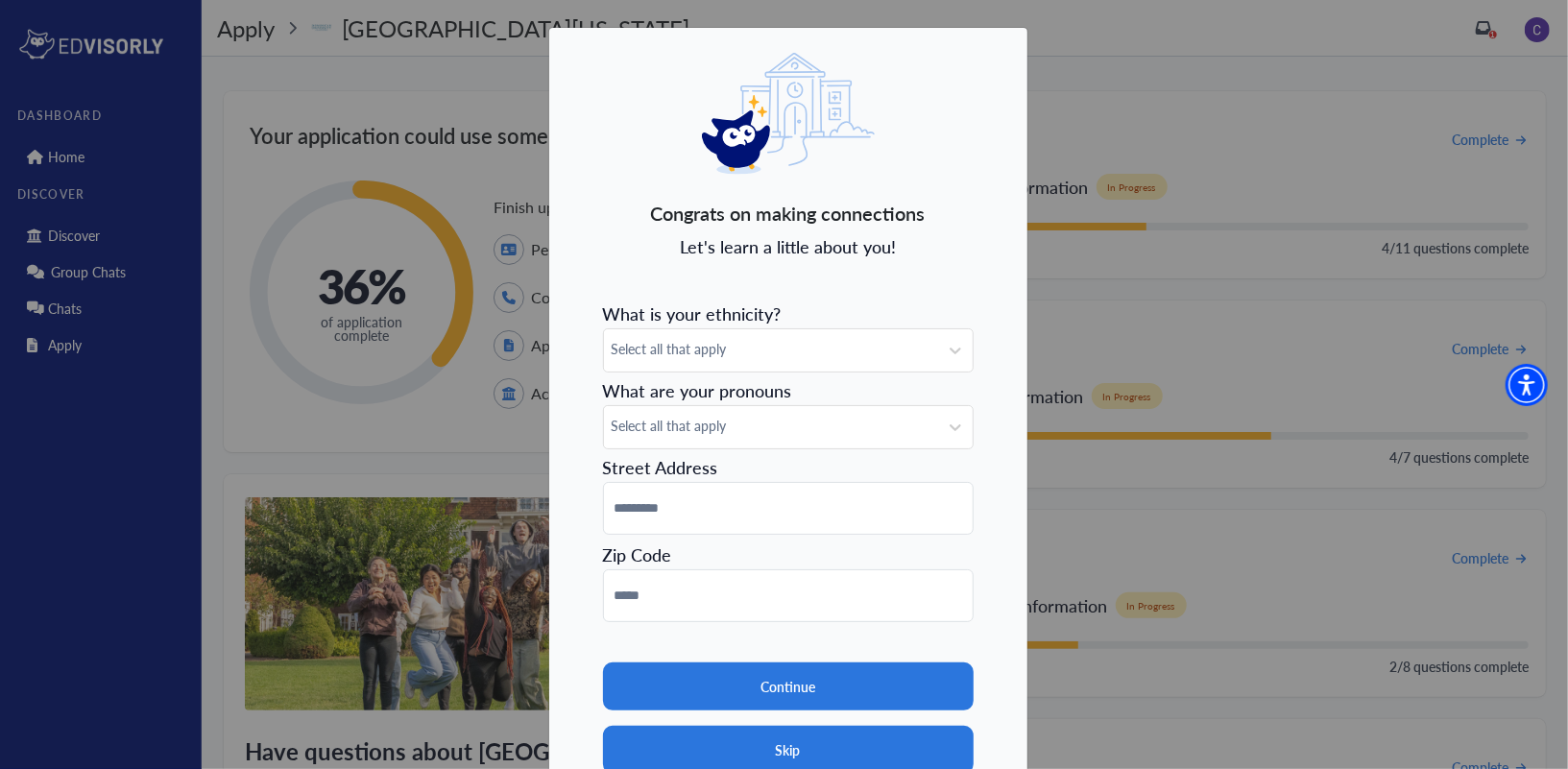 click on "Skip" at bounding box center [788, 750] 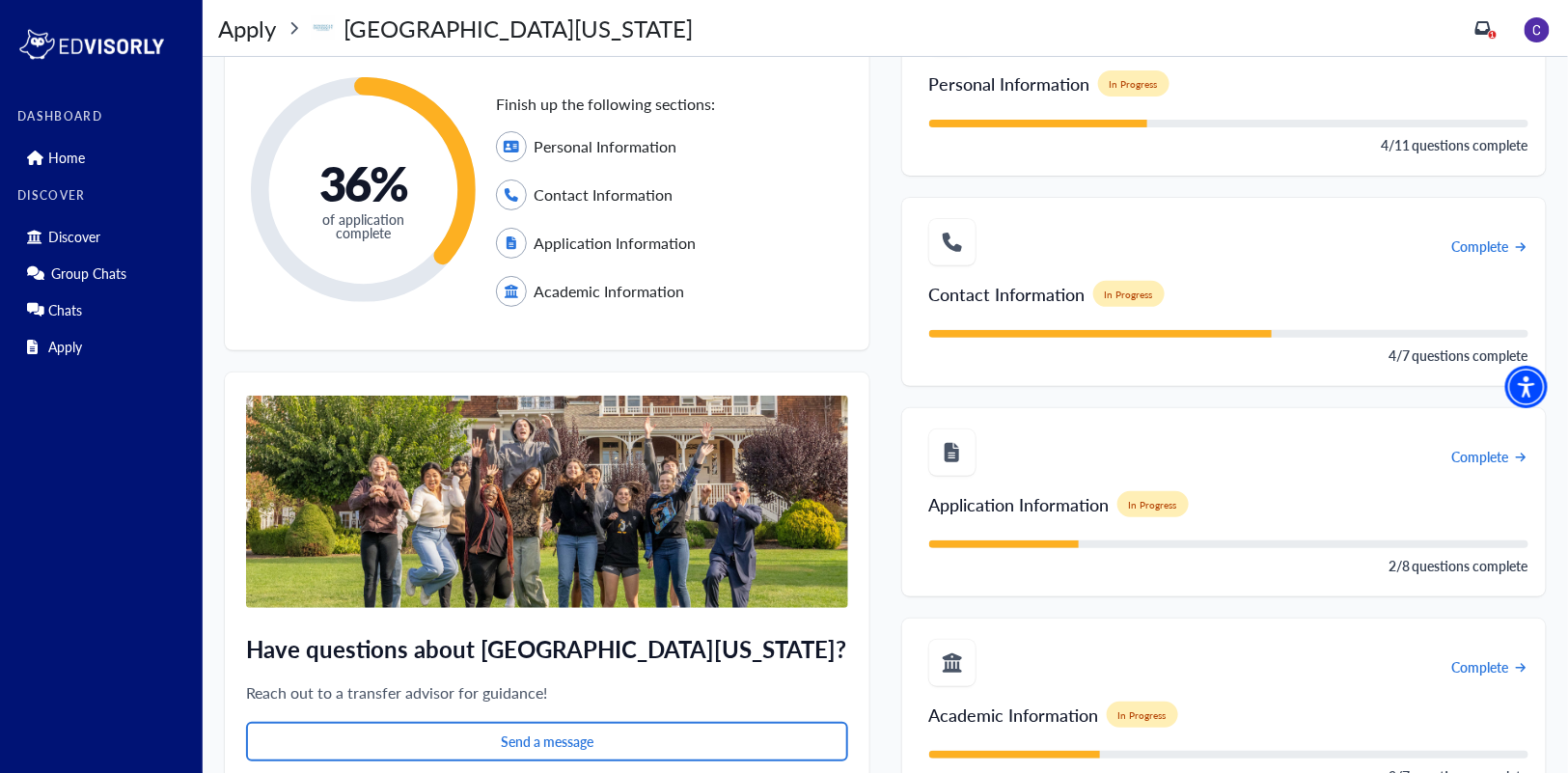 scroll, scrollTop: 175, scrollLeft: 0, axis: vertical 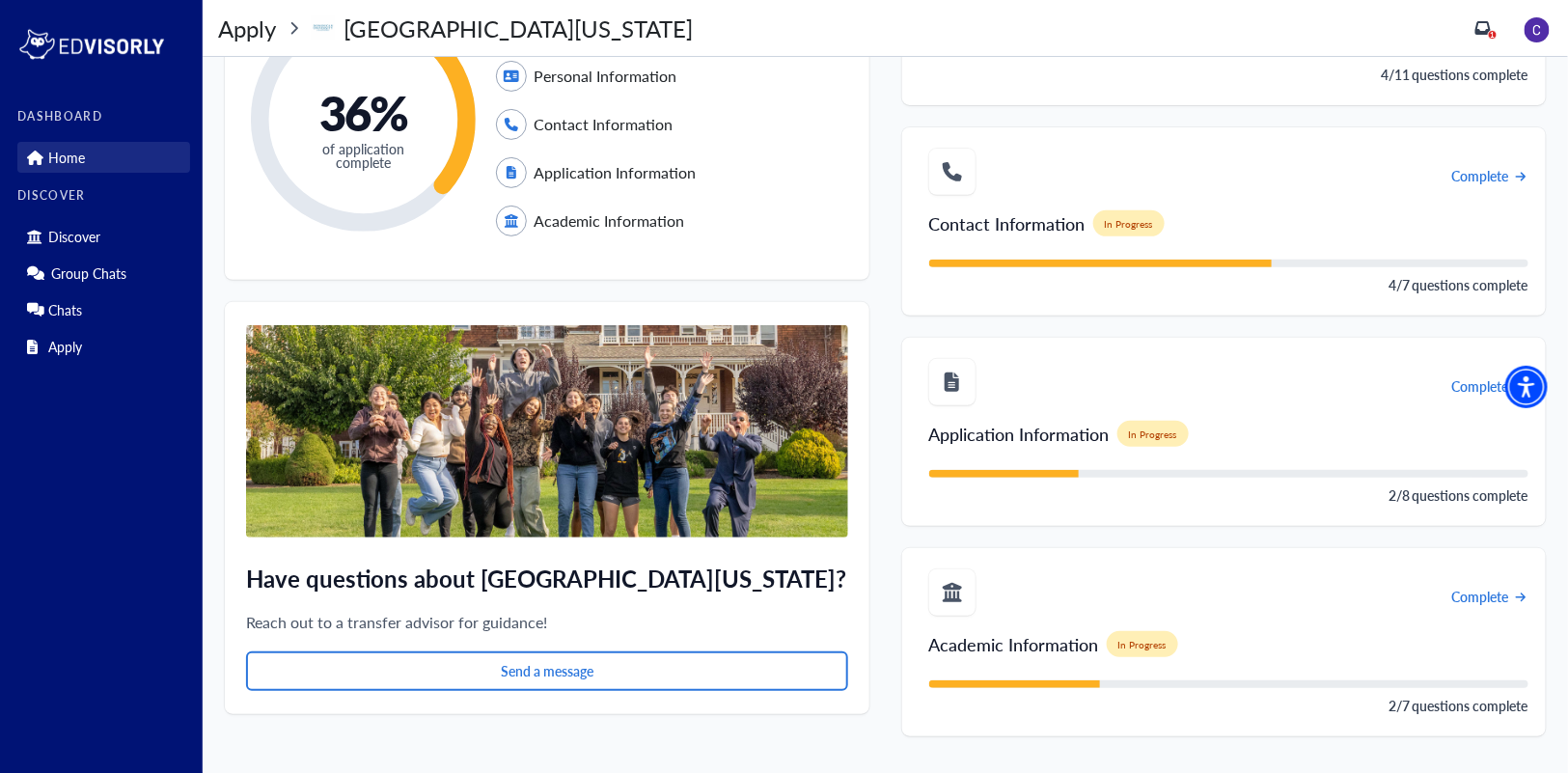 click on "Home" at bounding box center [67, 157] 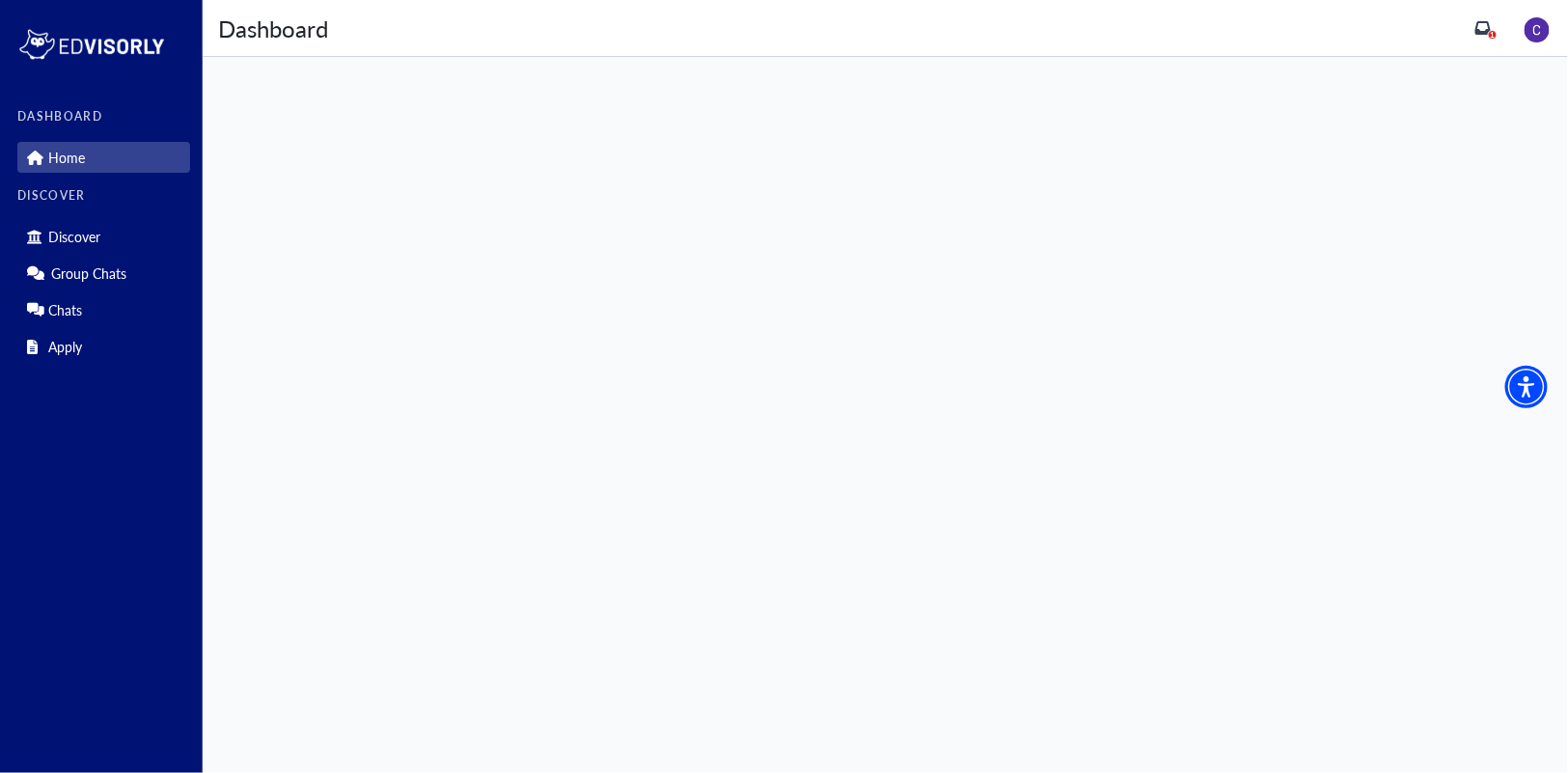 scroll, scrollTop: 0, scrollLeft: 0, axis: both 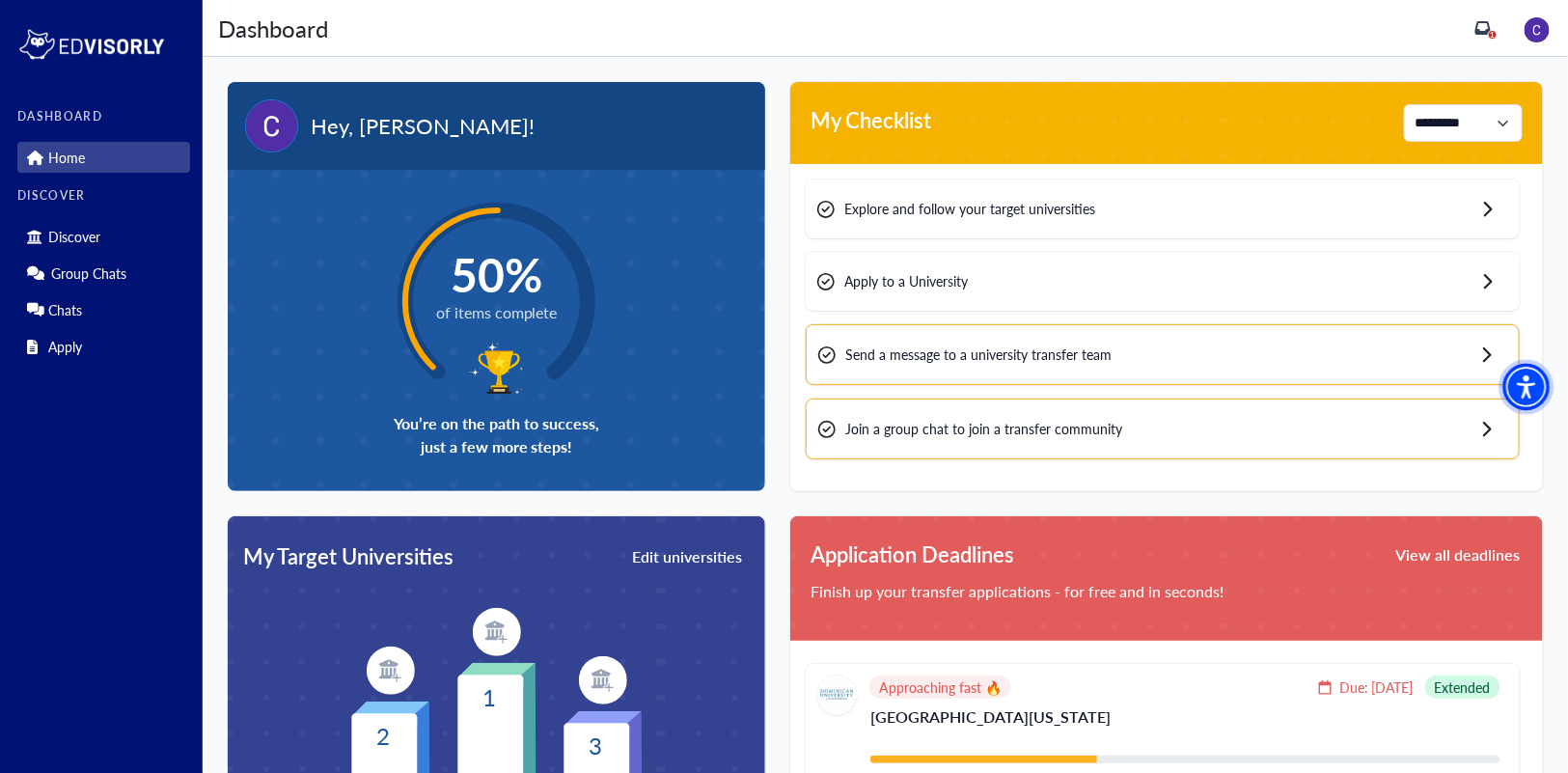 click at bounding box center (1527, 386) 